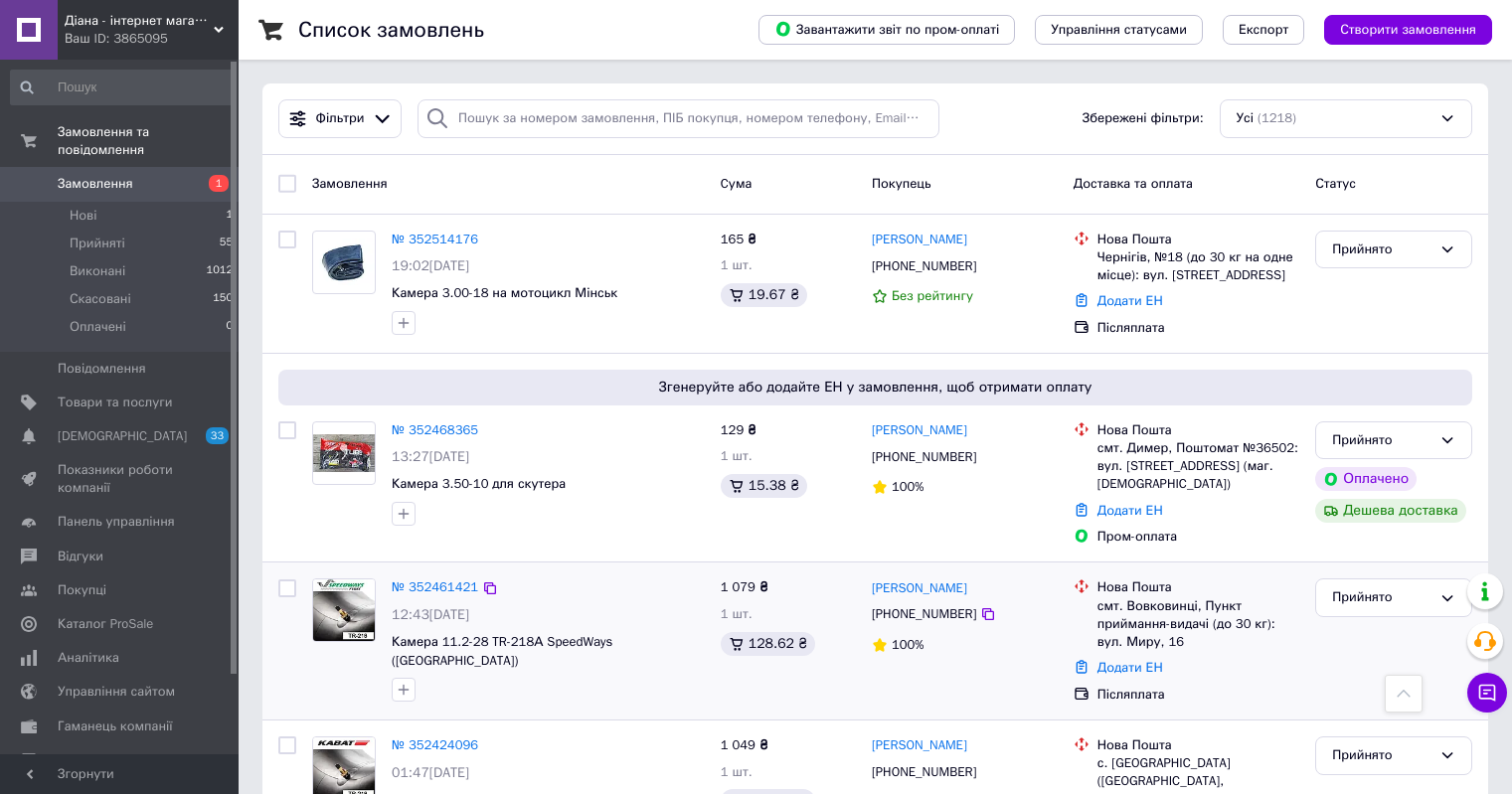 scroll, scrollTop: 497, scrollLeft: 0, axis: vertical 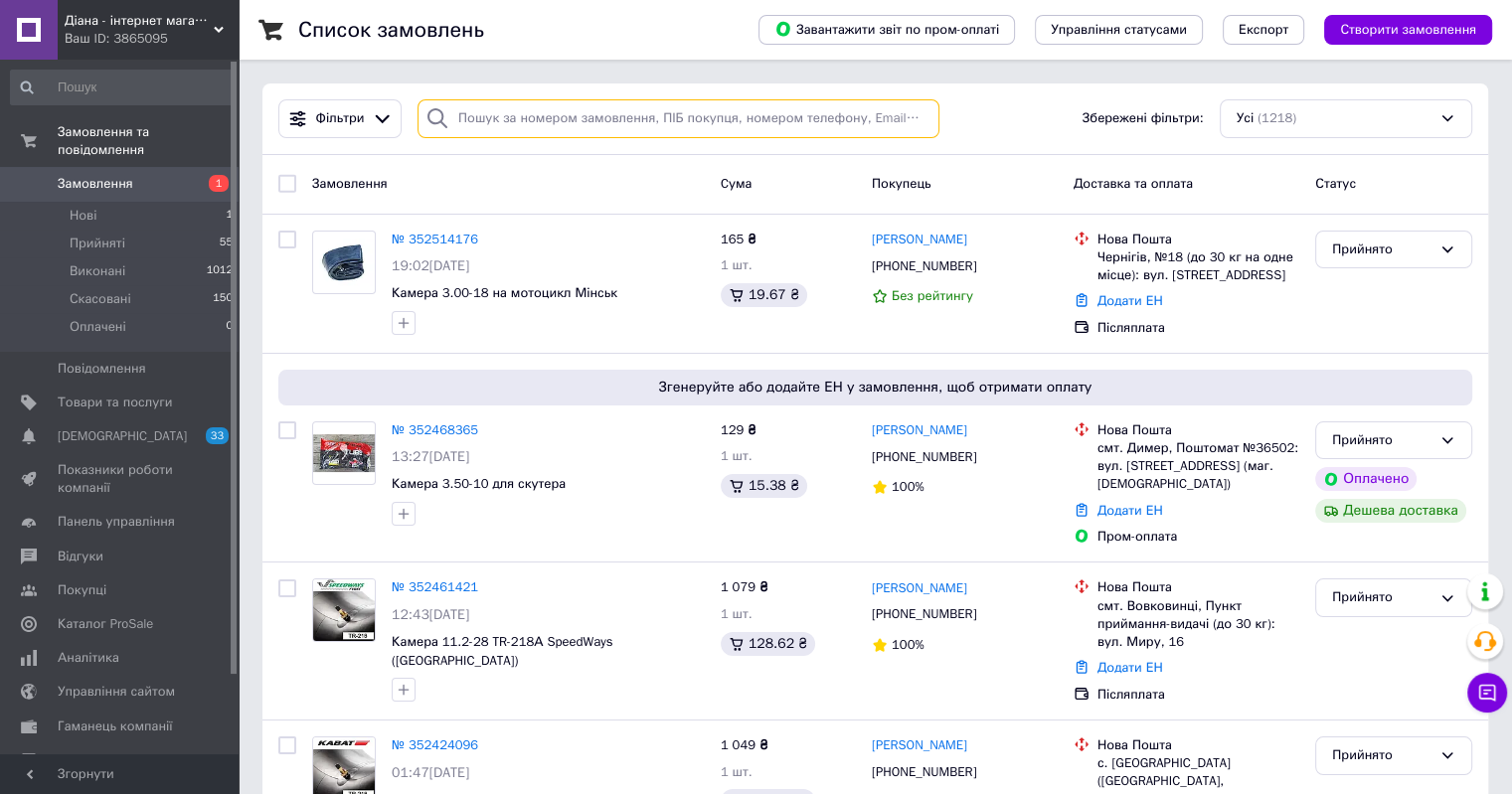 click at bounding box center (678, 118) 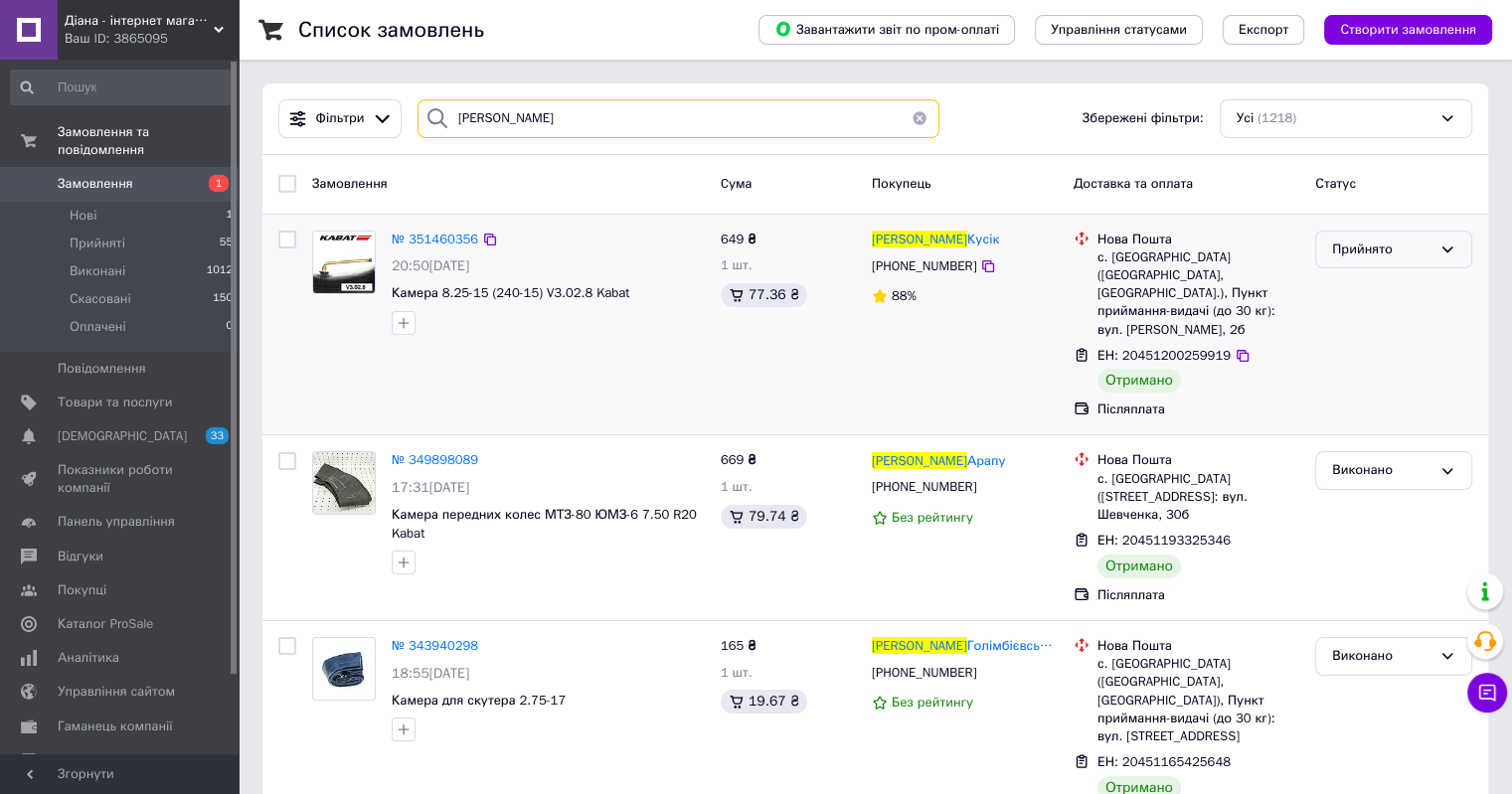 type on "[PERSON_NAME]" 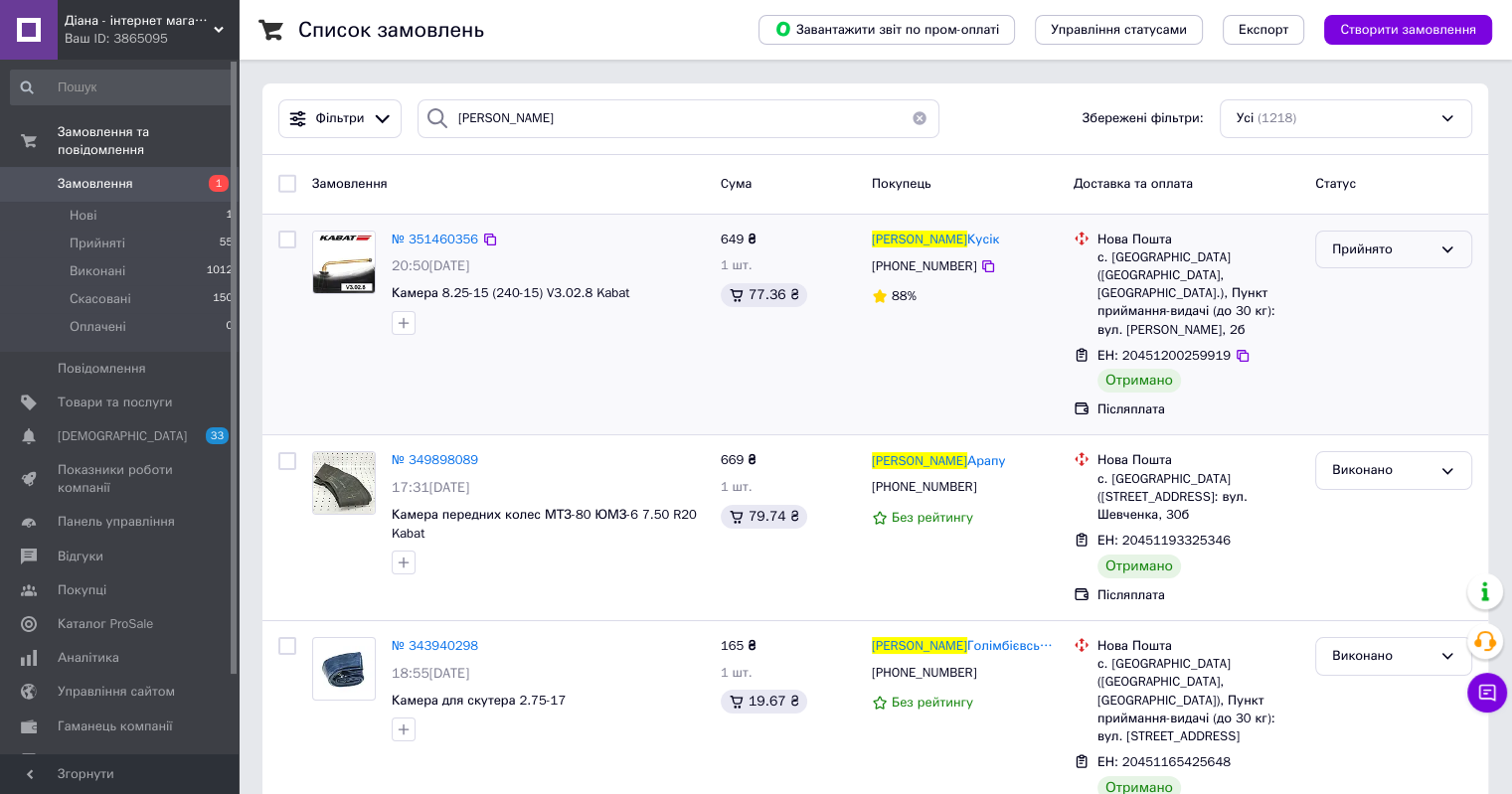 click on "Прийнято" at bounding box center [1394, 249] 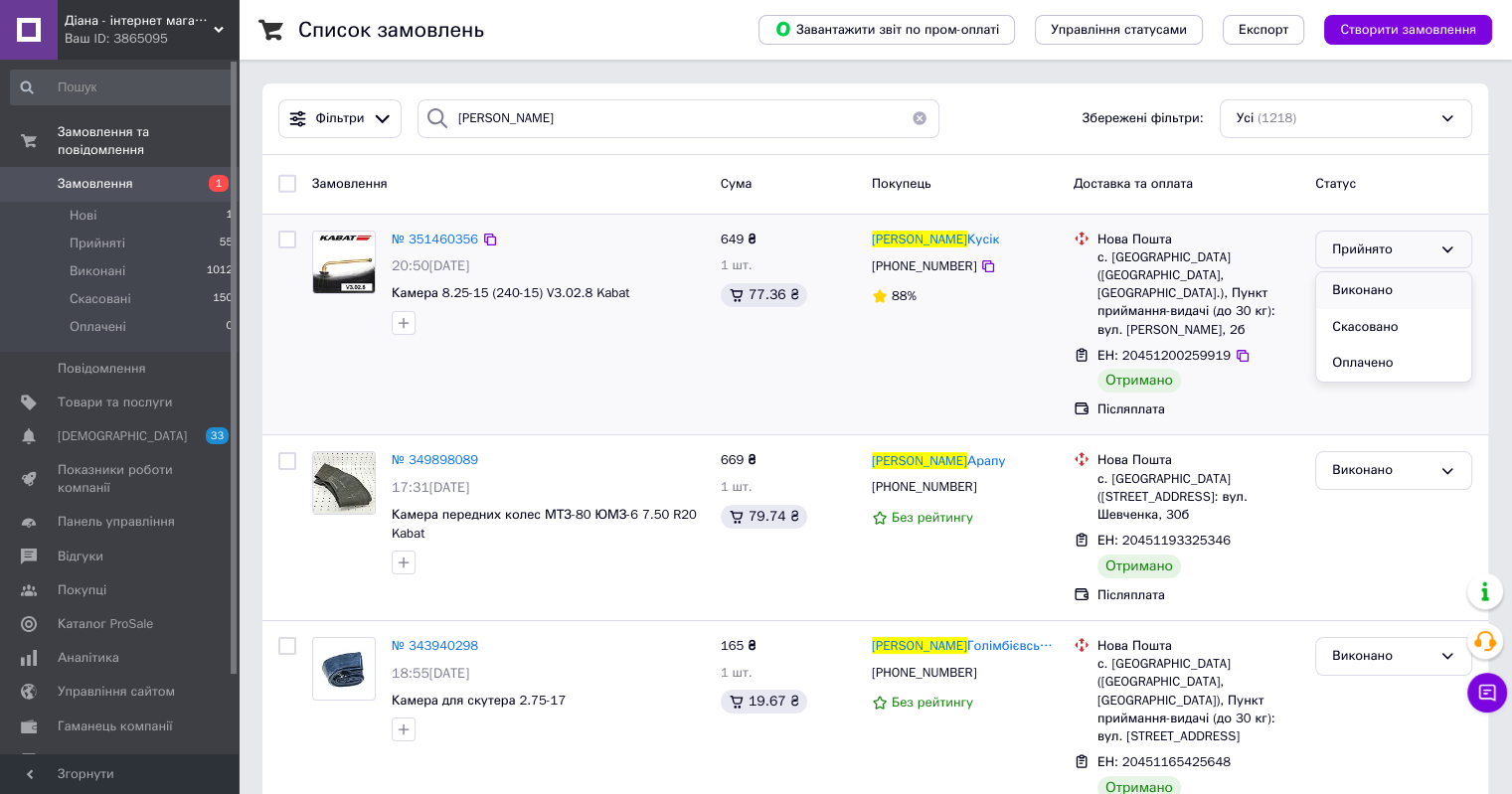 click on "Виконано" at bounding box center (1394, 290) 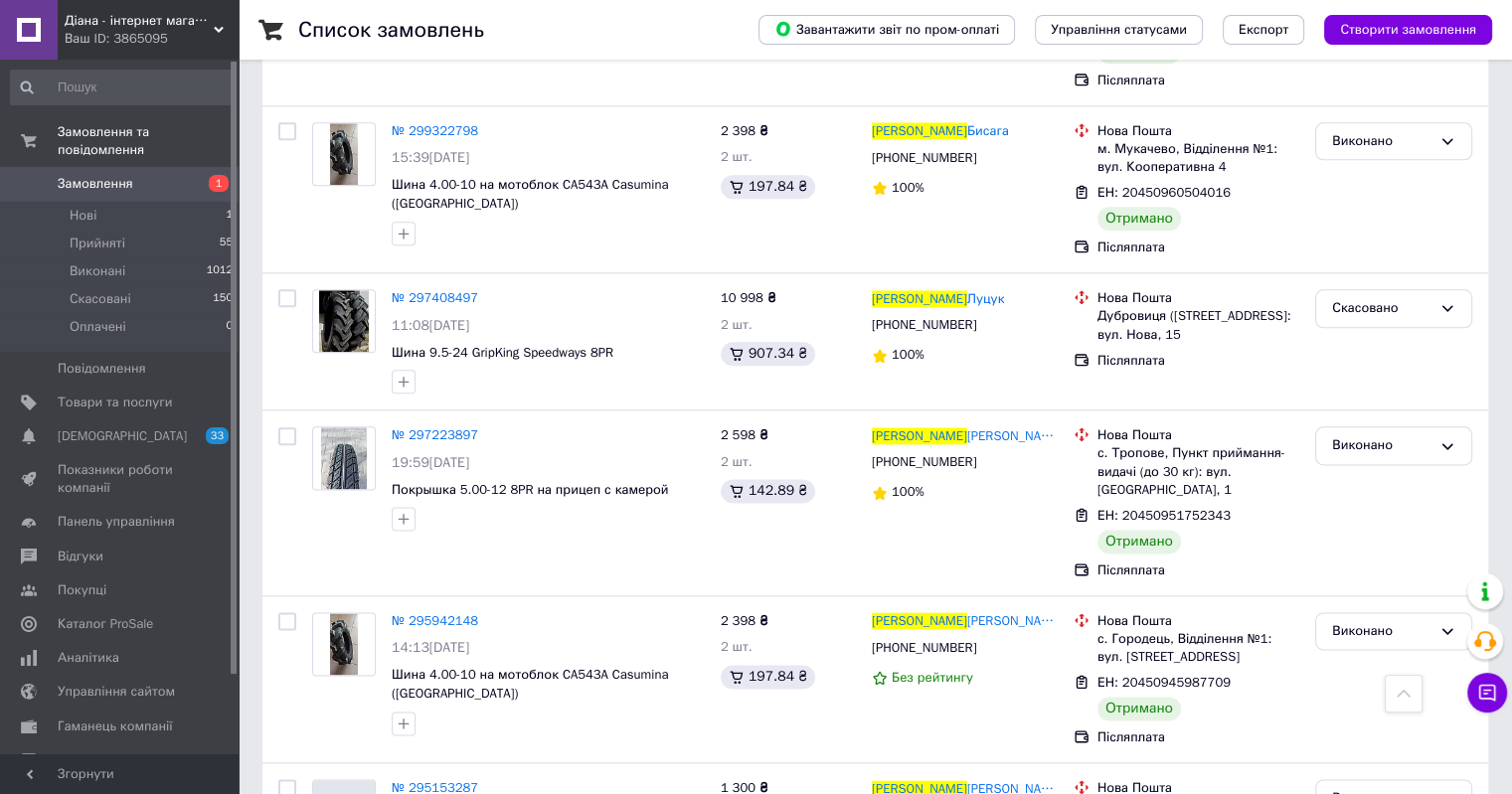 scroll, scrollTop: 2882, scrollLeft: 0, axis: vertical 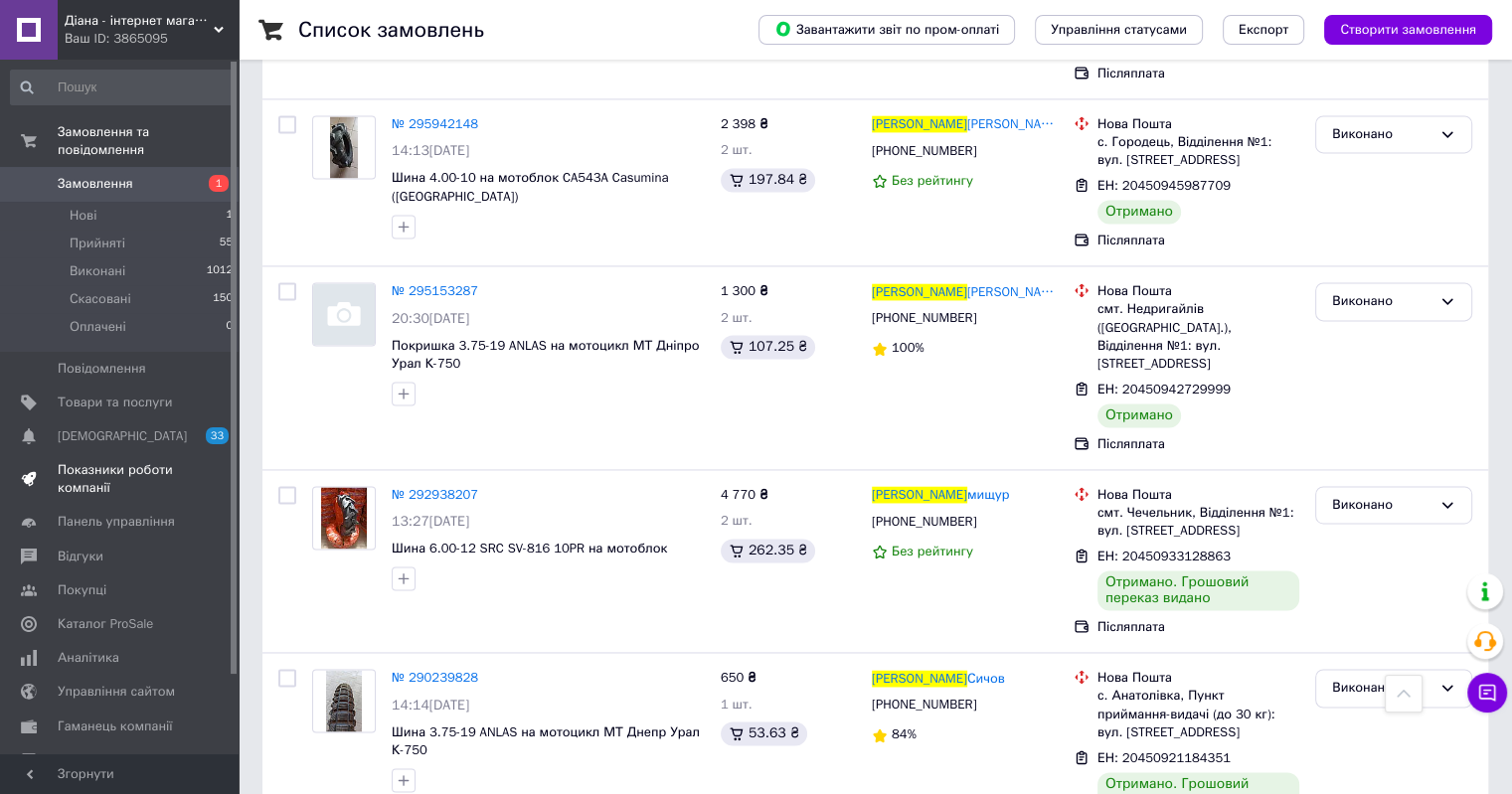 click on "Показники роботи компанії" at bounding box center (120, 479) 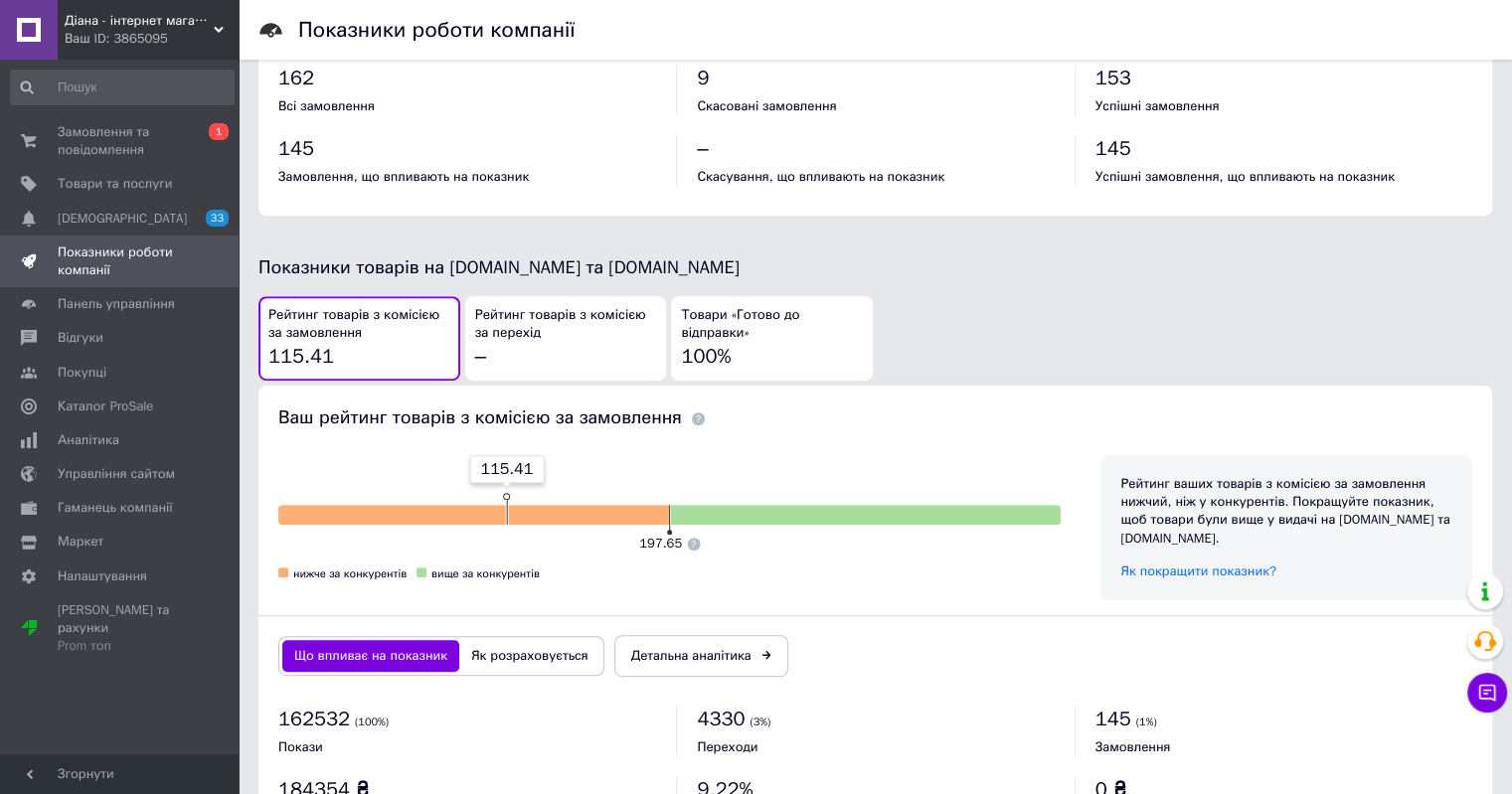 scroll, scrollTop: 983, scrollLeft: 0, axis: vertical 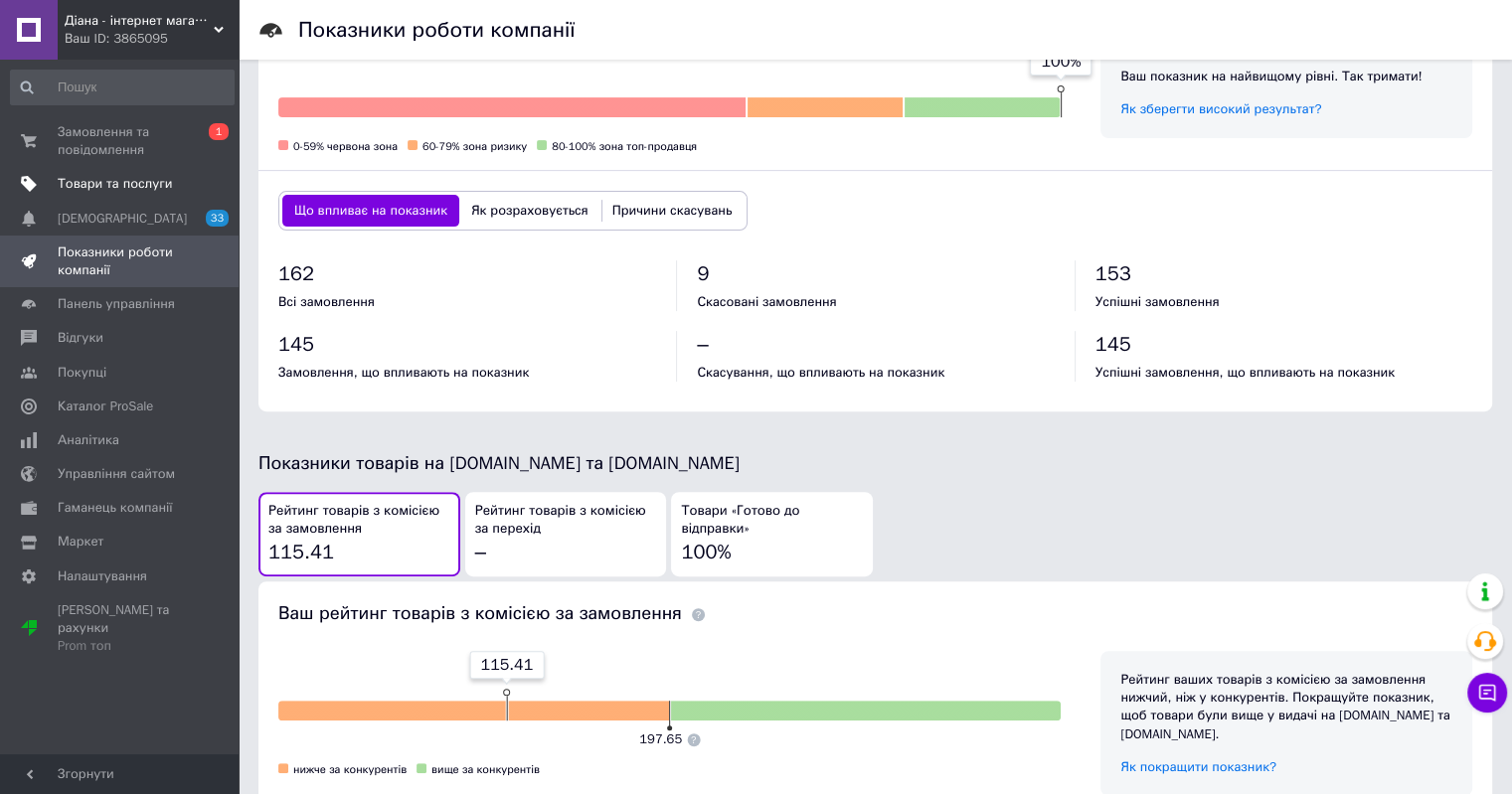 click on "Товари та послуги" at bounding box center [114, 184] 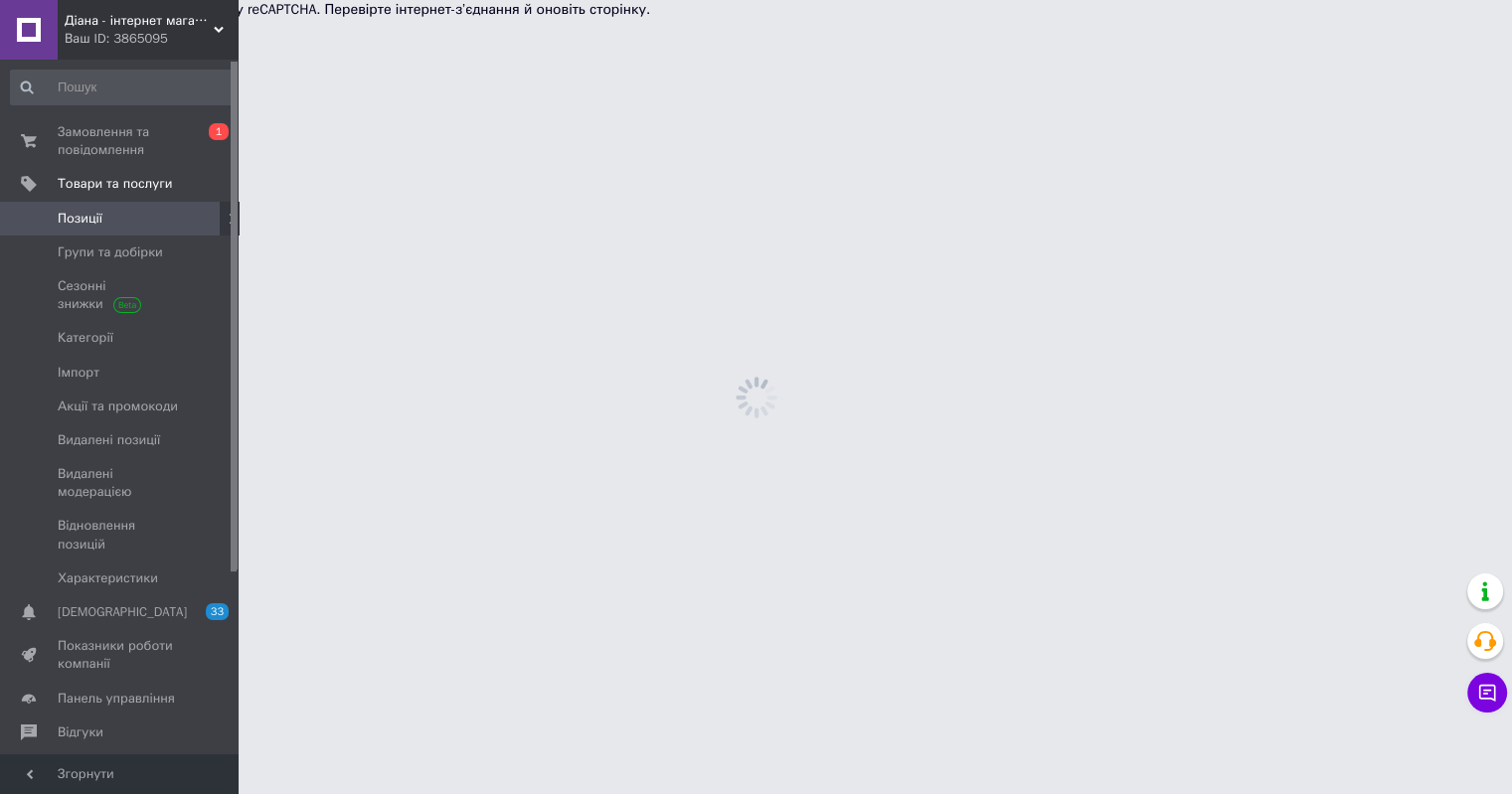 scroll, scrollTop: 0, scrollLeft: 0, axis: both 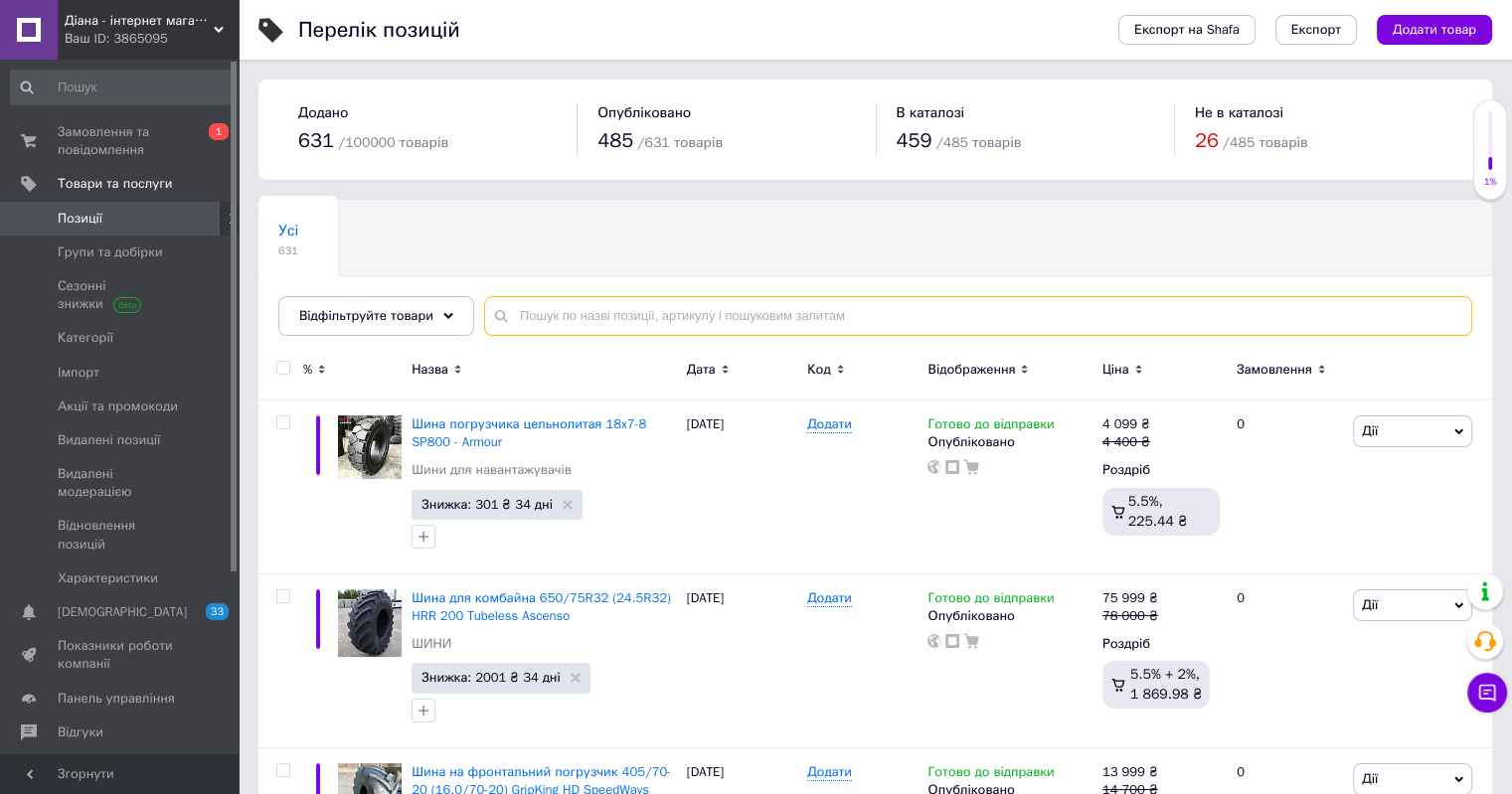 click at bounding box center [978, 316] 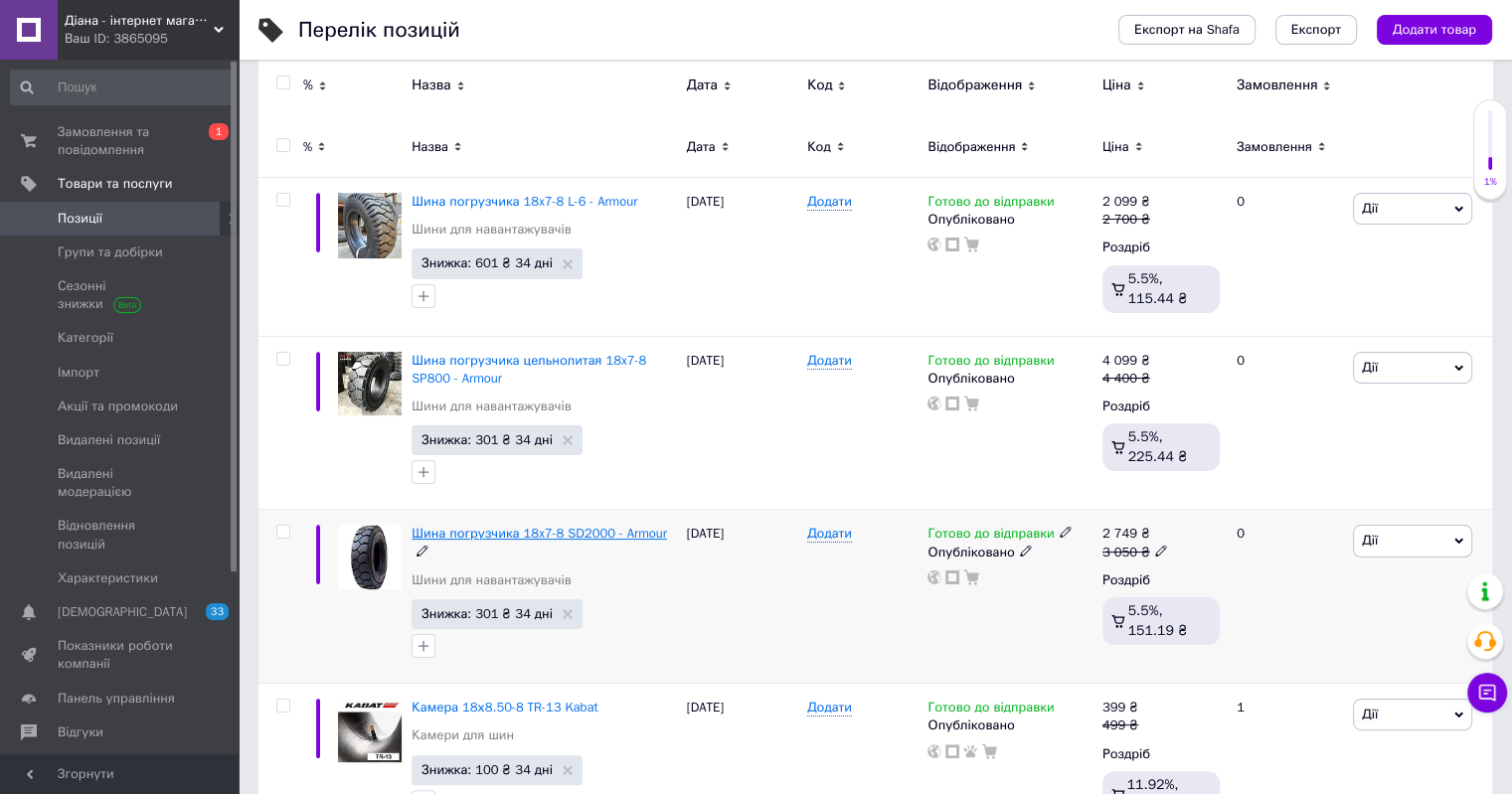 scroll, scrollTop: 194, scrollLeft: 0, axis: vertical 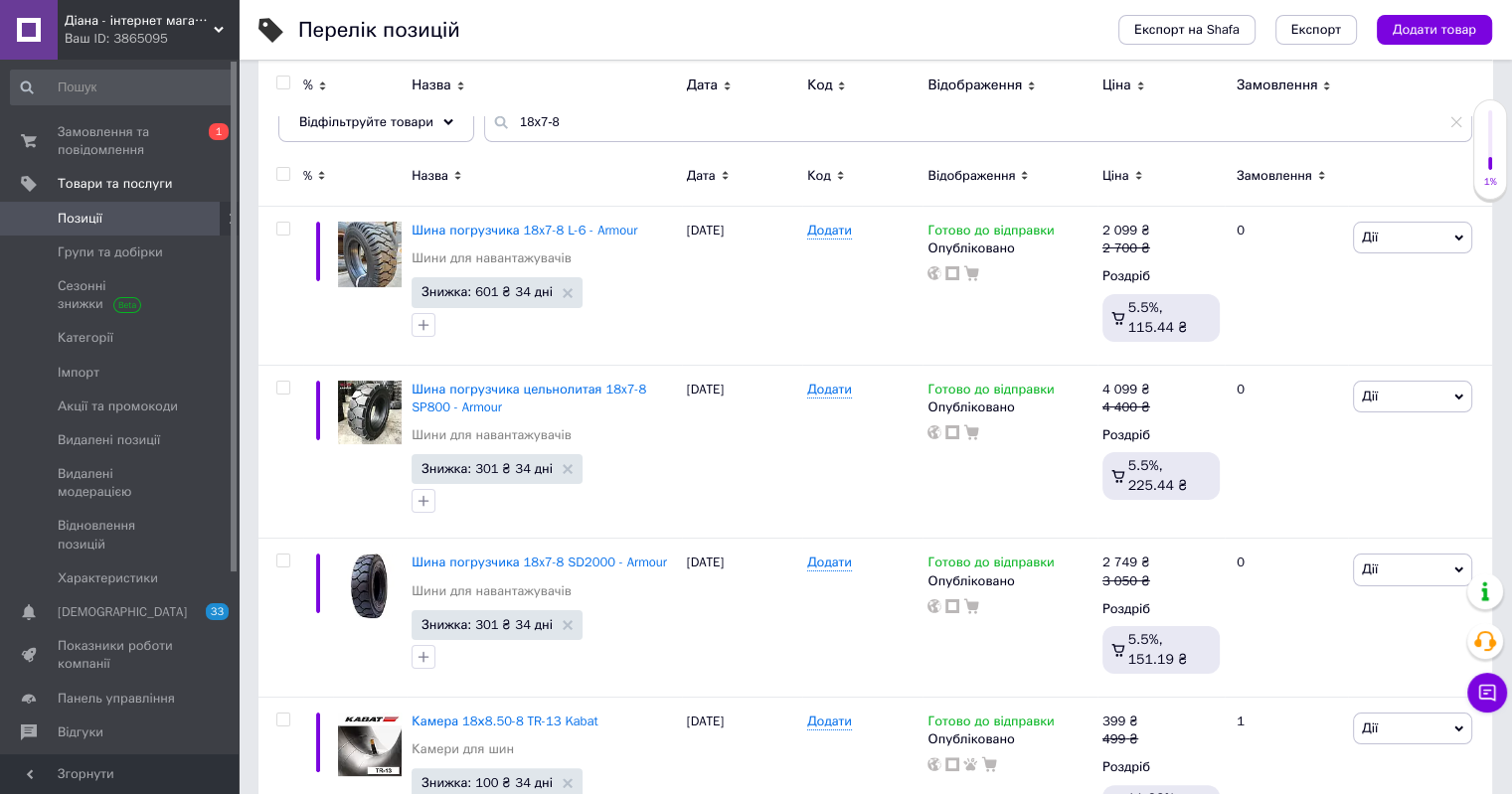 drag, startPoint x: 560, startPoint y: 110, endPoint x: 522, endPoint y: 114, distance: 38.209946 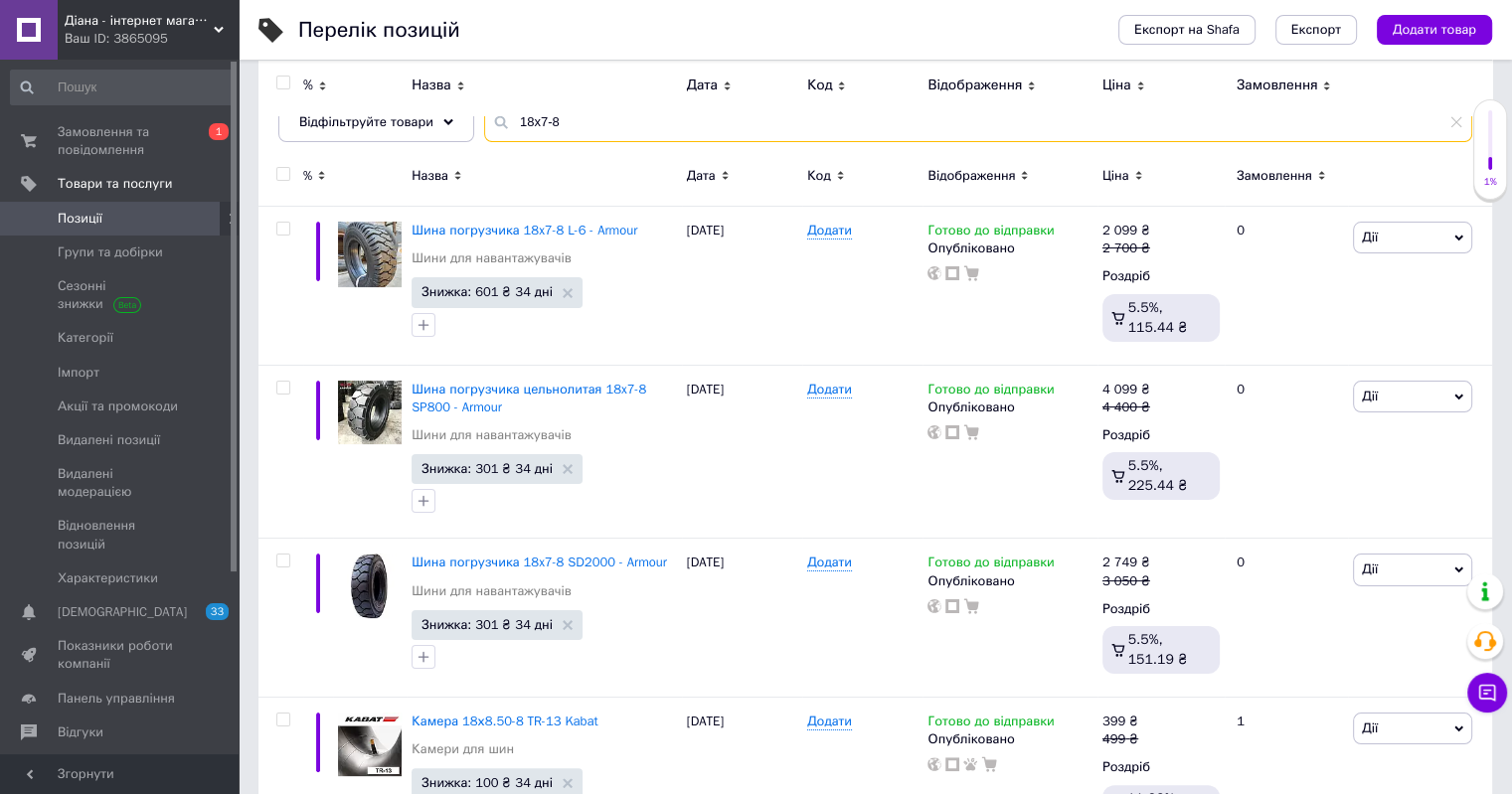 drag, startPoint x: 556, startPoint y: 119, endPoint x: 489, endPoint y: 118, distance: 67.00746 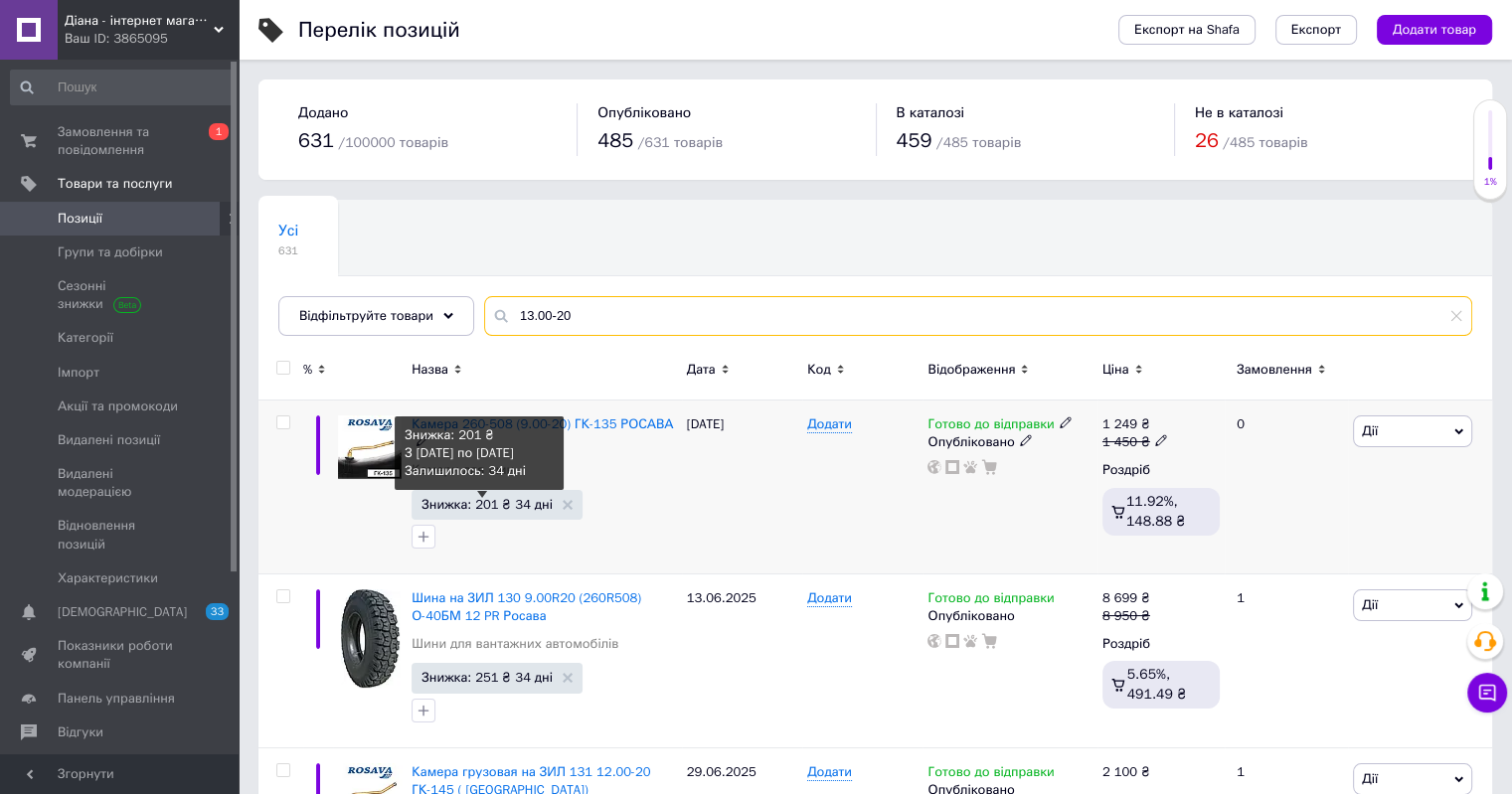 scroll, scrollTop: 305, scrollLeft: 0, axis: vertical 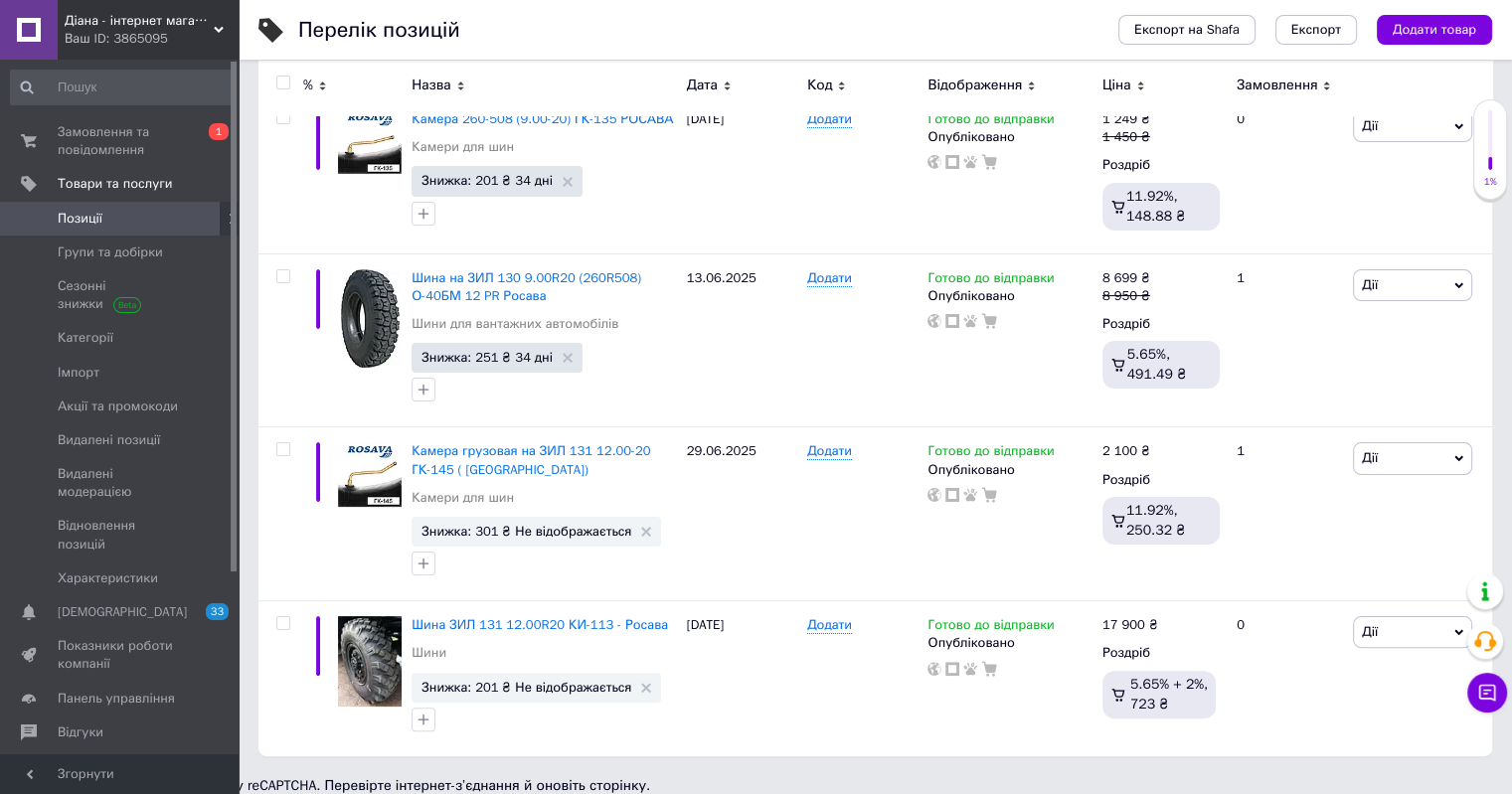type on "13.00-20" 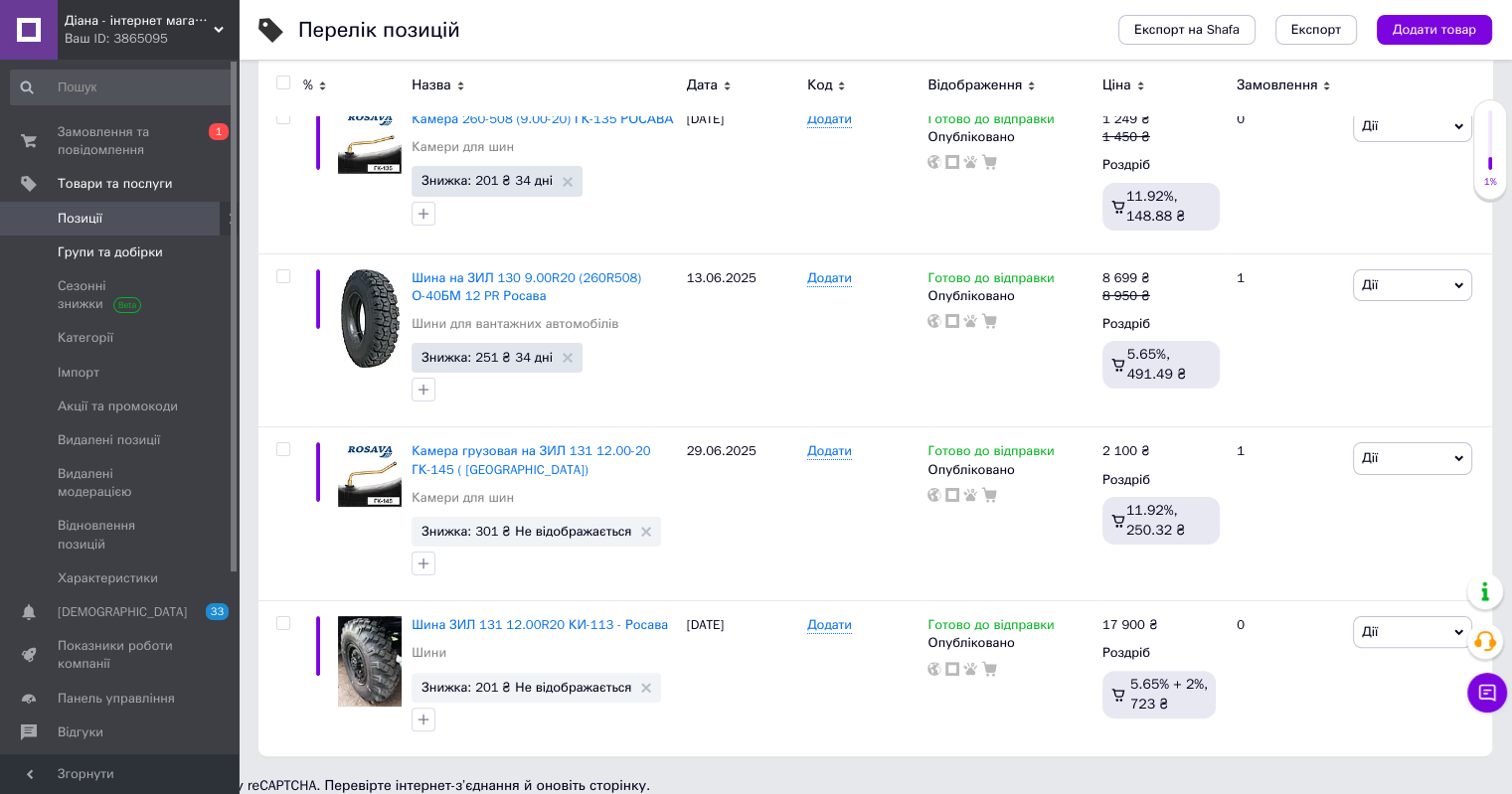 click on "Групи та добірки" at bounding box center [110, 252] 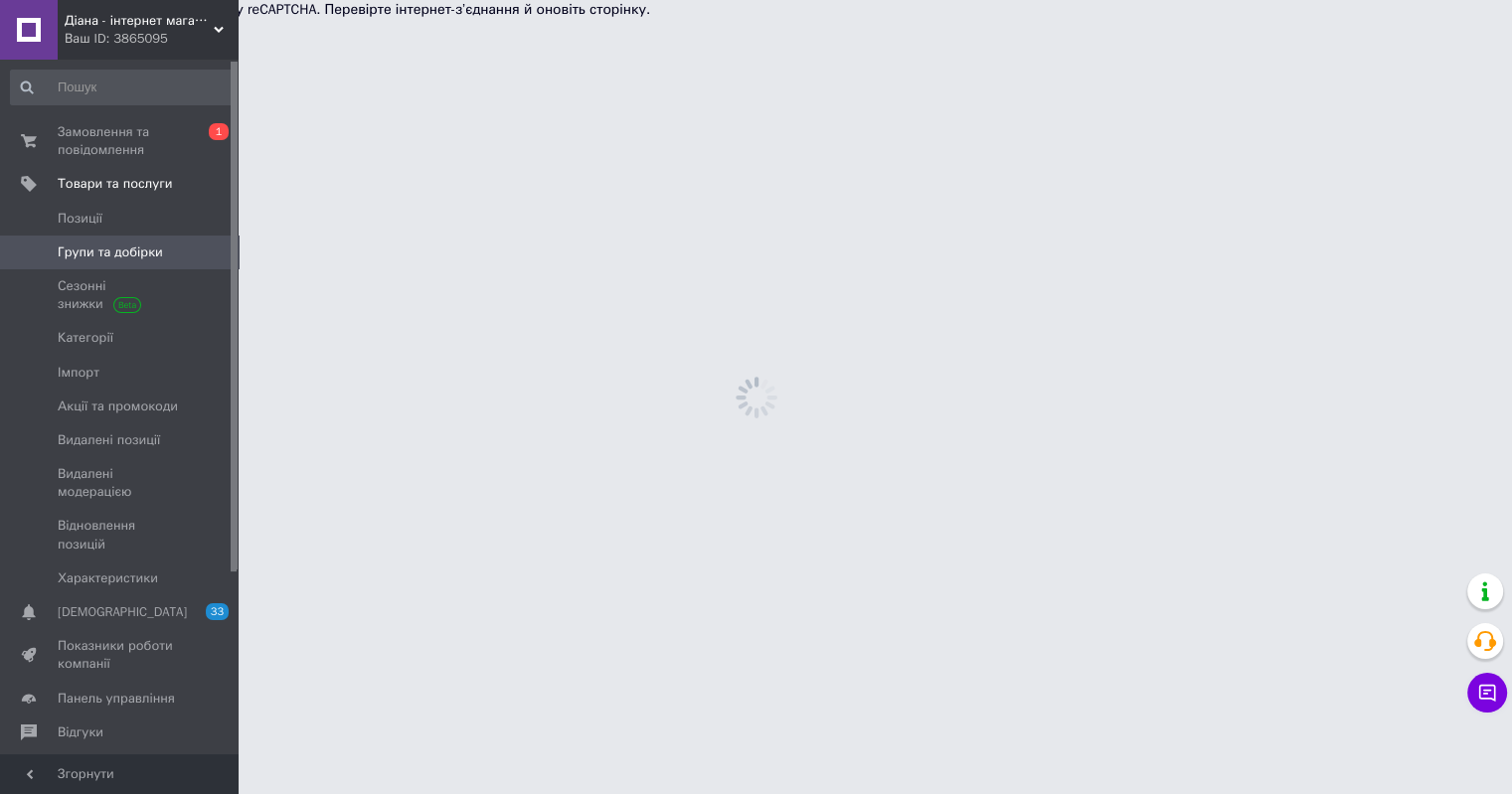 scroll, scrollTop: 0, scrollLeft: 0, axis: both 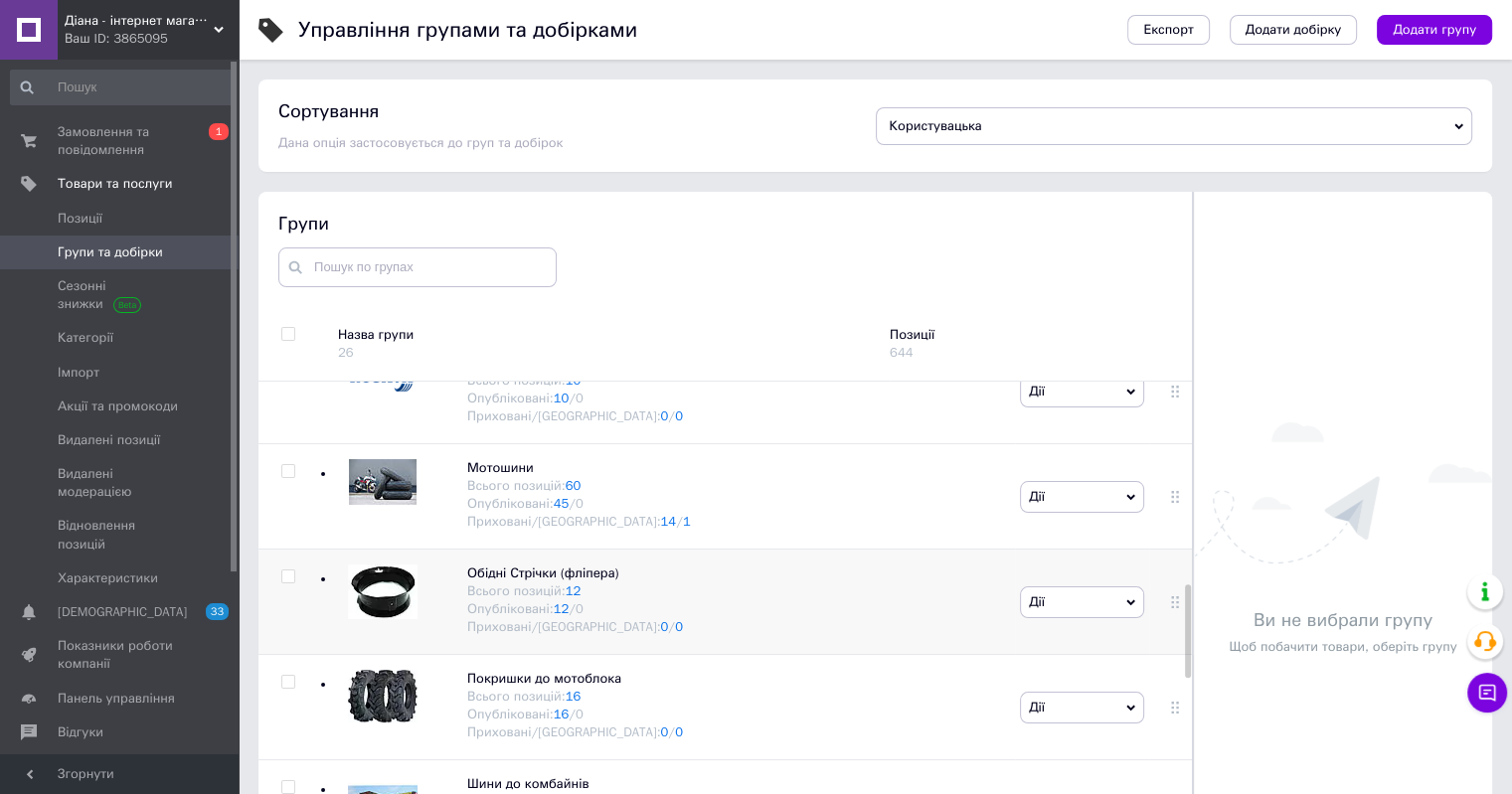 click at bounding box center [383, 591] 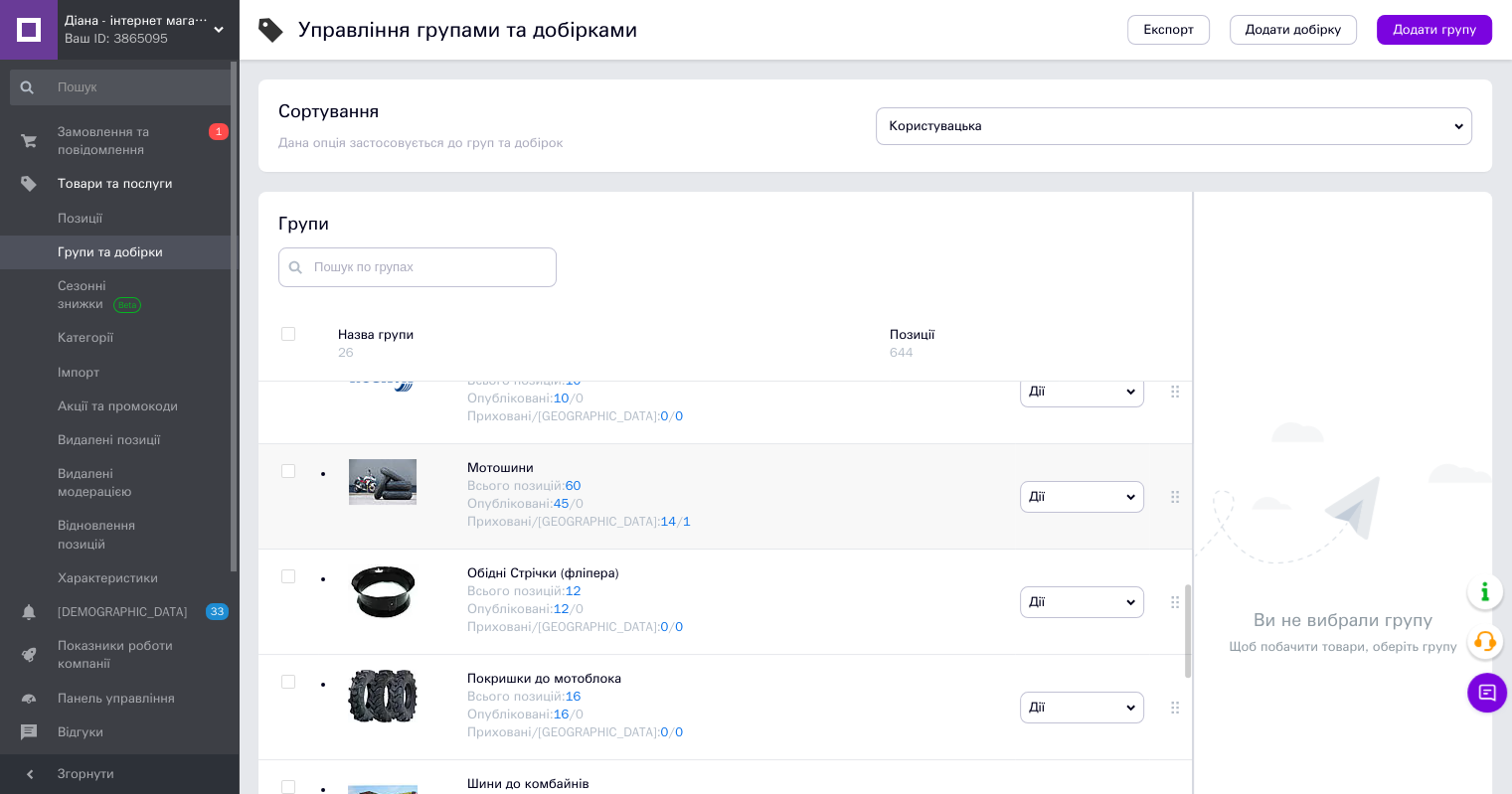 scroll, scrollTop: 1643, scrollLeft: 0, axis: vertical 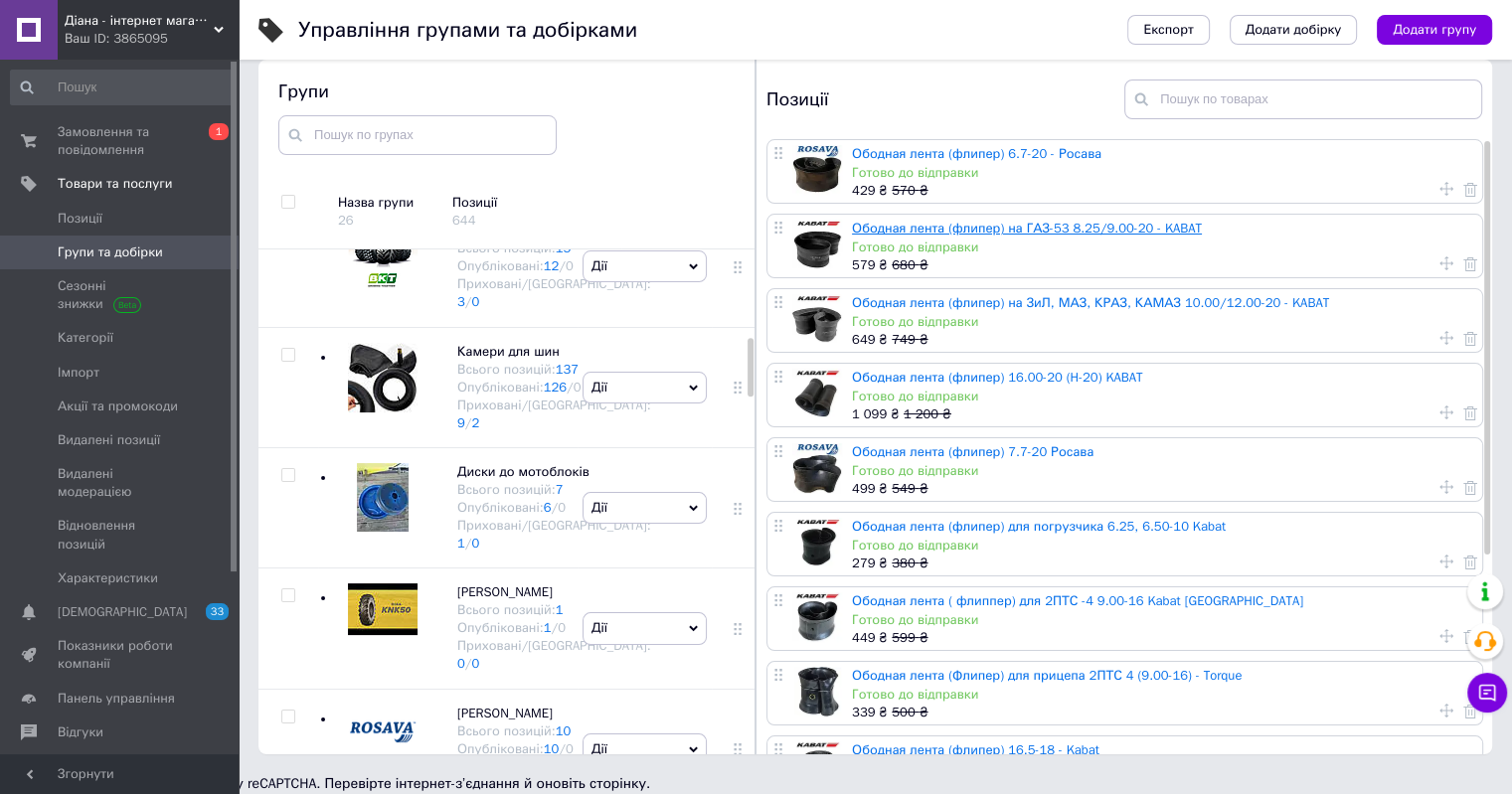 click on "Ободная лента (флипер) на ГАЗ-53 8.25/9.00-20 - KABAT" at bounding box center (1027, 228) 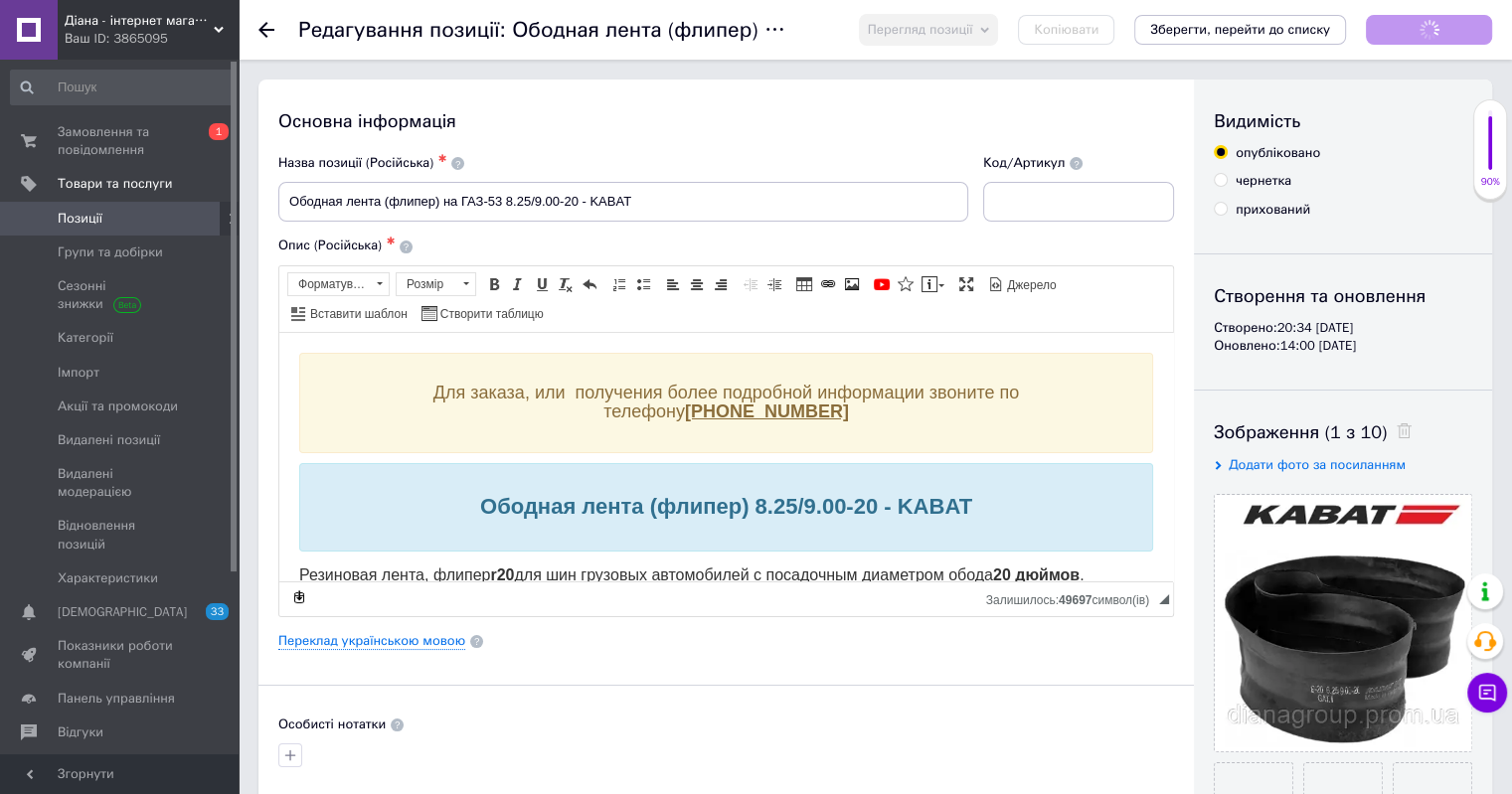 scroll, scrollTop: 0, scrollLeft: 0, axis: both 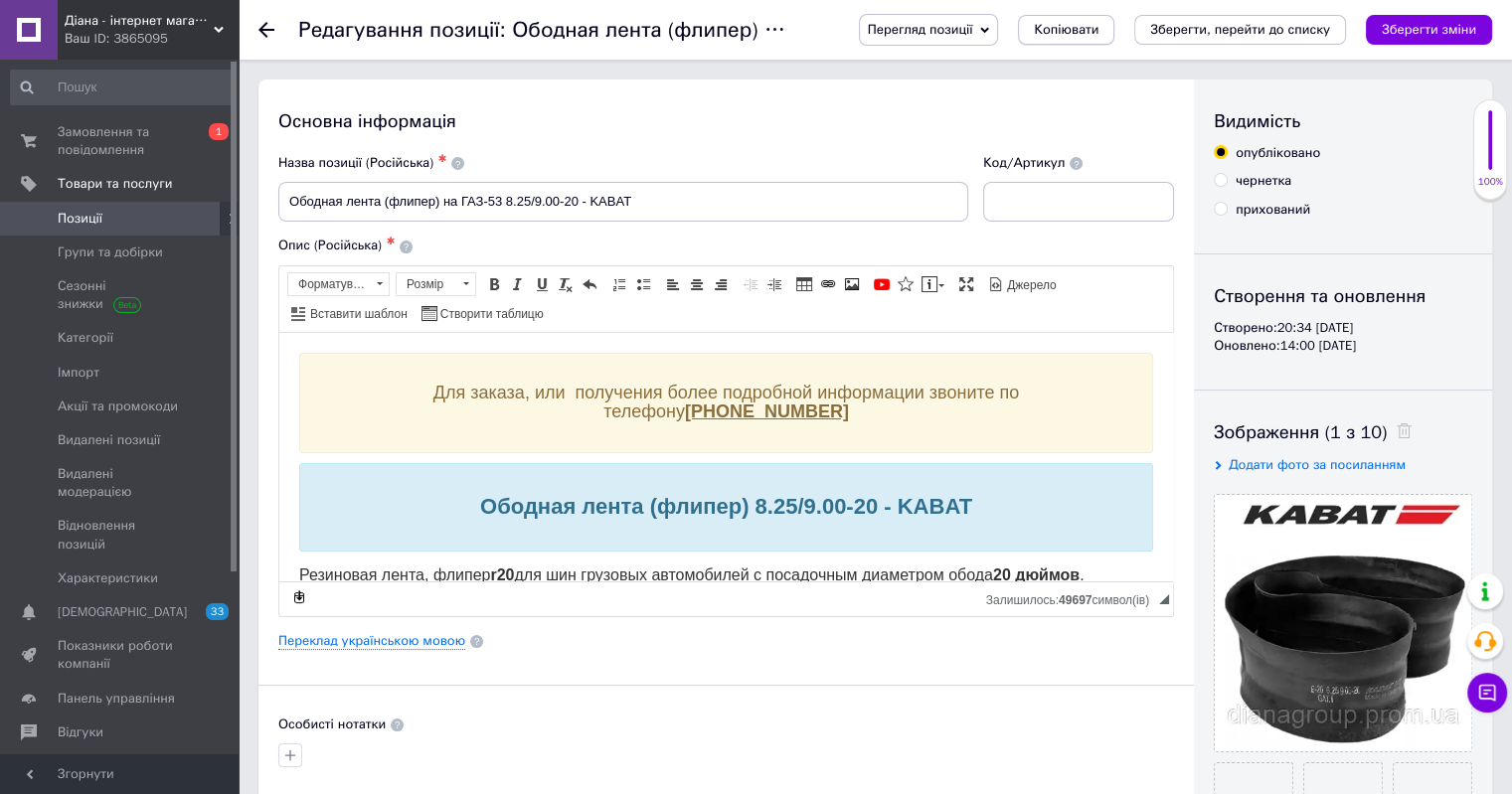 click on "Копіювати" at bounding box center [1066, 30] 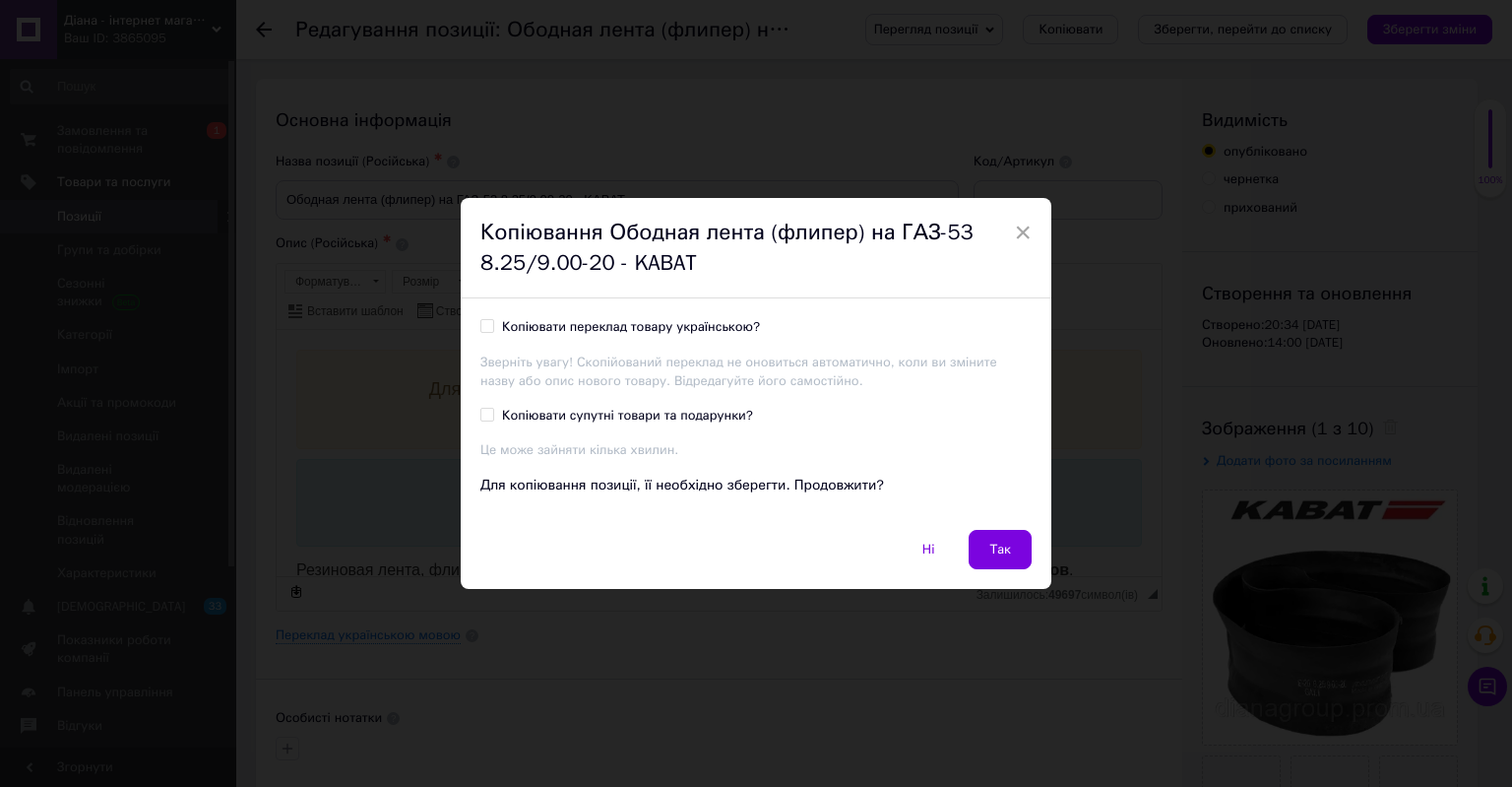 click on "Копіювати переклад товару українською?" at bounding box center [631, 327] 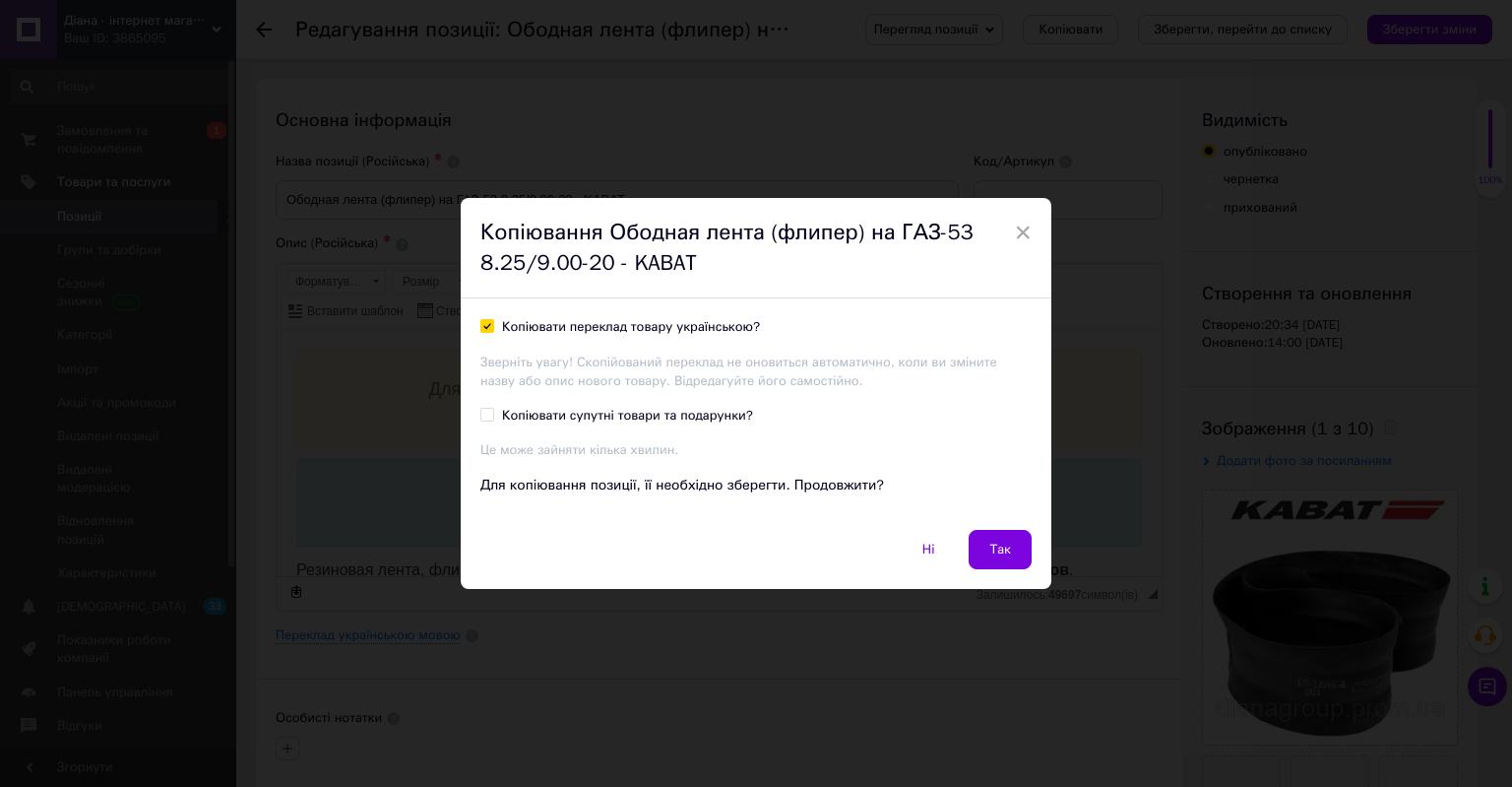checkbox on "true" 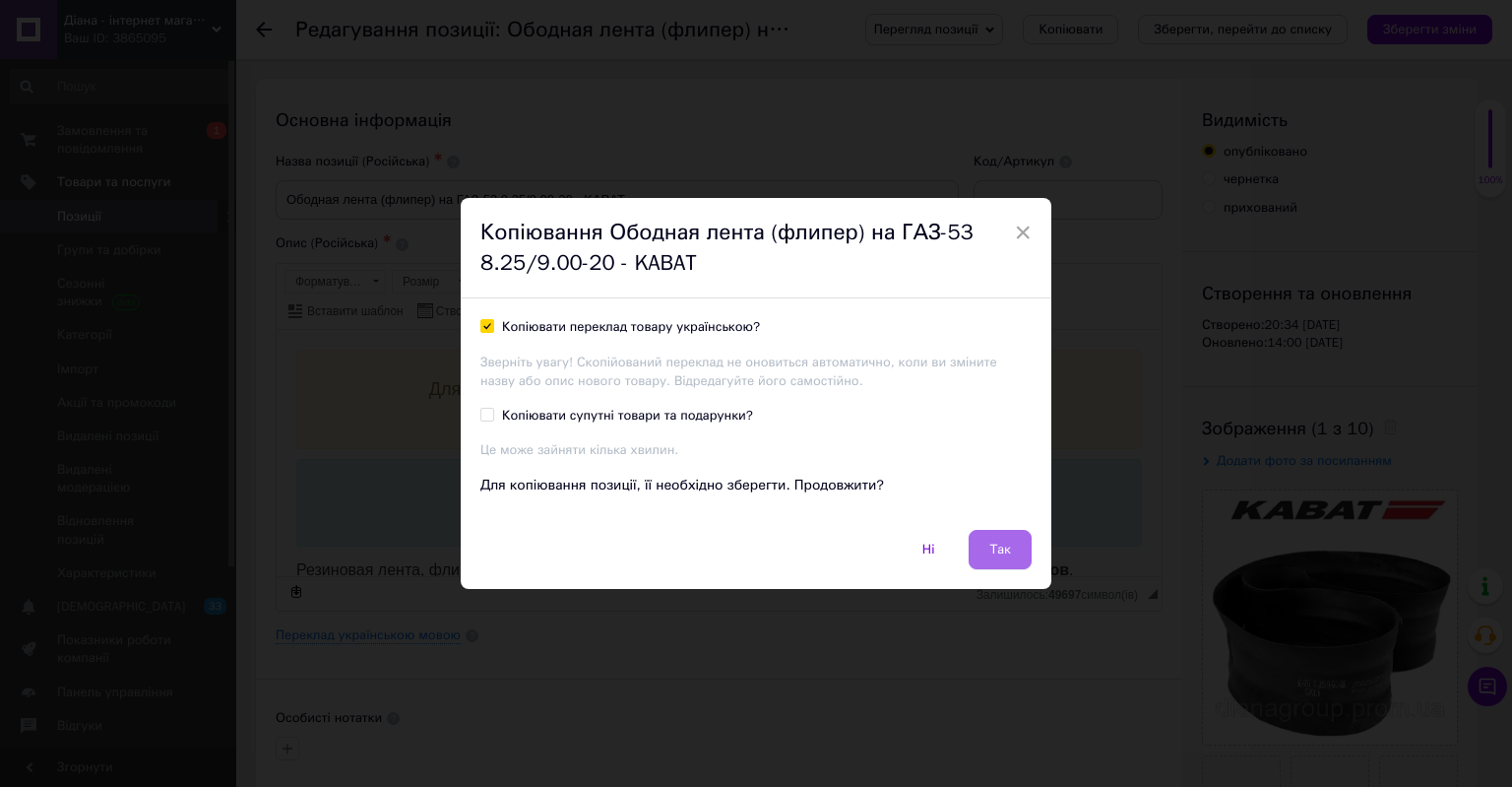 drag, startPoint x: 995, startPoint y: 548, endPoint x: 542, endPoint y: 112, distance: 628.7329 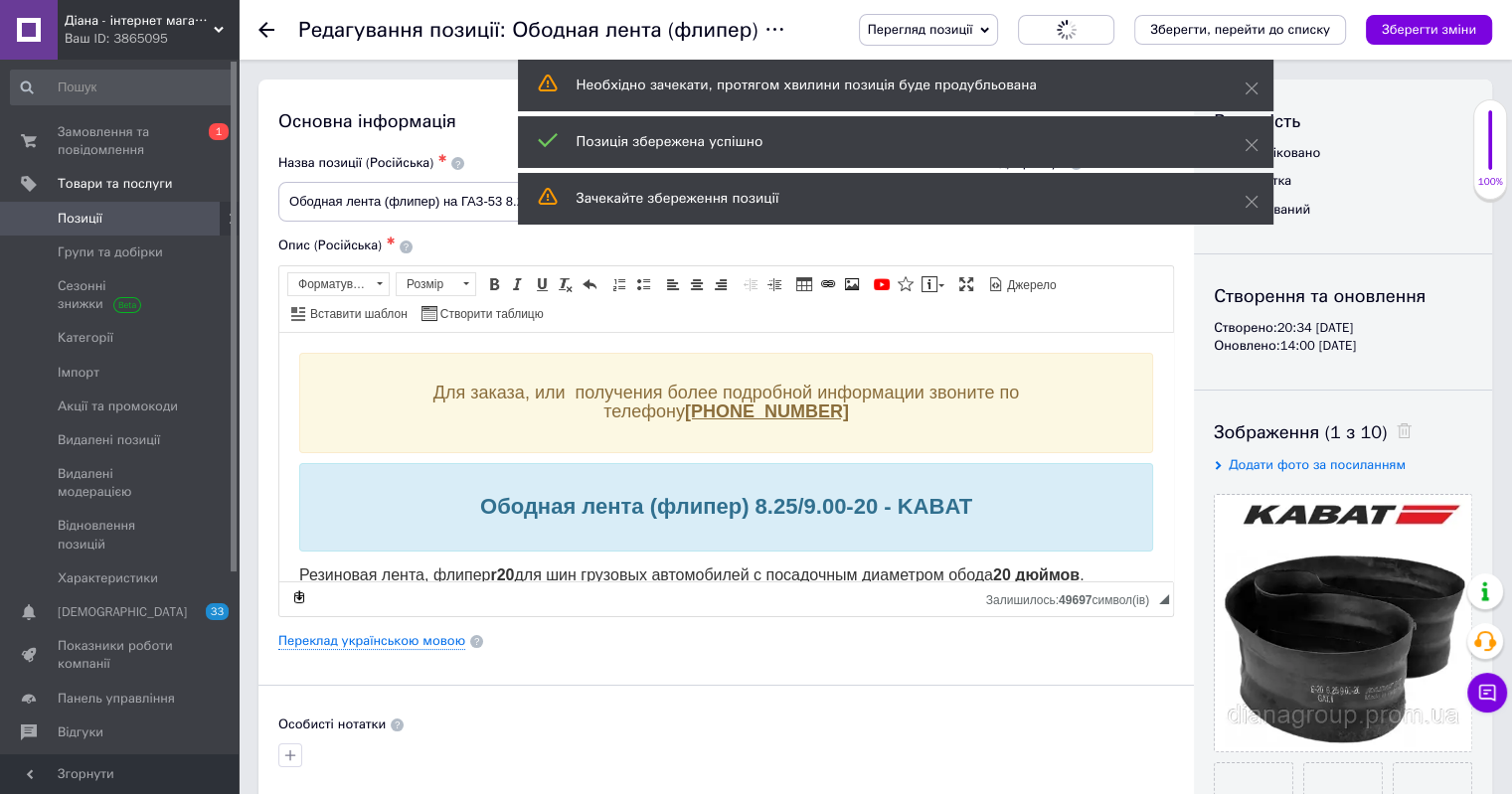 click on "Позиції" at bounding box center [80, 219] 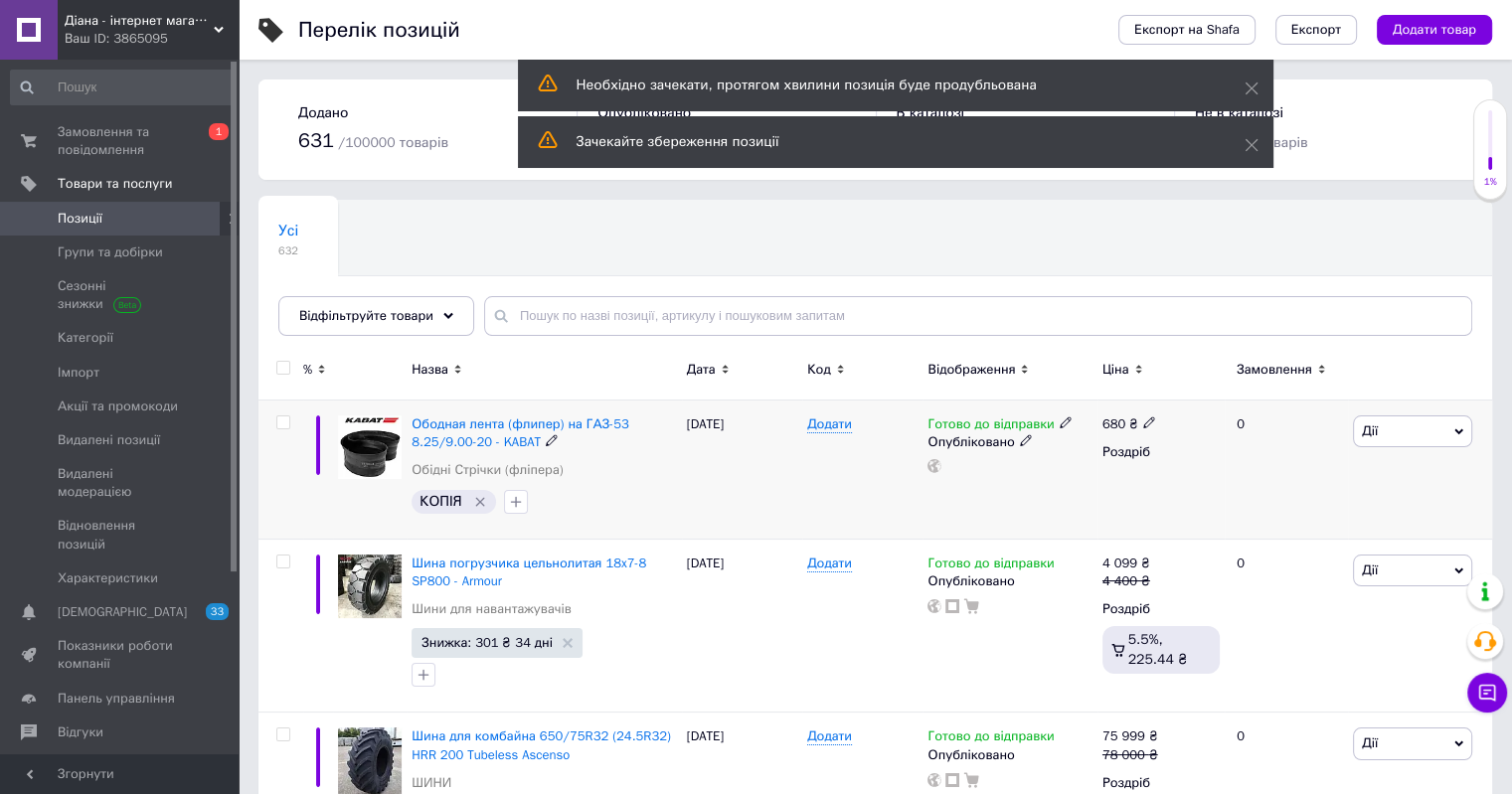 click 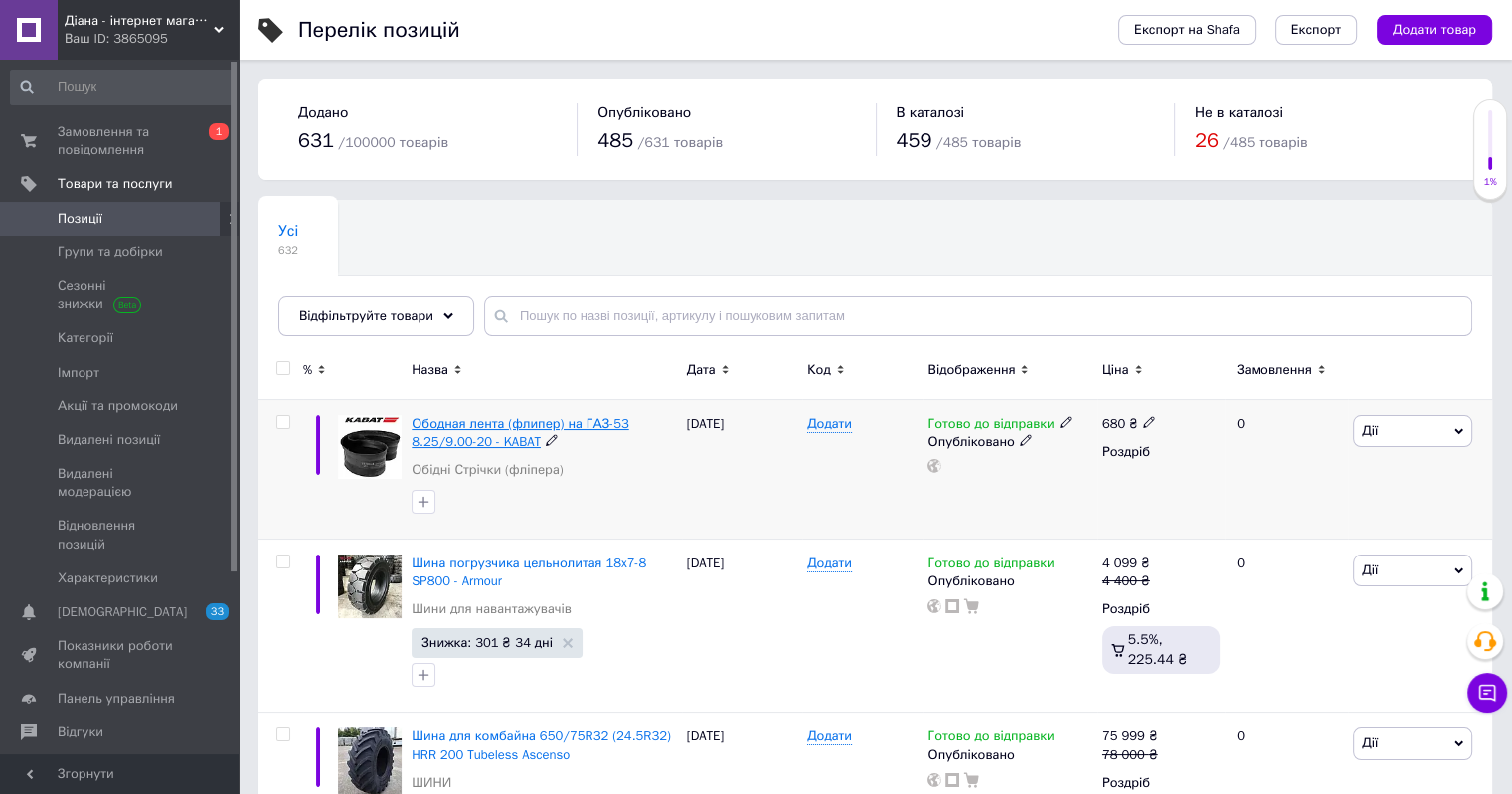 click on "Ободная лента (флипер) на ГАЗ-53 8.25/9.00-20 - KABAT" at bounding box center [520, 432] 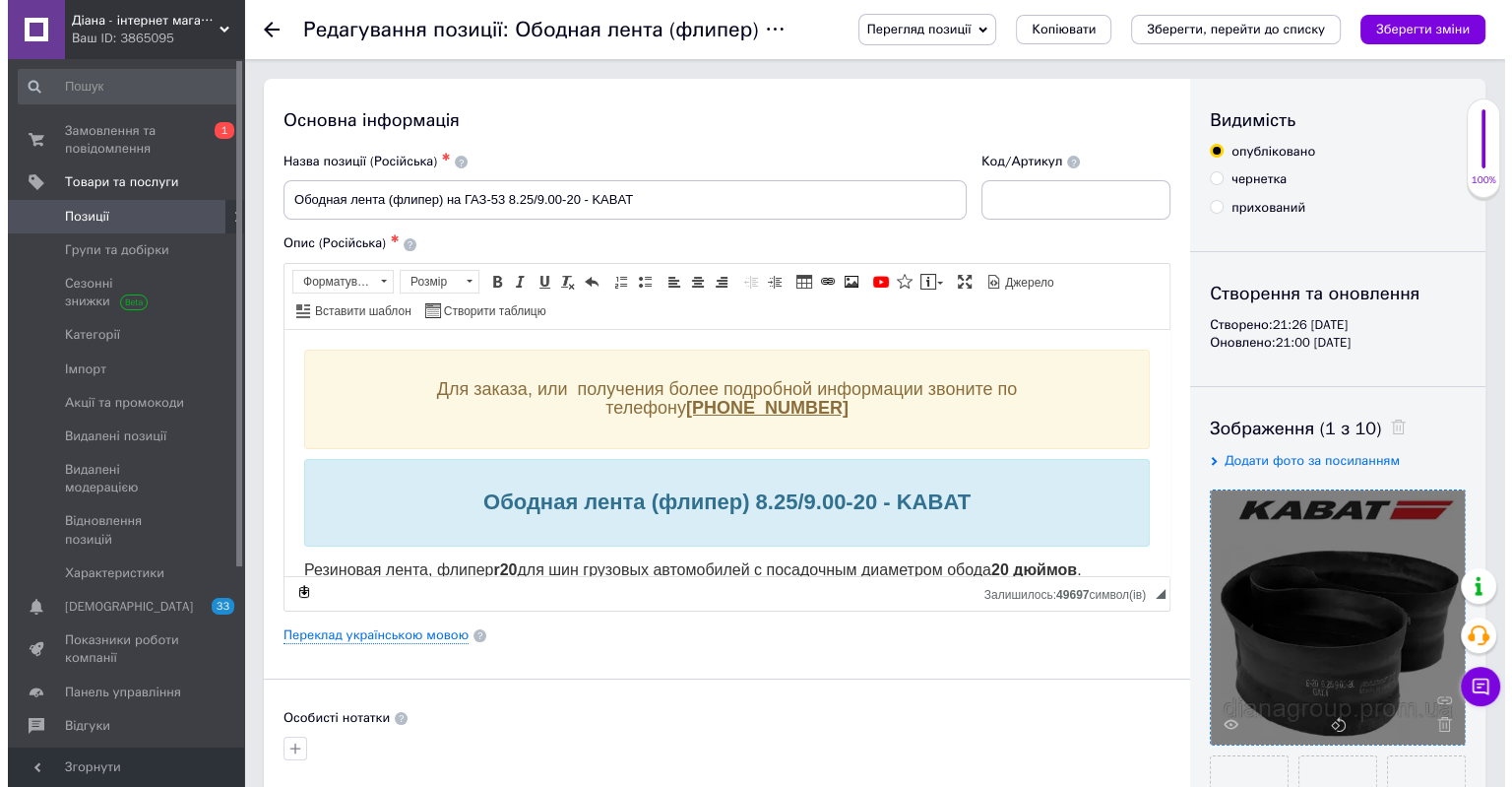 scroll, scrollTop: 197, scrollLeft: 0, axis: vertical 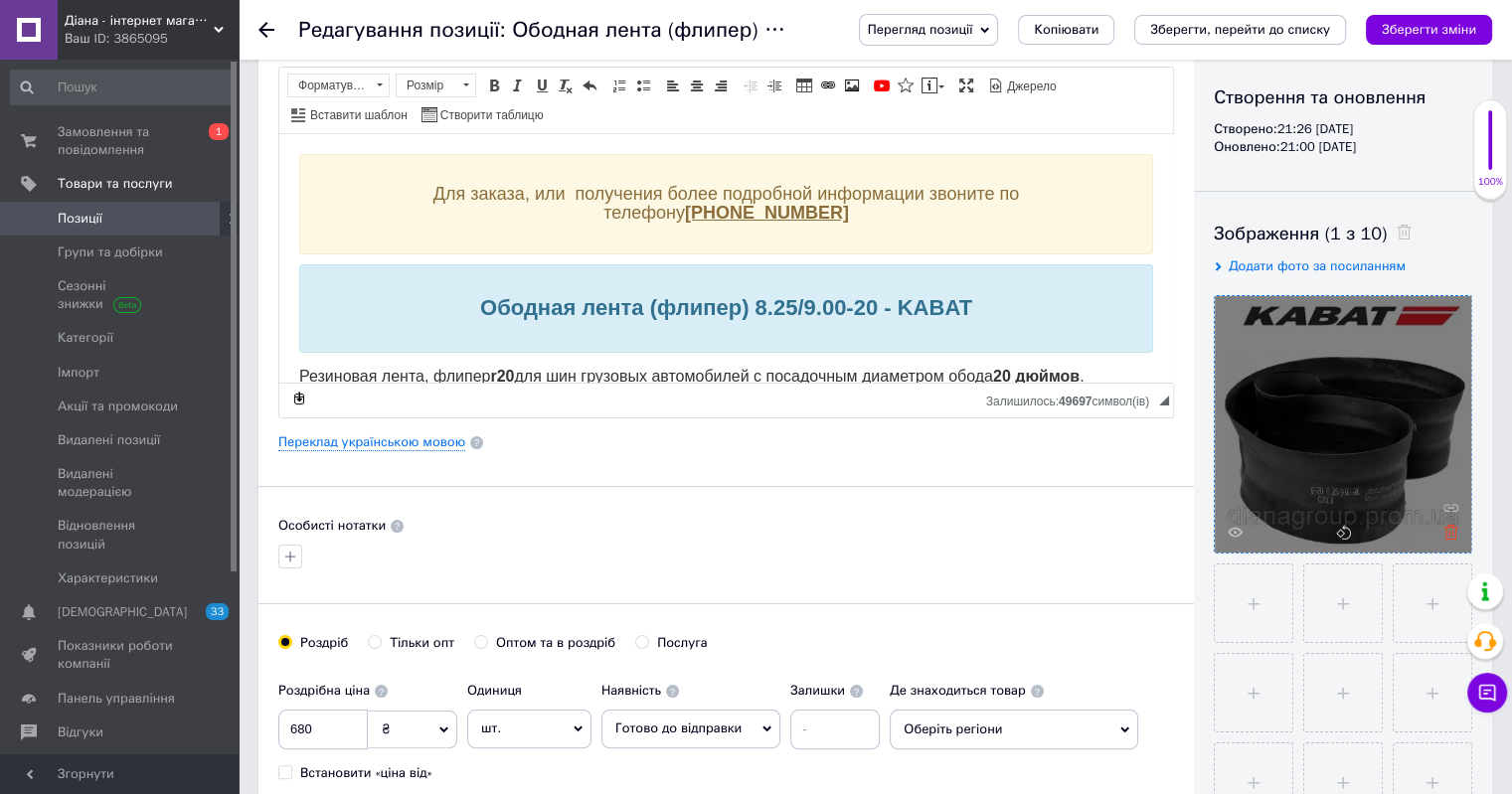 click 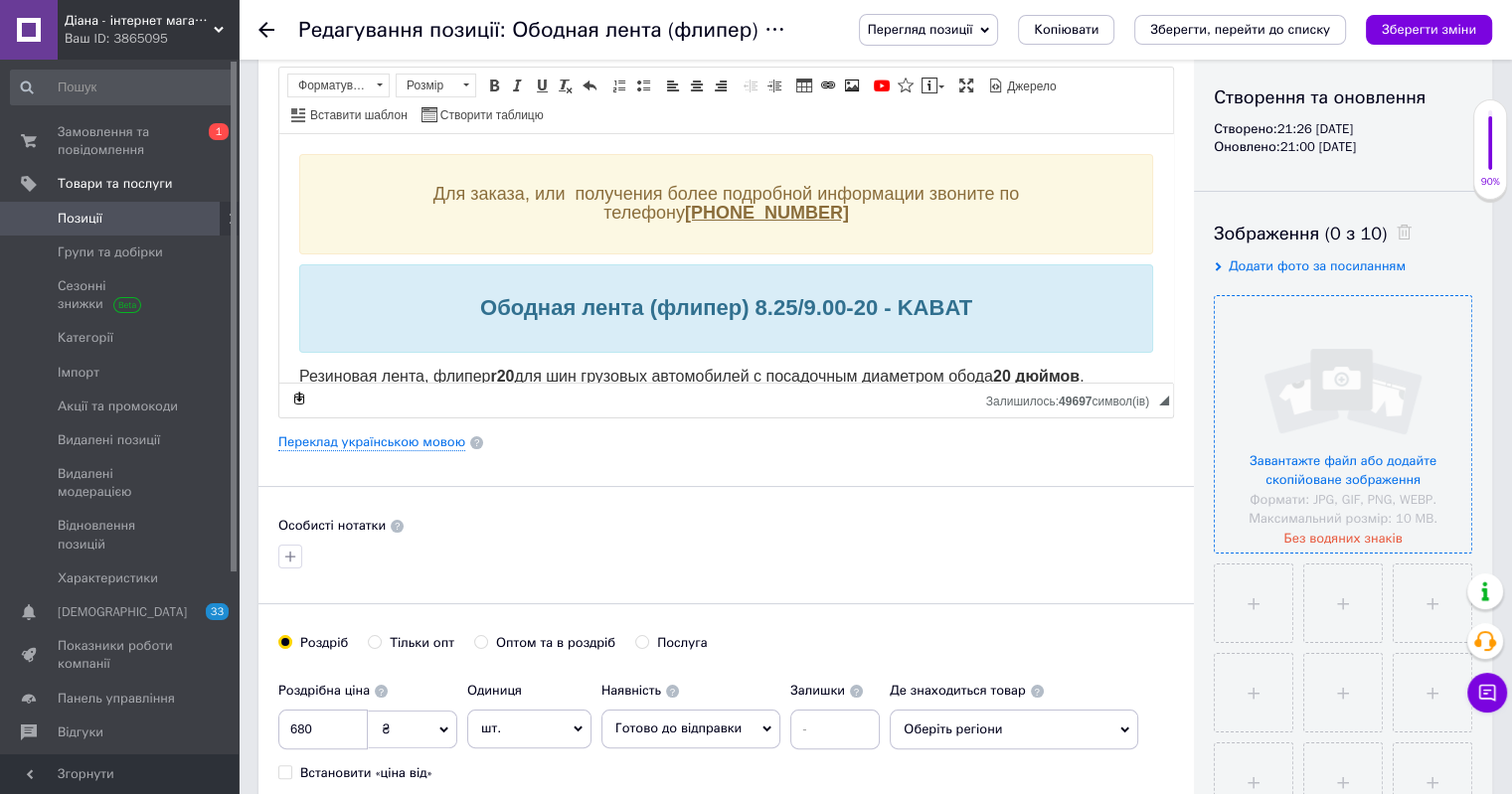 click at bounding box center (1343, 424) 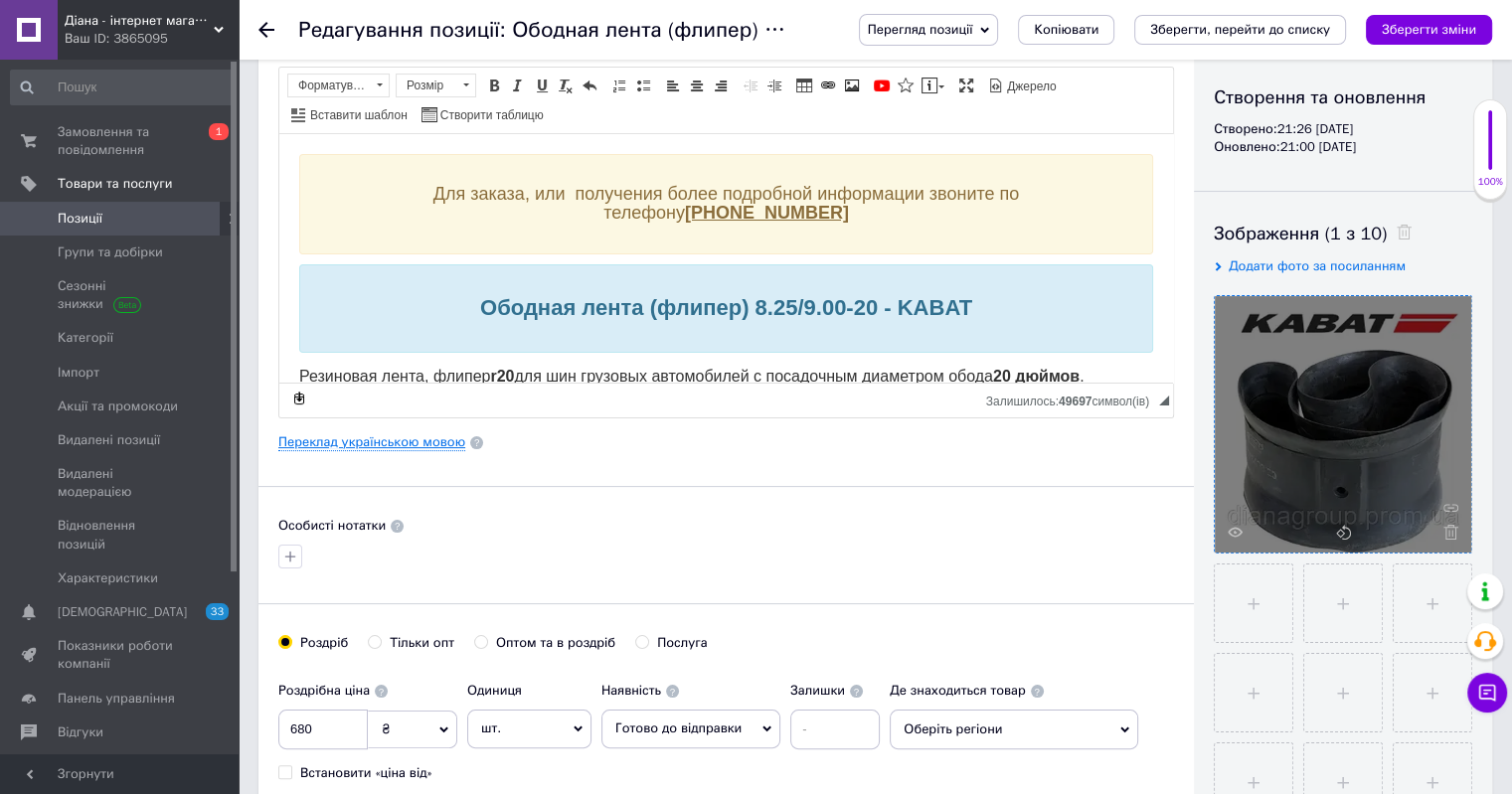 click on "Переклад українською мовою" at bounding box center (372, 442) 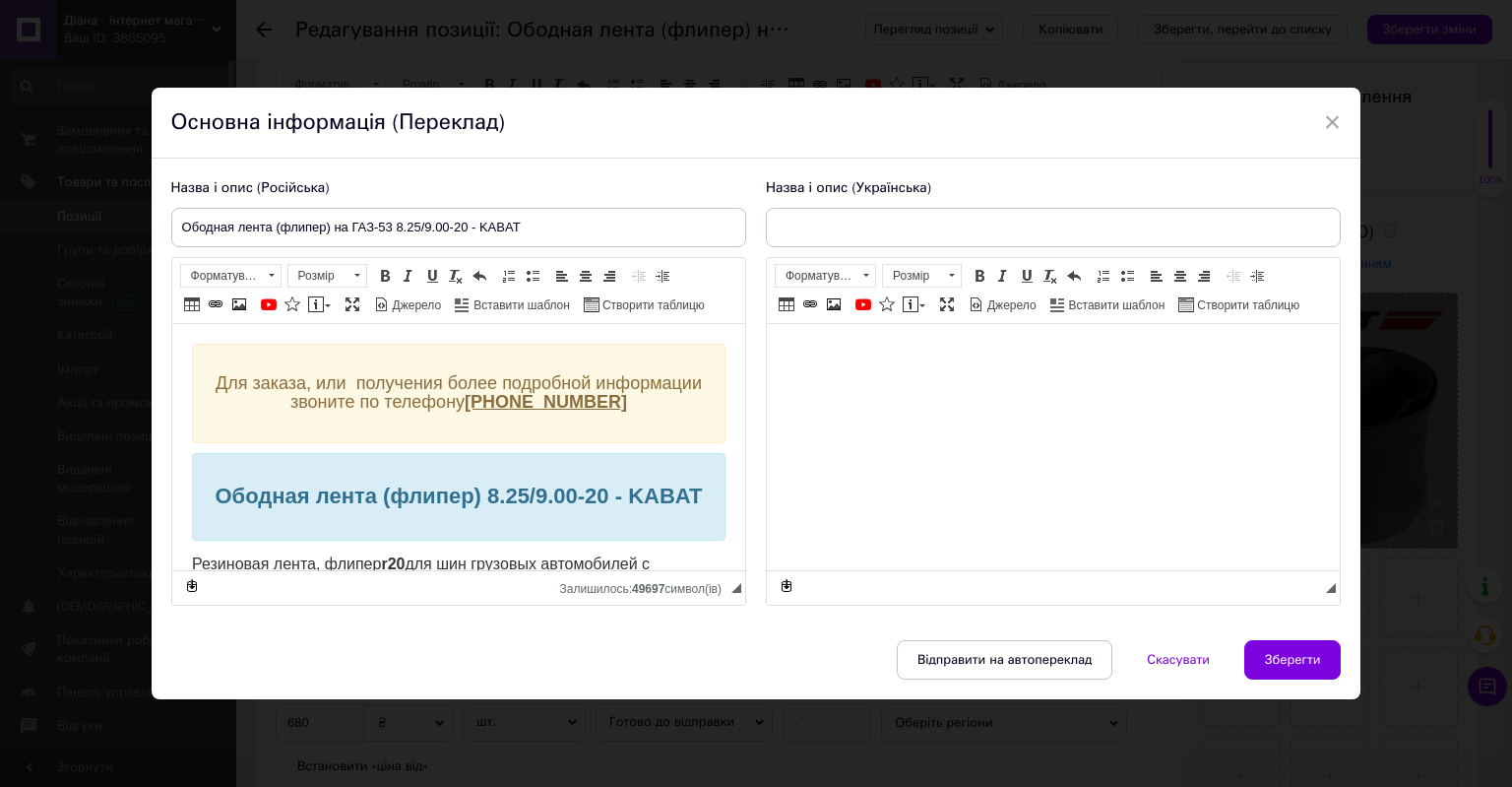 scroll, scrollTop: 0, scrollLeft: 0, axis: both 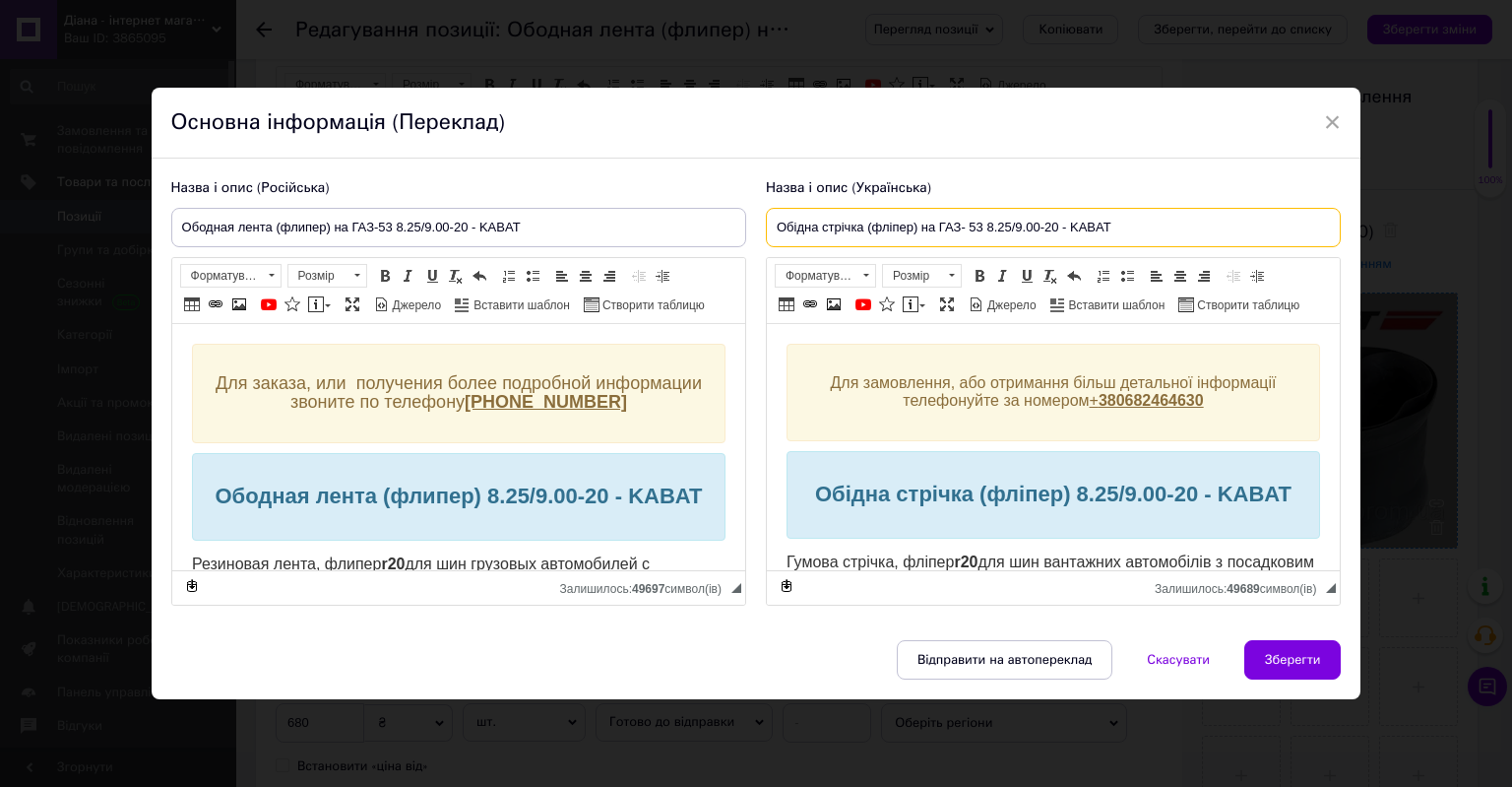 drag, startPoint x: 1141, startPoint y: 225, endPoint x: 767, endPoint y: 220, distance: 374.0334 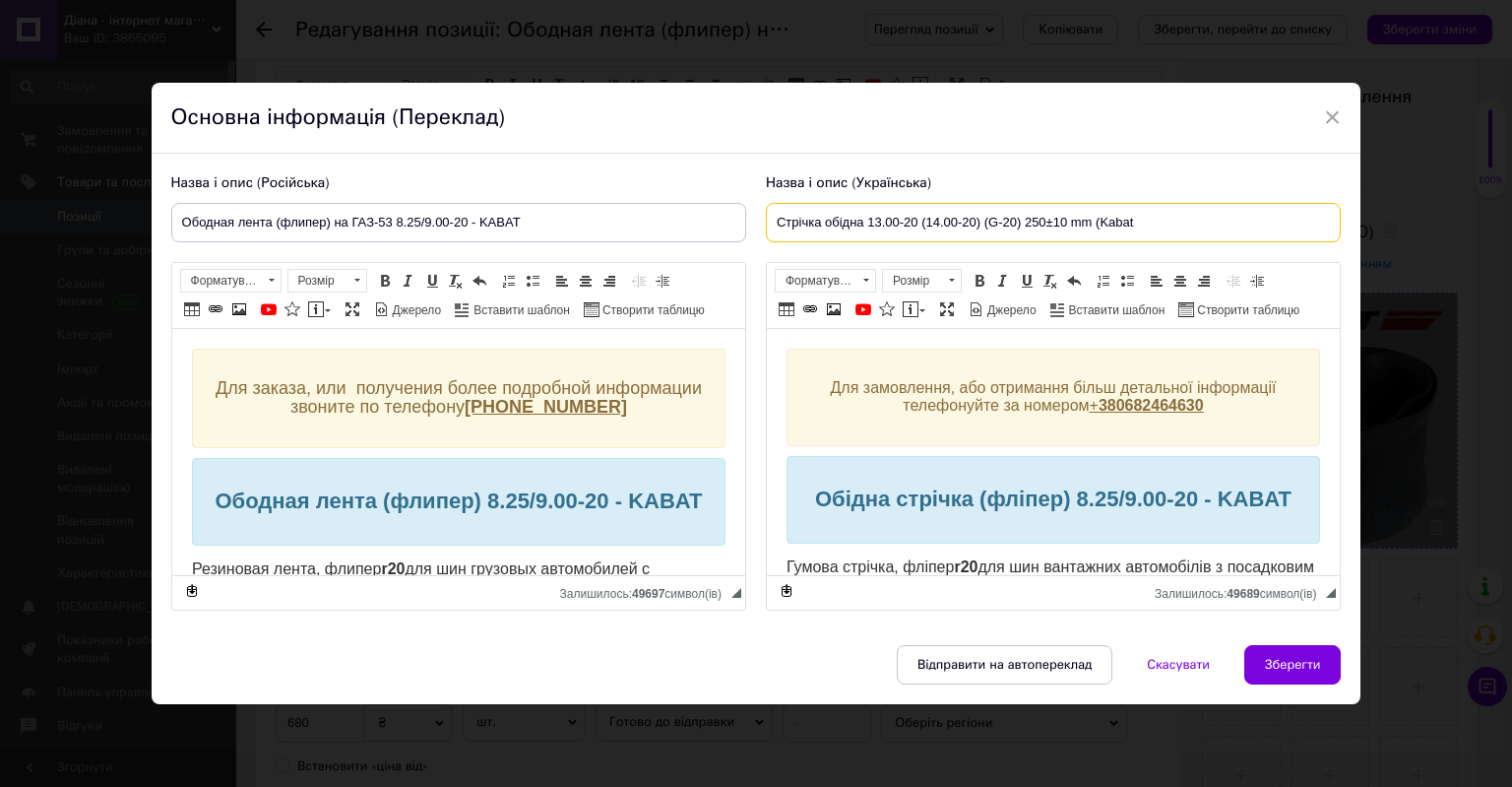 click on "Стрічка обідна 13.00-20 (14.00-20) (G-20) 250±10 mm (Kabat" at bounding box center (1053, 223) 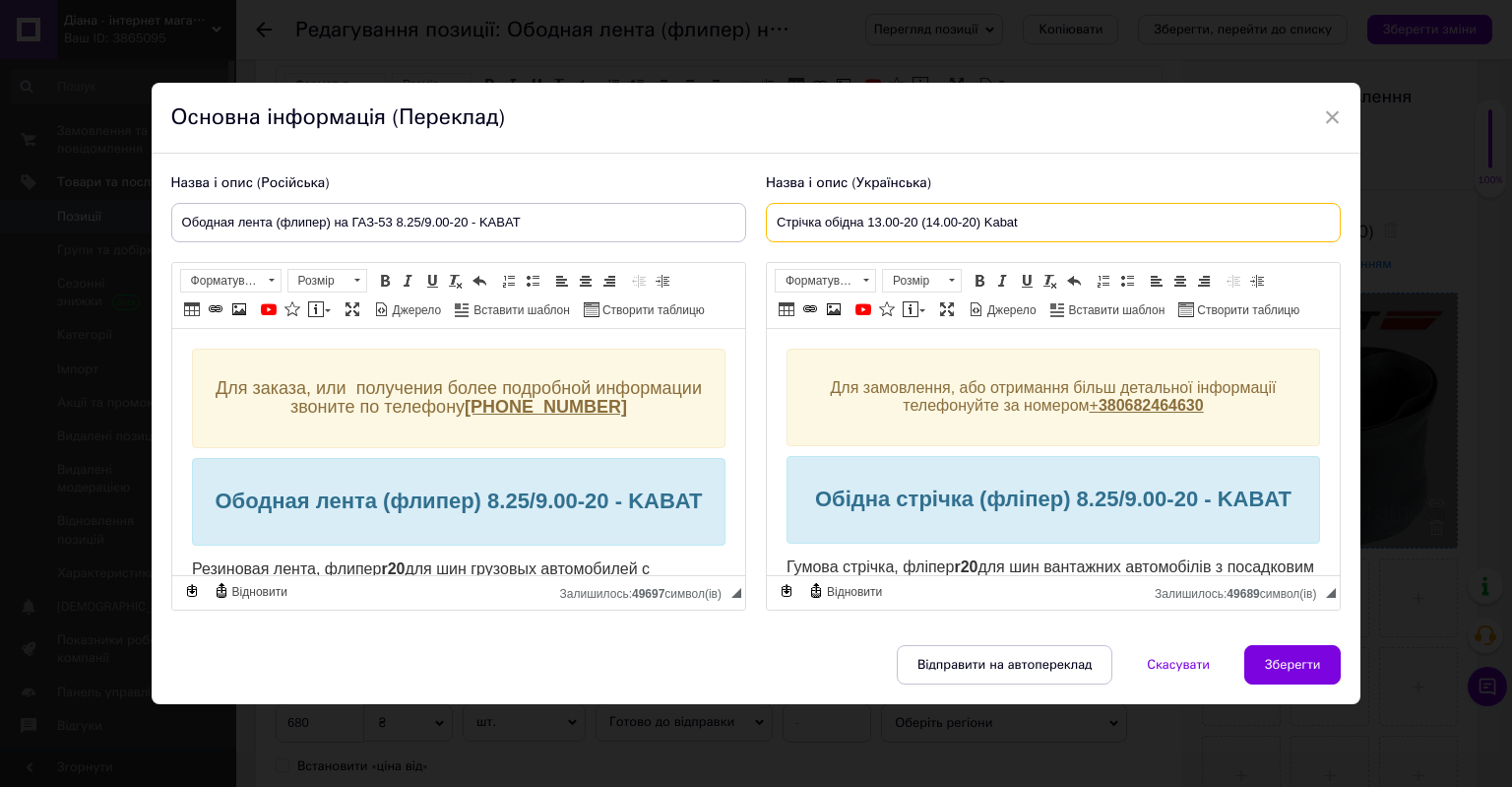 click on "Стрічка обідна 13.00-20 (14.00-20) Kabat" at bounding box center (1053, 223) 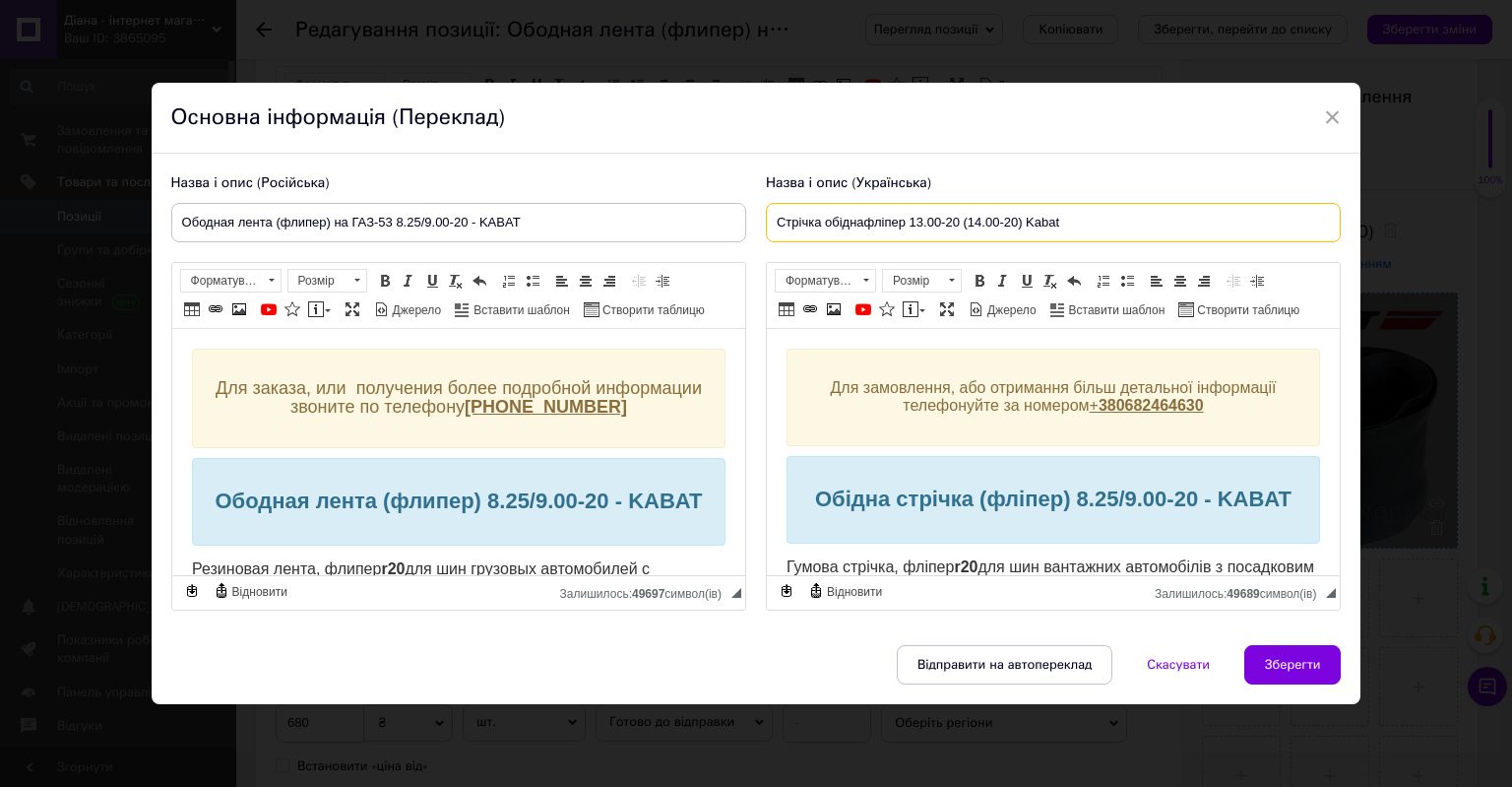 click on "Стрічка обіднафліпер 13.00-20 (14.00-20) Kabat" at bounding box center (1053, 223) 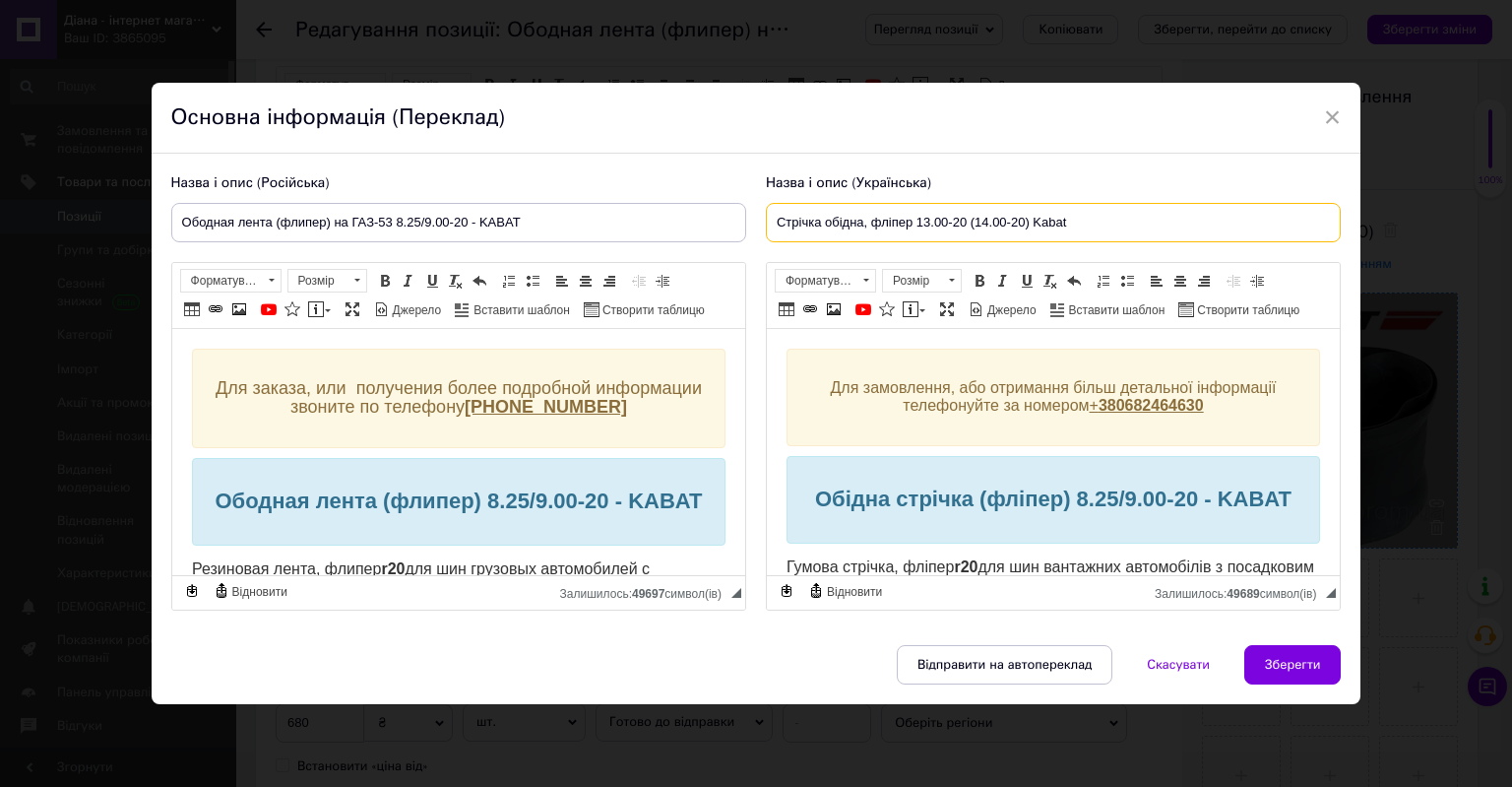 click on "Стрічка обідна, фліпер 13.00-20 (14.00-20) Kabat" at bounding box center [1053, 223] 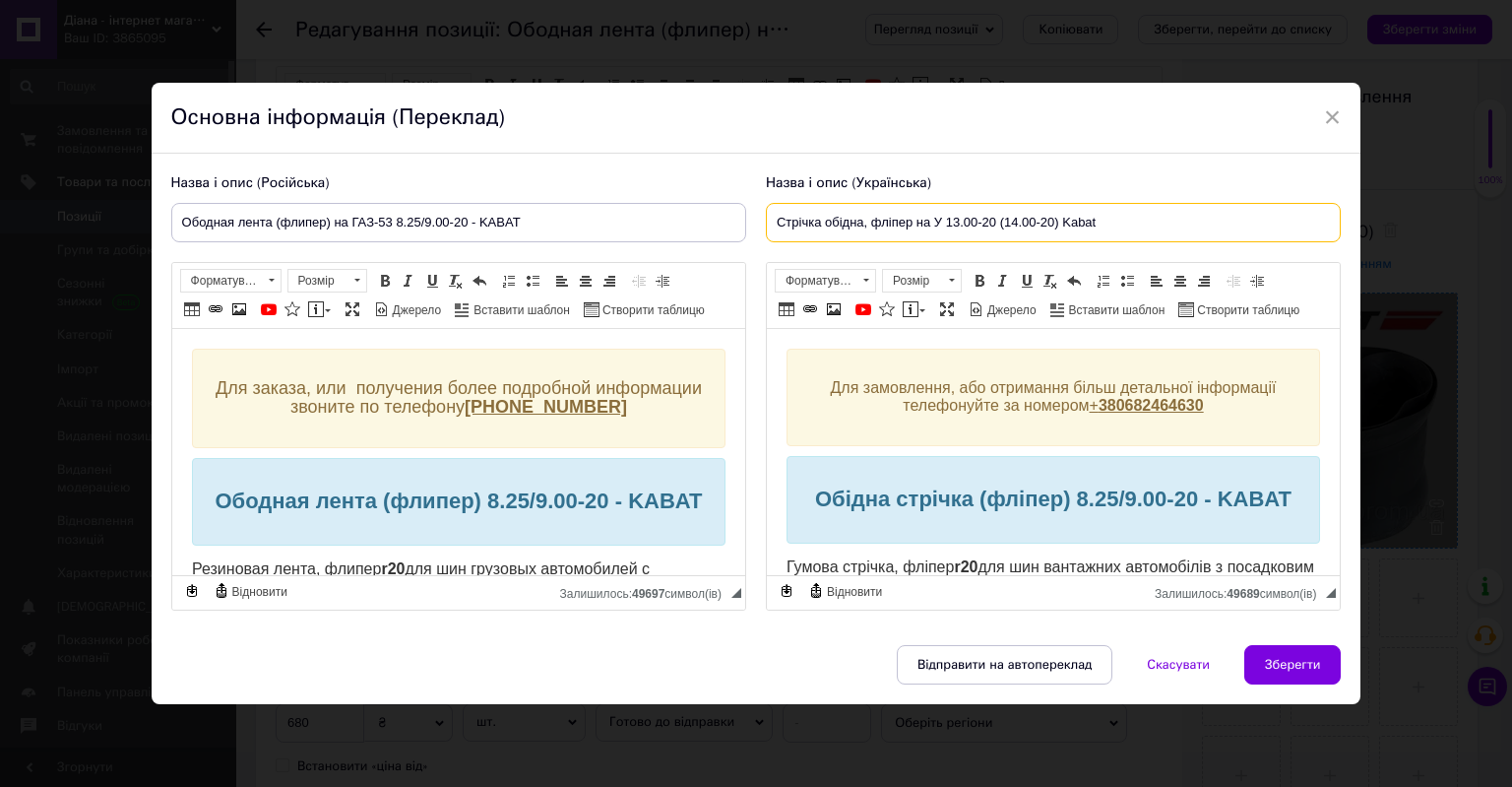 click on "Стрічка обідна, фліпер на У 13.00-20 (14.00-20) Kabat" at bounding box center (1053, 223) 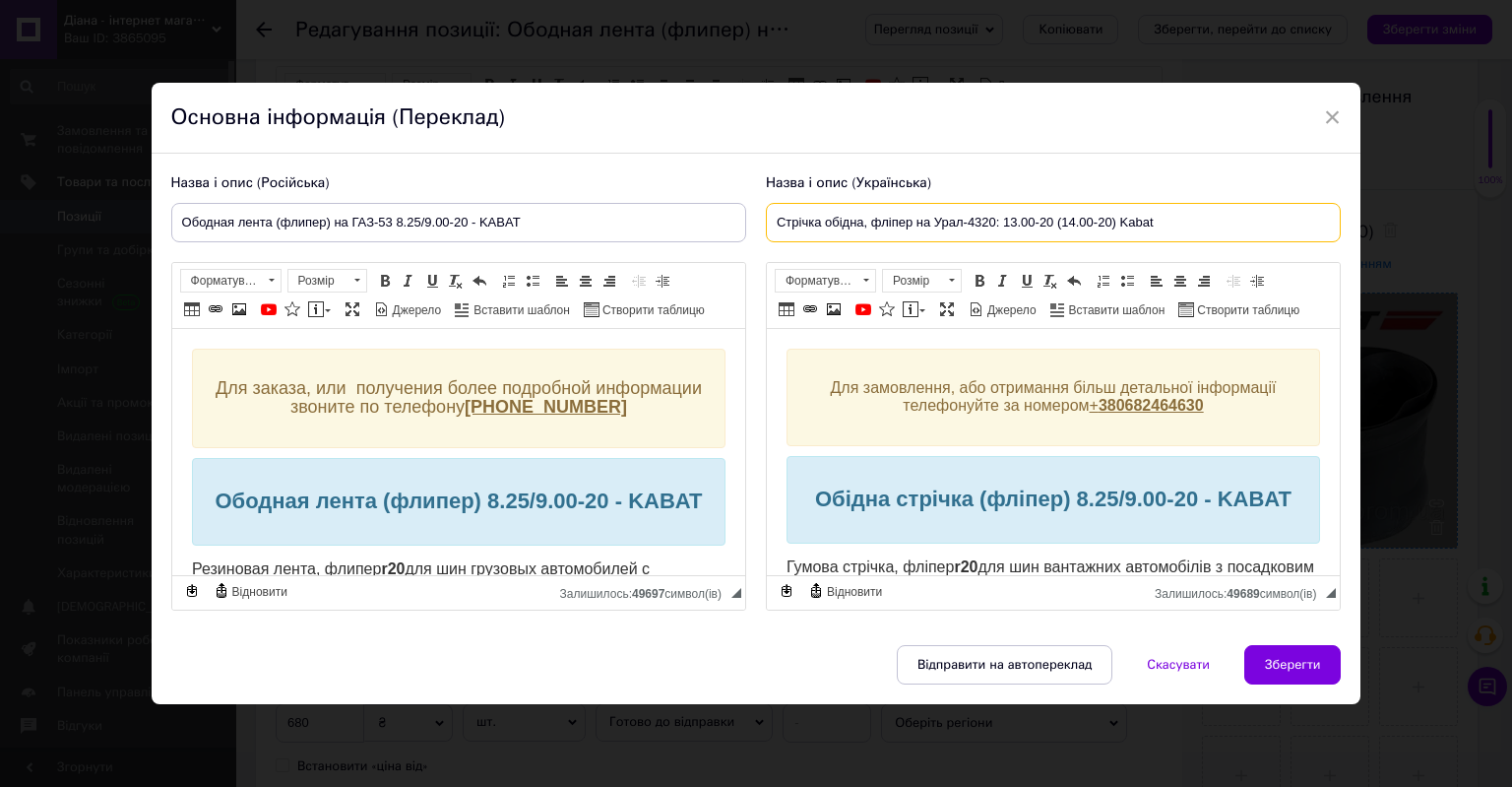 type on "Стрічка обідна, фліпер на Урал-4320: 13.00-20 (14.00-20) Kabat" 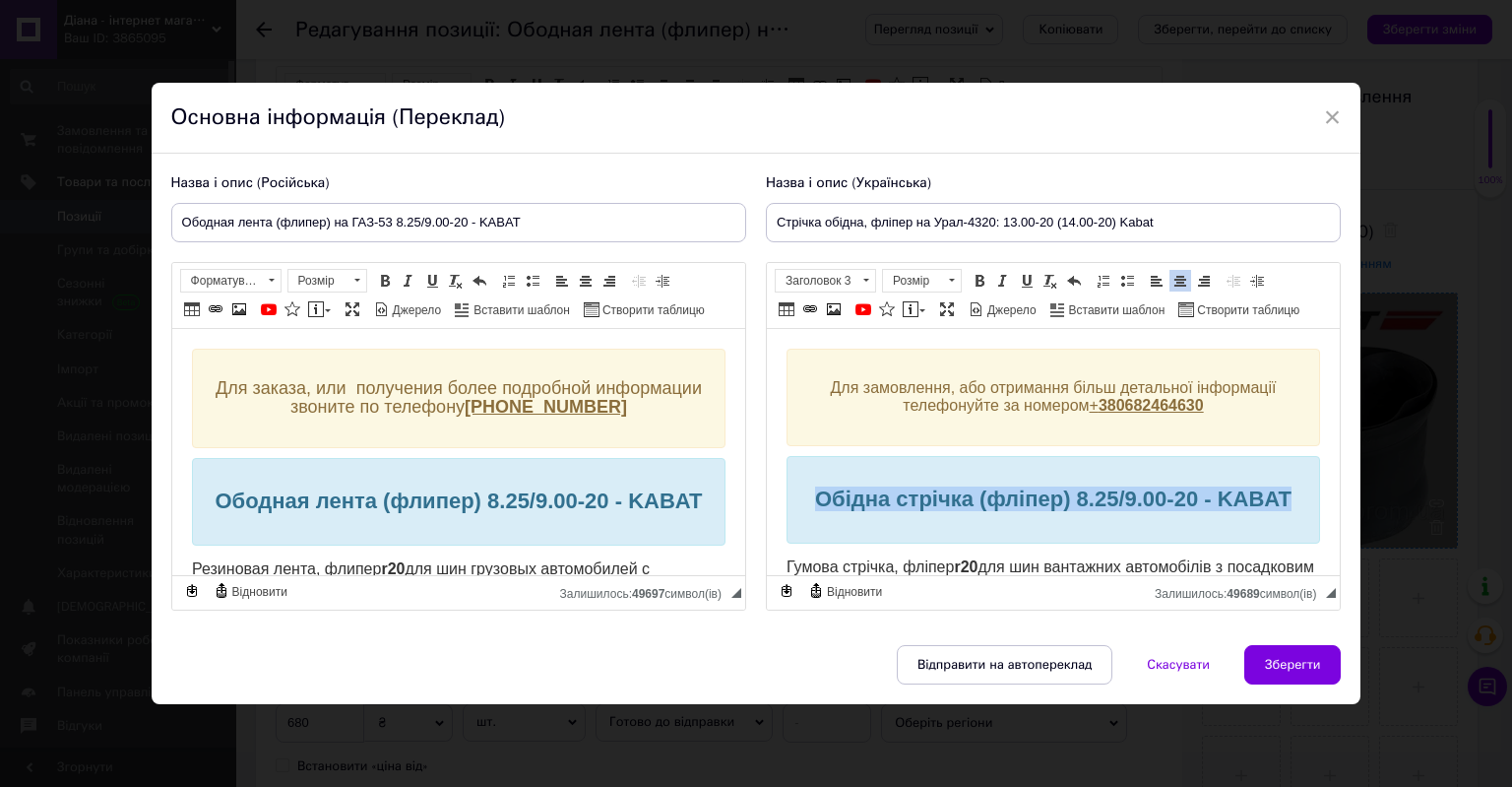 drag, startPoint x: 811, startPoint y: 494, endPoint x: 1290, endPoint y: 494, distance: 479 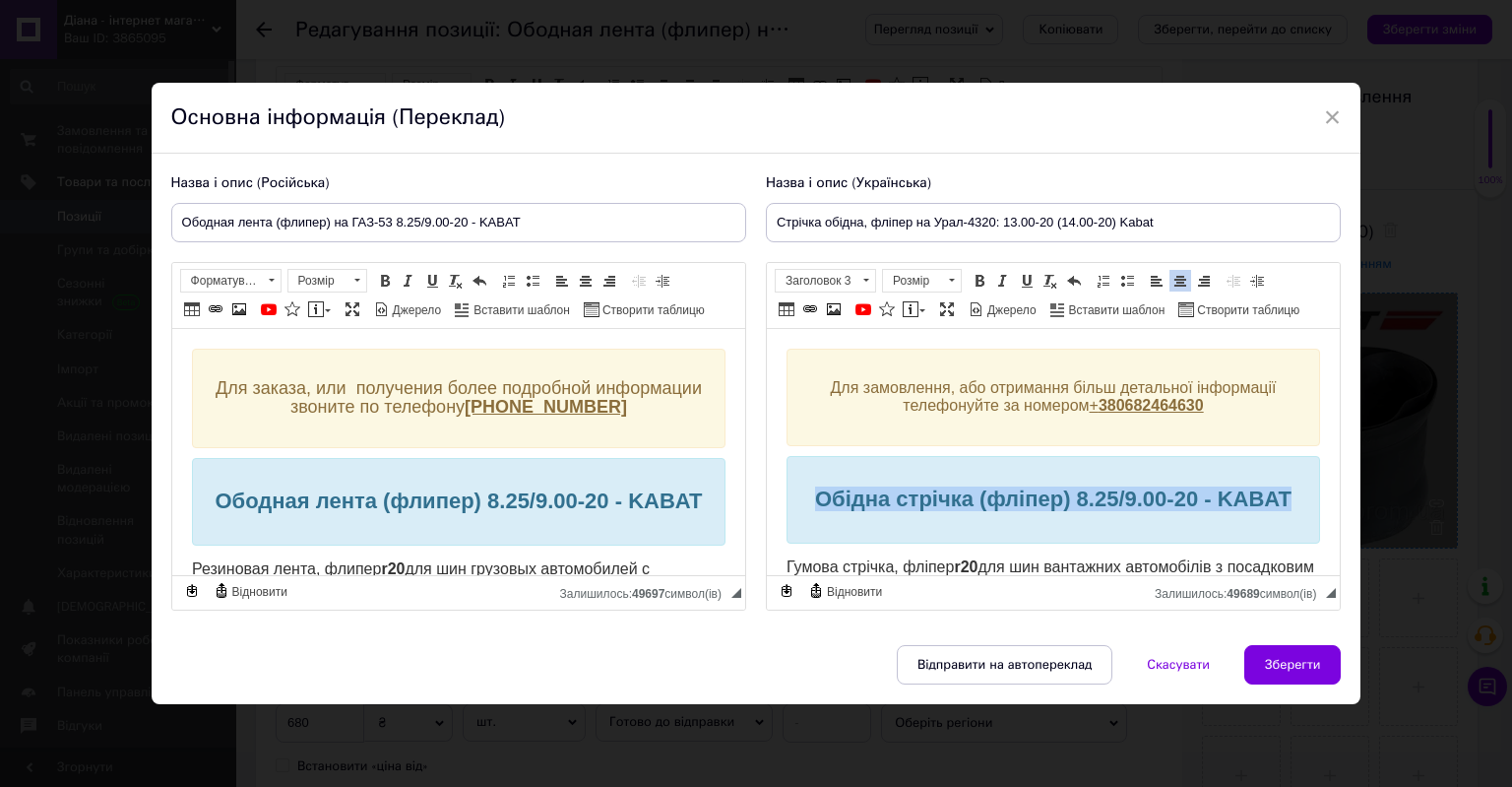 click on "Обідна стрічка (фліпер) 8.25/9.00-20 - KABAT" at bounding box center [1052, 498] 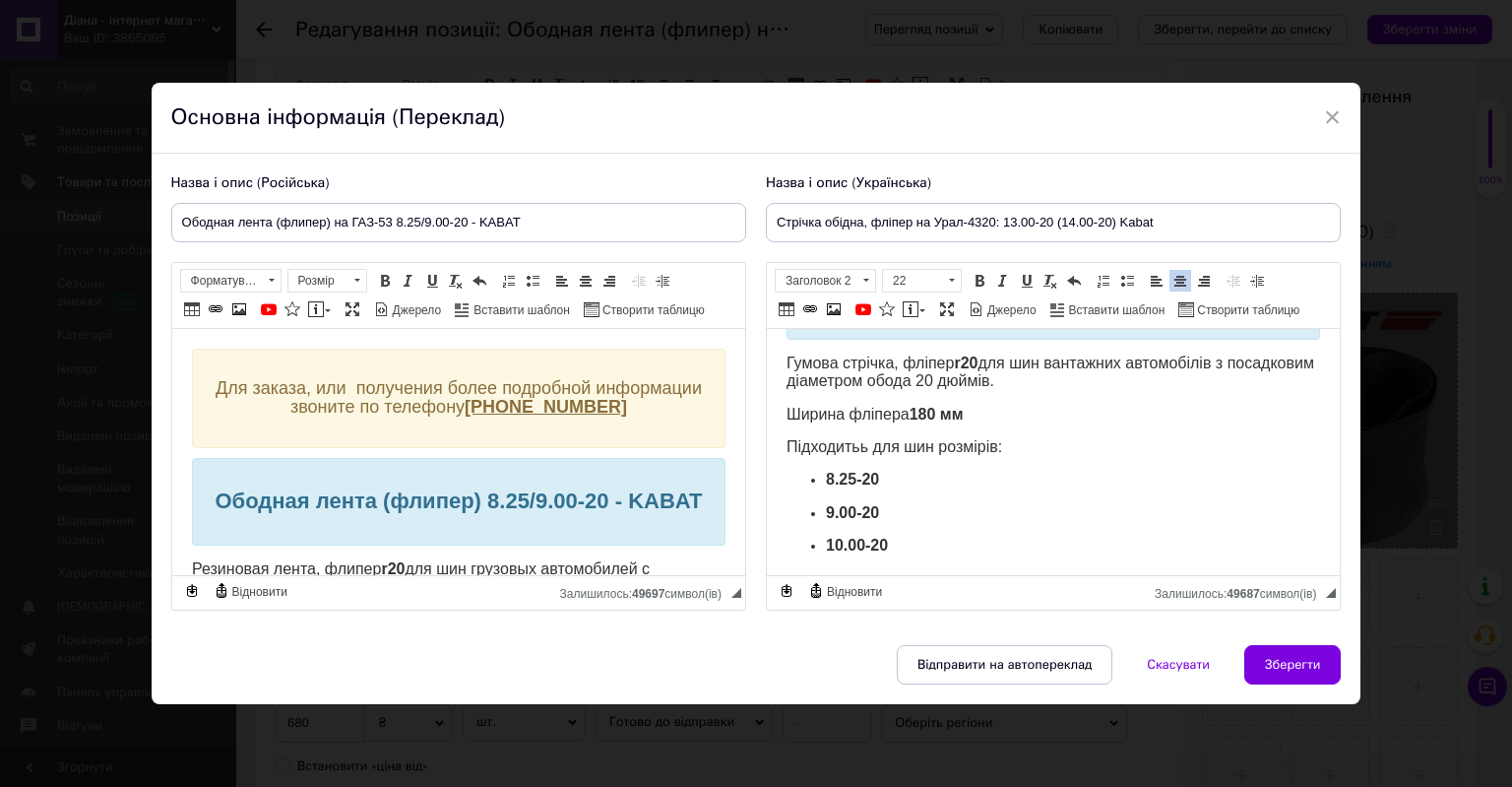 scroll, scrollTop: 235, scrollLeft: 0, axis: vertical 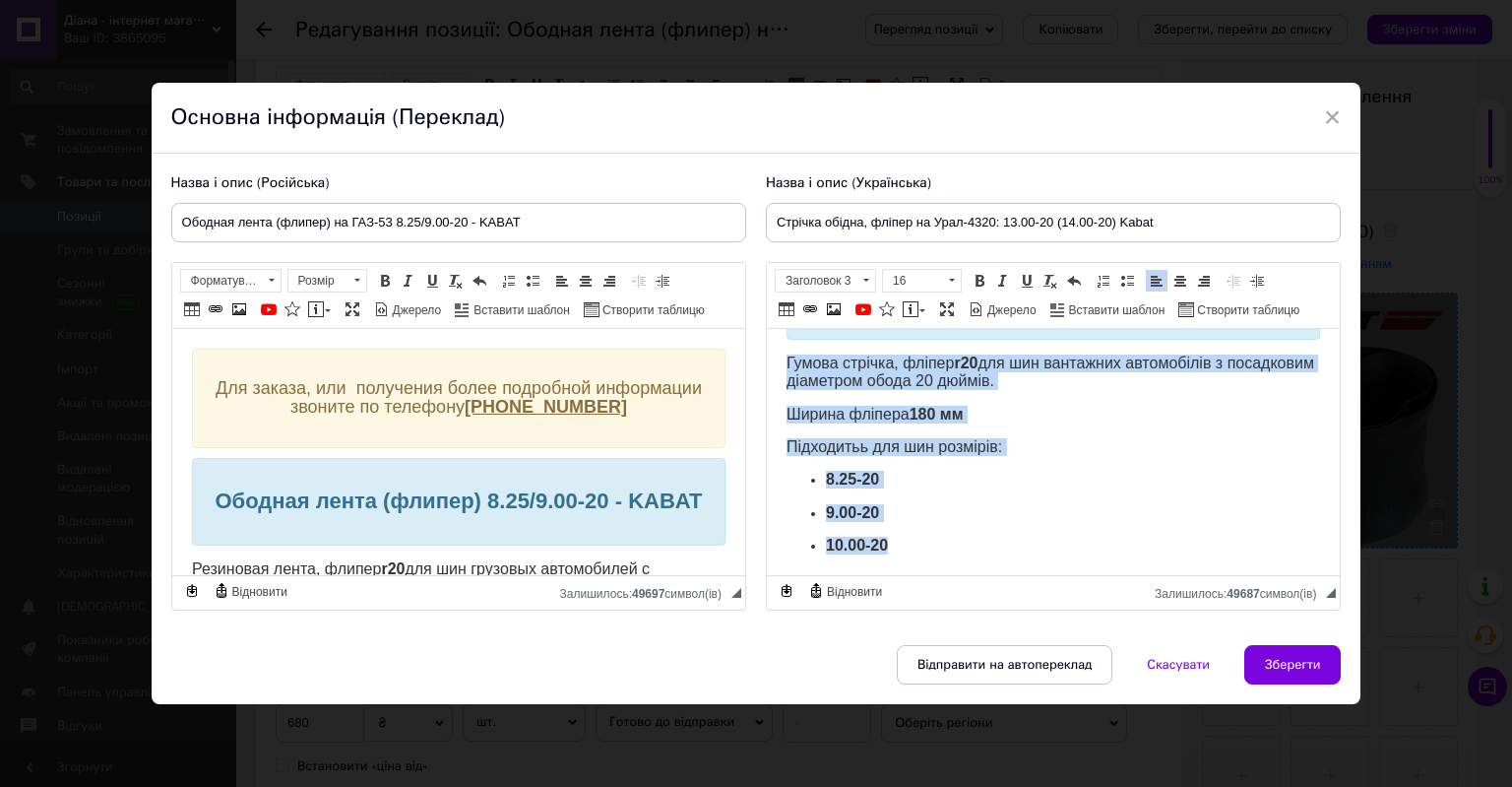 drag, startPoint x: 785, startPoint y: 352, endPoint x: 939, endPoint y: 559, distance: 258.0019 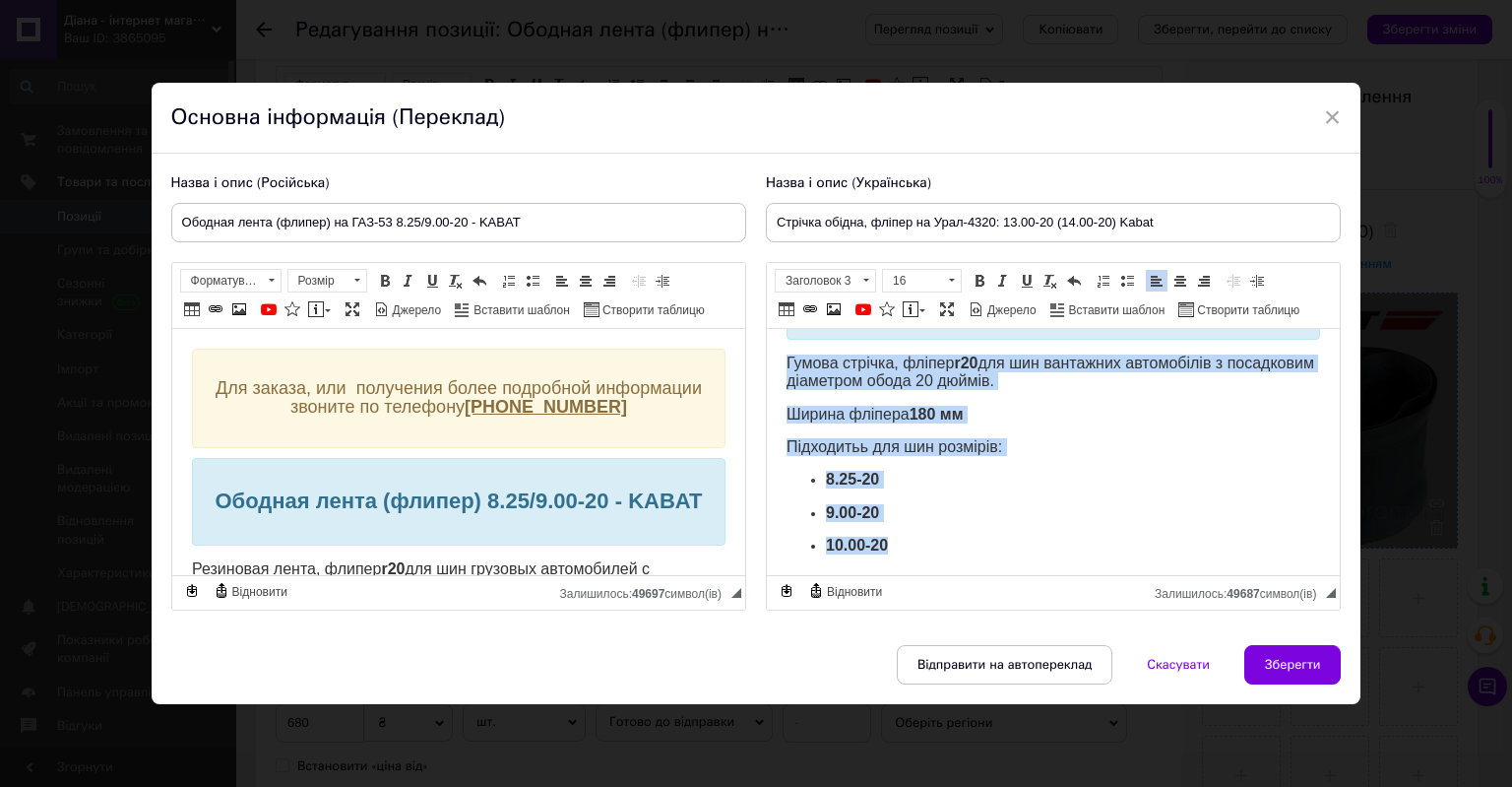 click on "Для замовлення, або отримання більш детальної інформації телефонуйте за номером  + 380682464630 Обідна стрічка (фліпер) 13.00/14.00-20 - Kabat Гумова стрічка, фліпер  r20  для шин вантажних автомобілів з посадковим діаметром обода 20 дюймів.  Ширина фліпера  180 мм Підходитьь для шин розмірів: 8.25-20 9.00-20 10.00-20" at bounding box center [1052, 349] 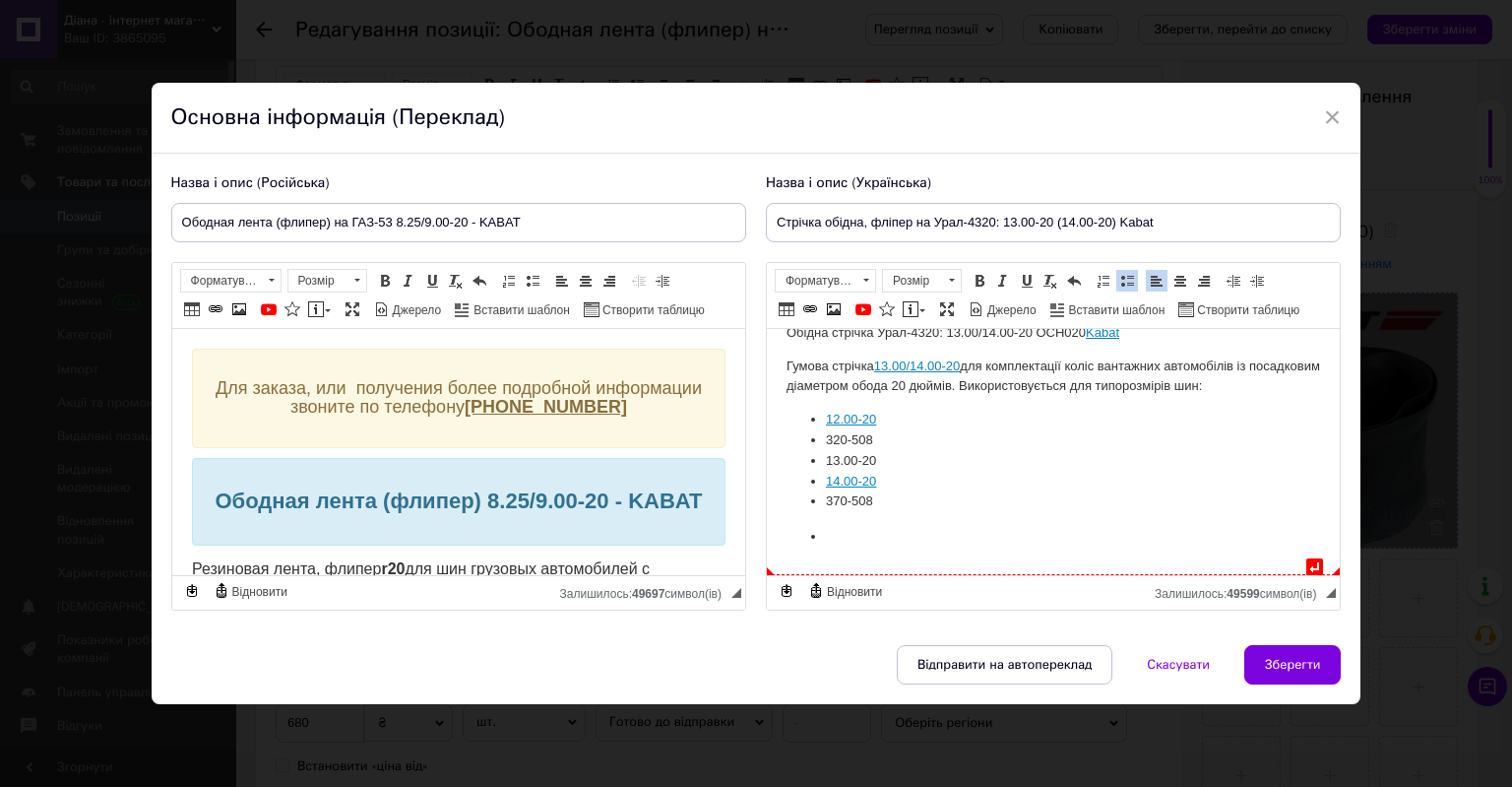 click at bounding box center (1052, 536) 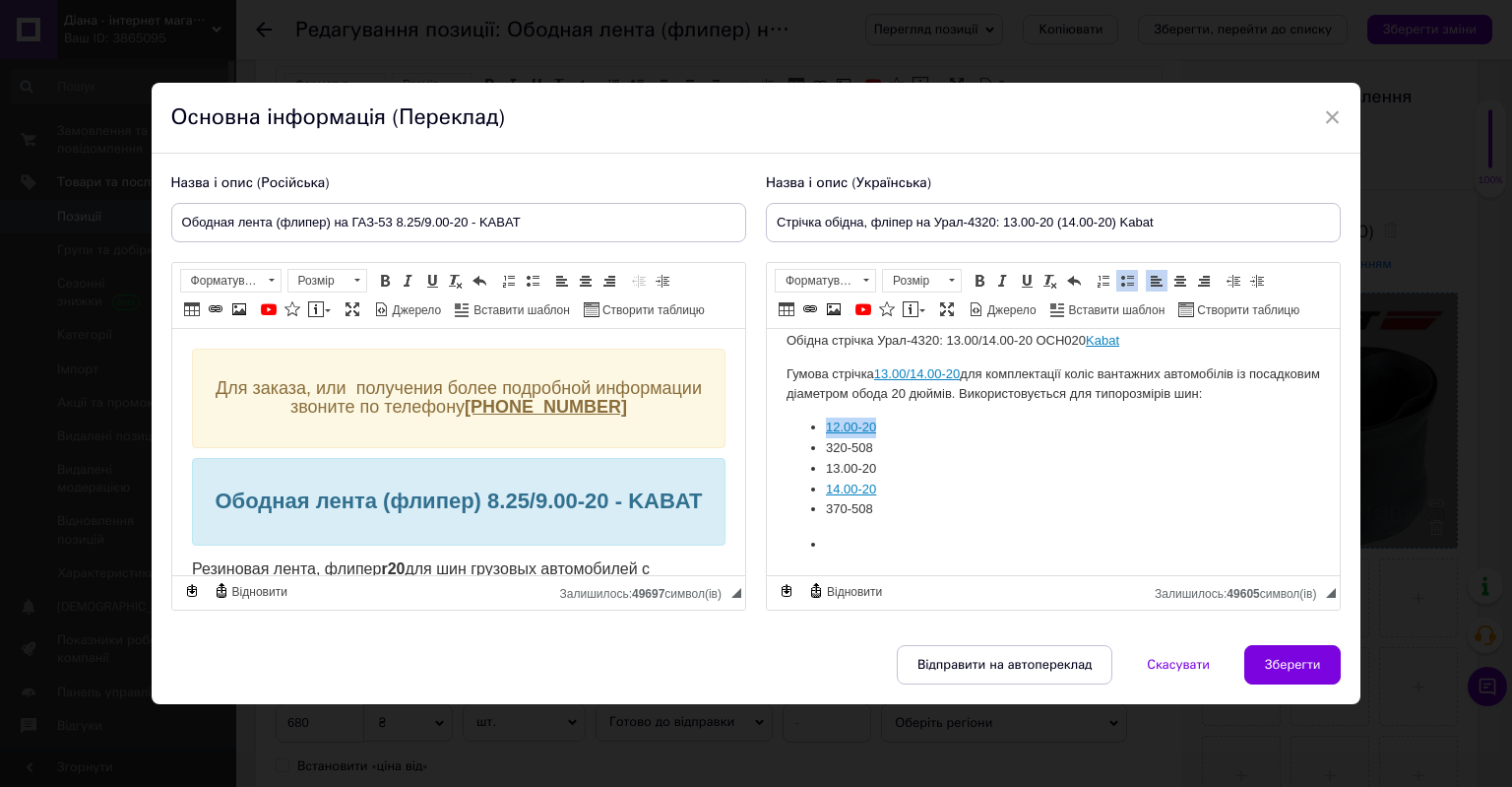 drag, startPoint x: 825, startPoint y: 442, endPoint x: 873, endPoint y: 433, distance: 48.836462 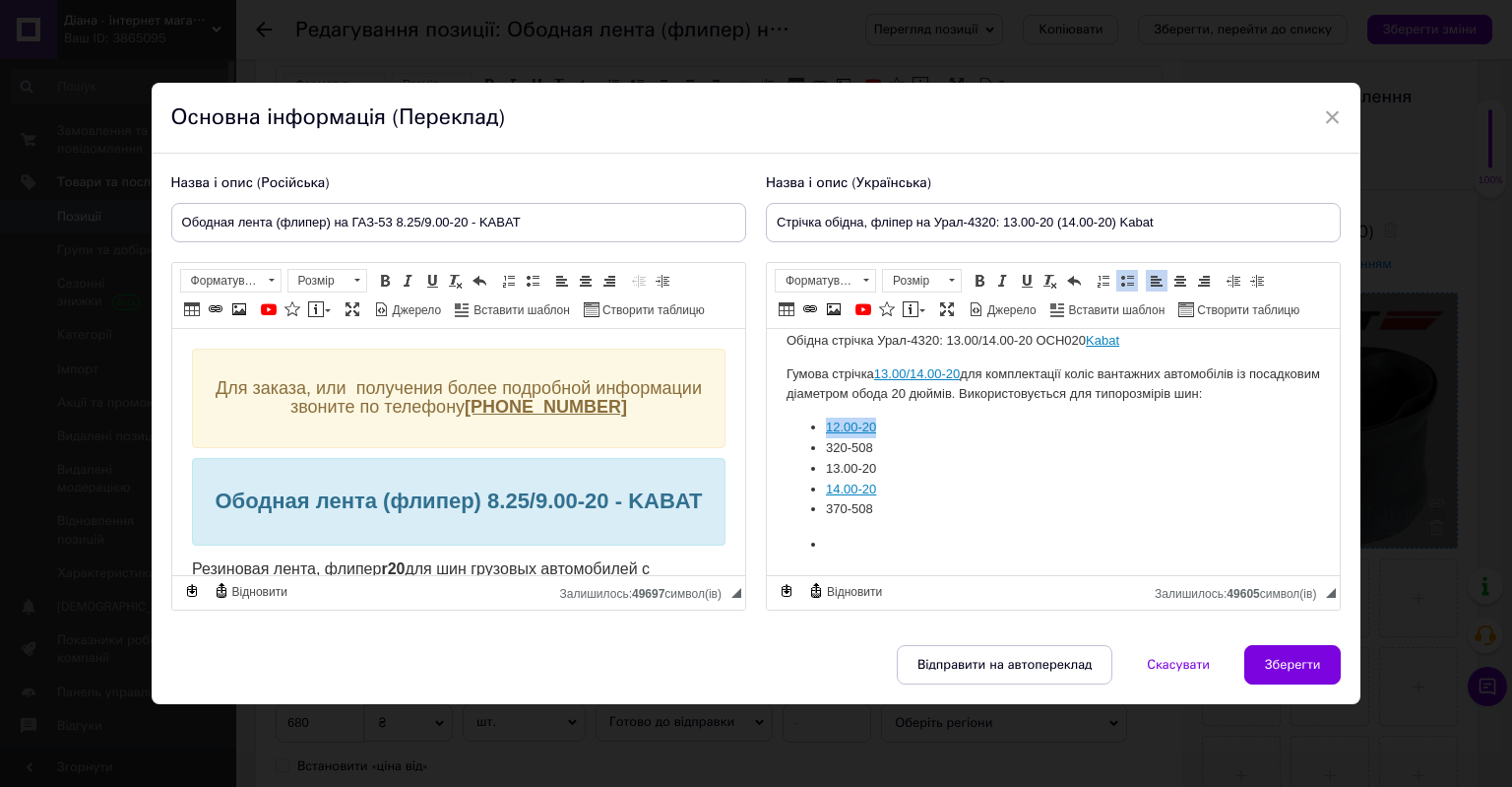 click on "12.00-20" at bounding box center (1052, 426) 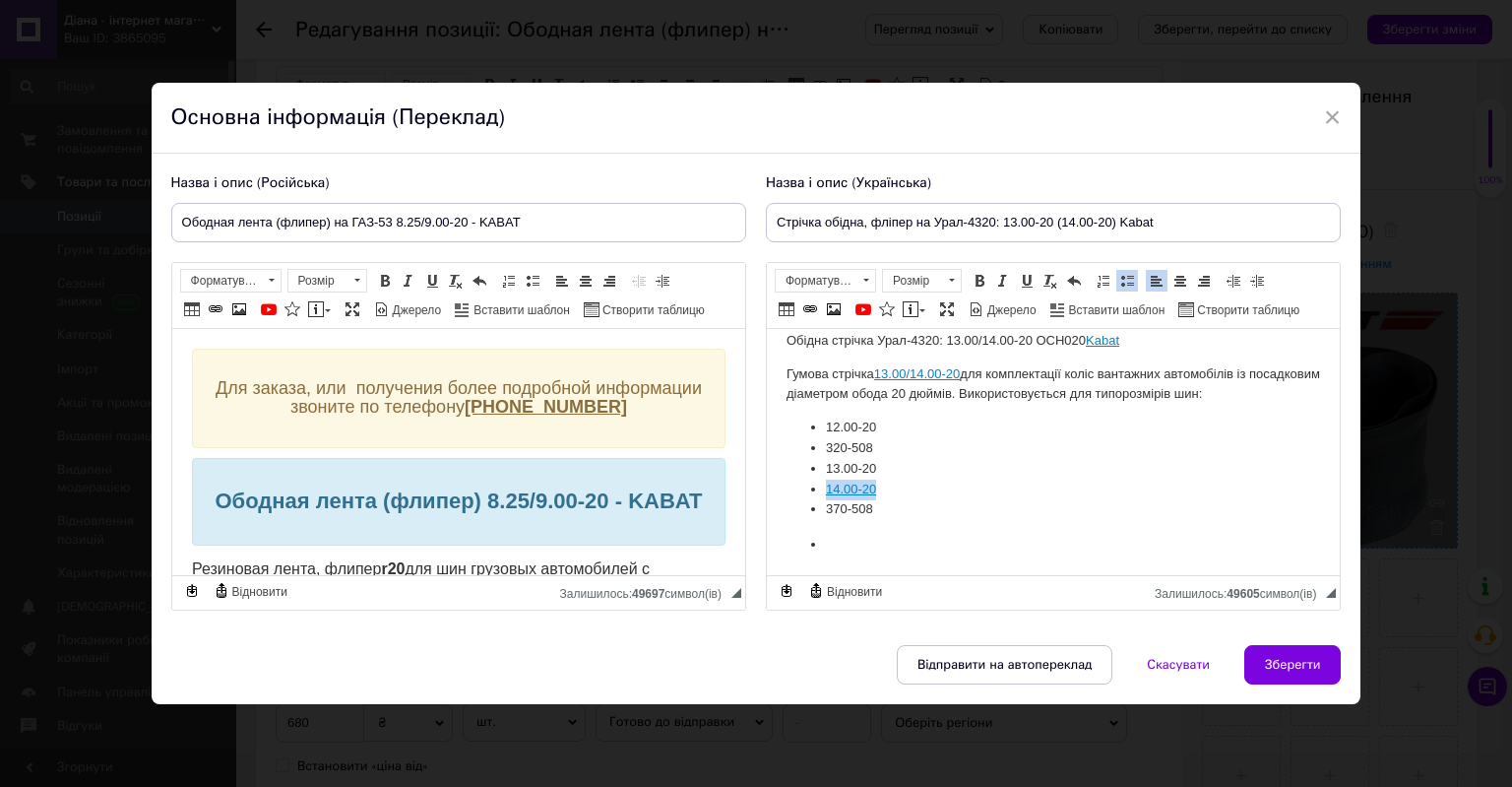 drag, startPoint x: 830, startPoint y: 505, endPoint x: 878, endPoint y: 499, distance: 48.373546 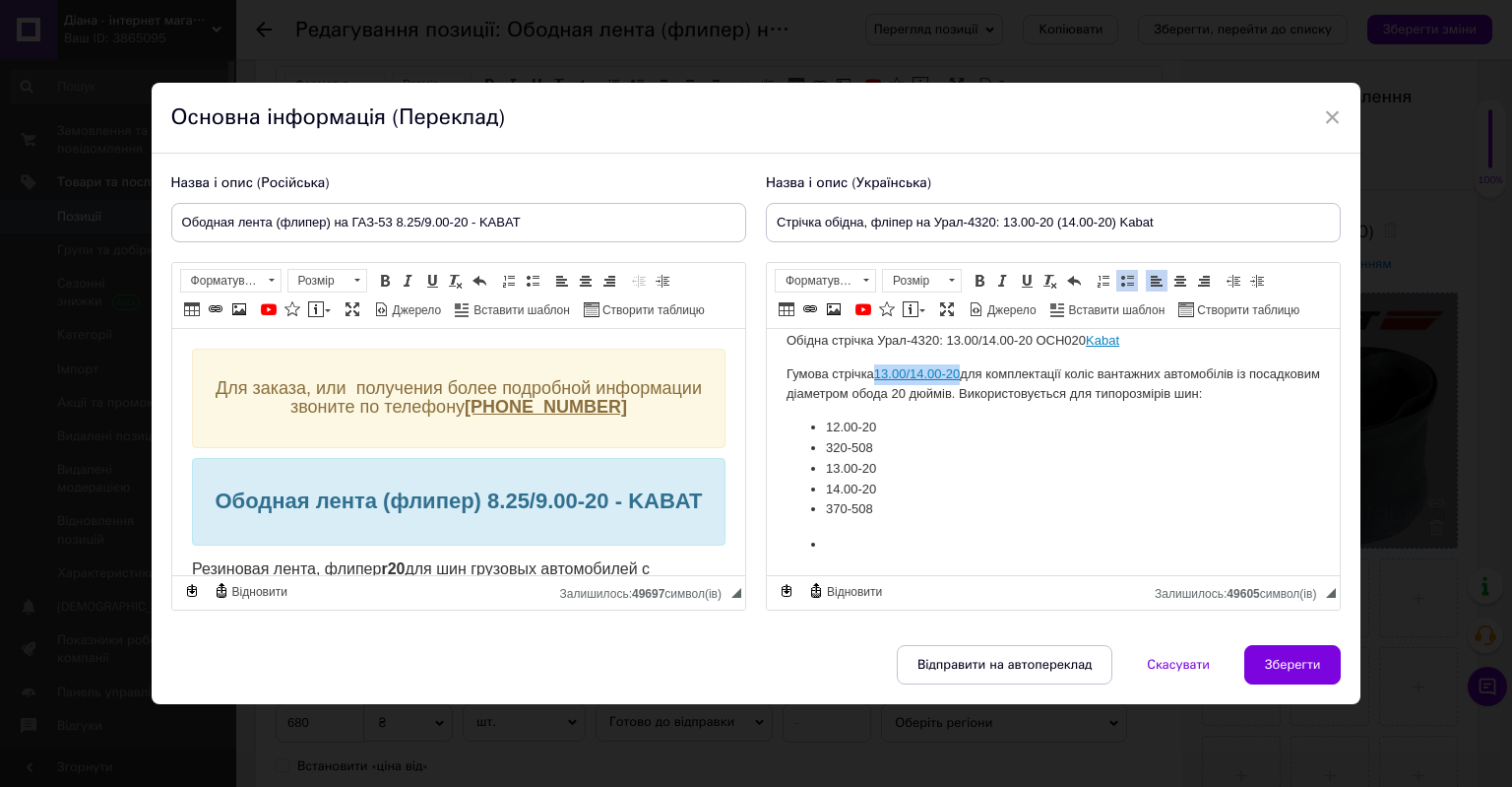 drag, startPoint x: 880, startPoint y: 391, endPoint x: 961, endPoint y: 384, distance: 81.30191 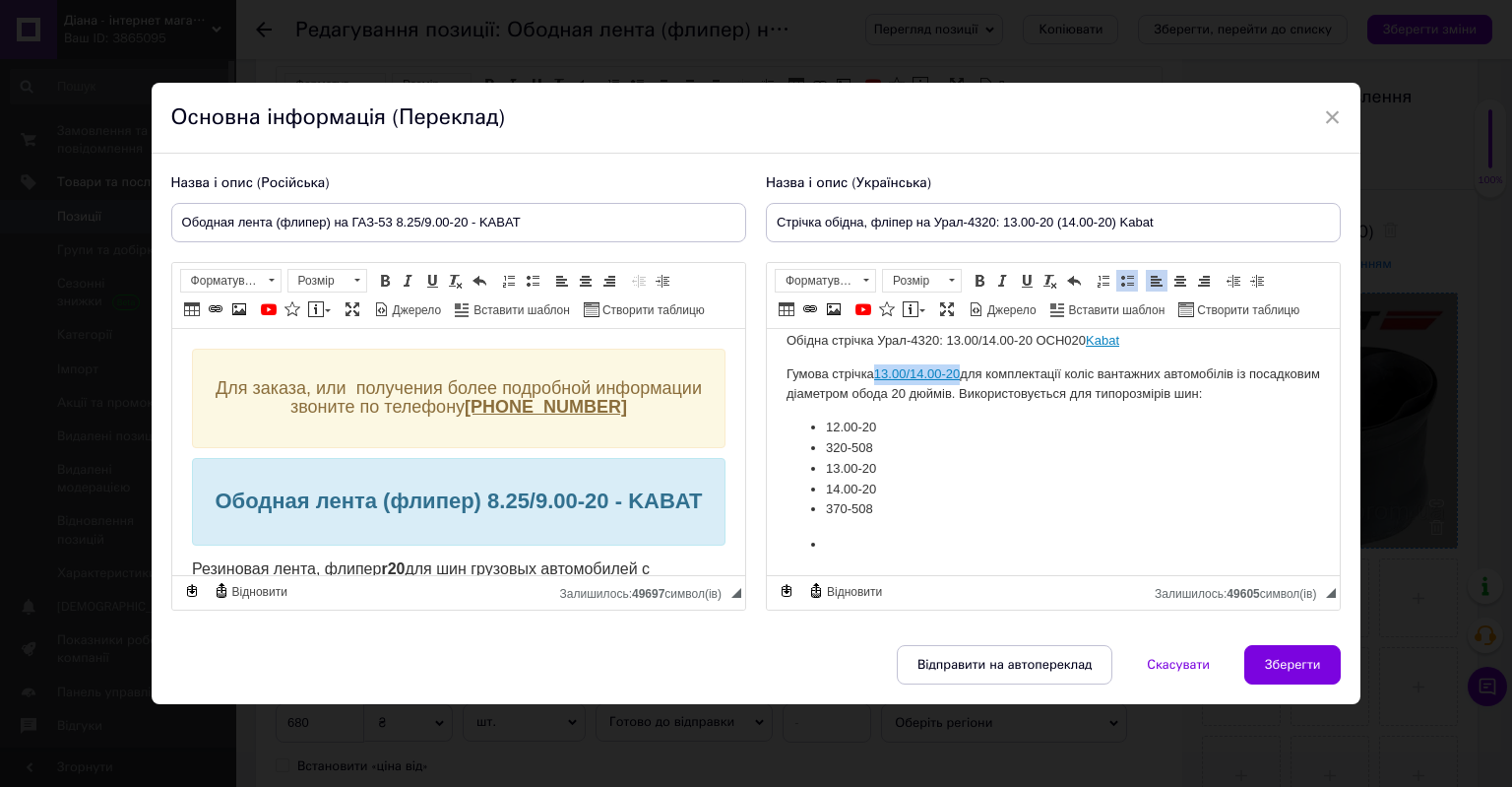 click on "13.00/14.00-20" at bounding box center (915, 372) 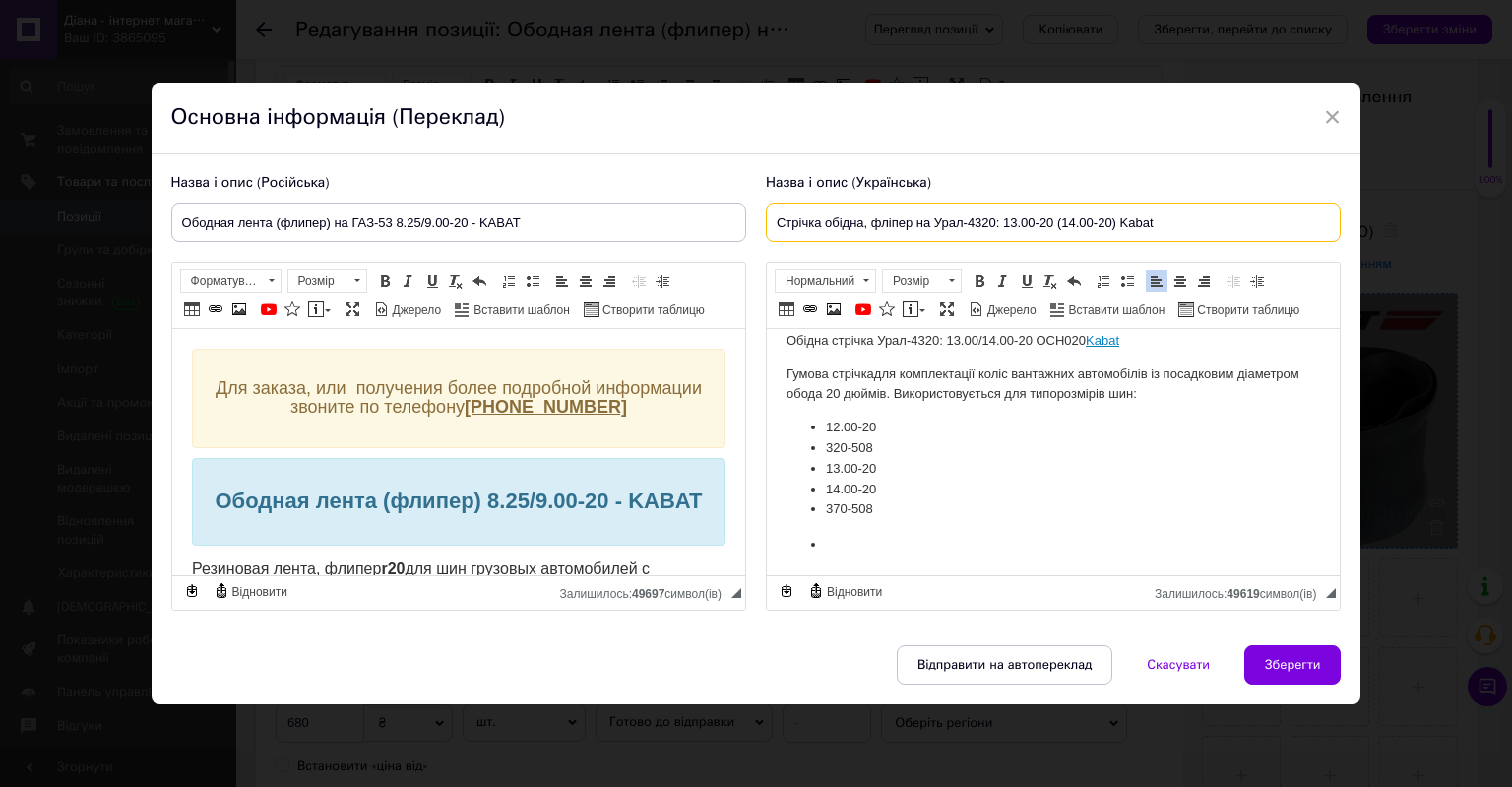 drag, startPoint x: 1001, startPoint y: 224, endPoint x: 1110, endPoint y: 225, distance: 109.0046 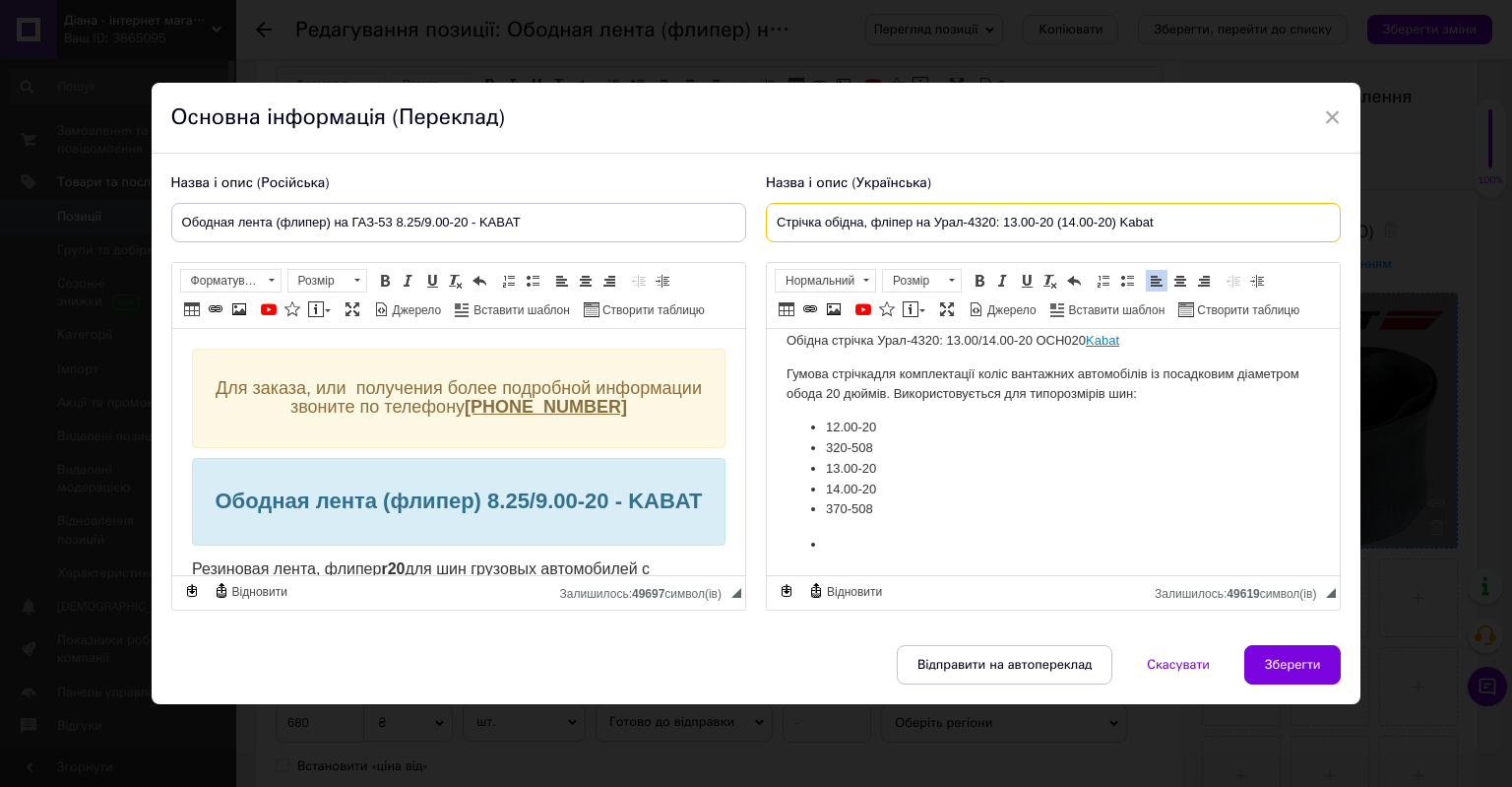 click on "Стрічка обідна, фліпер на Урал-4320: 13.00-20 (14.00-20) Kabat" at bounding box center (1053, 223) 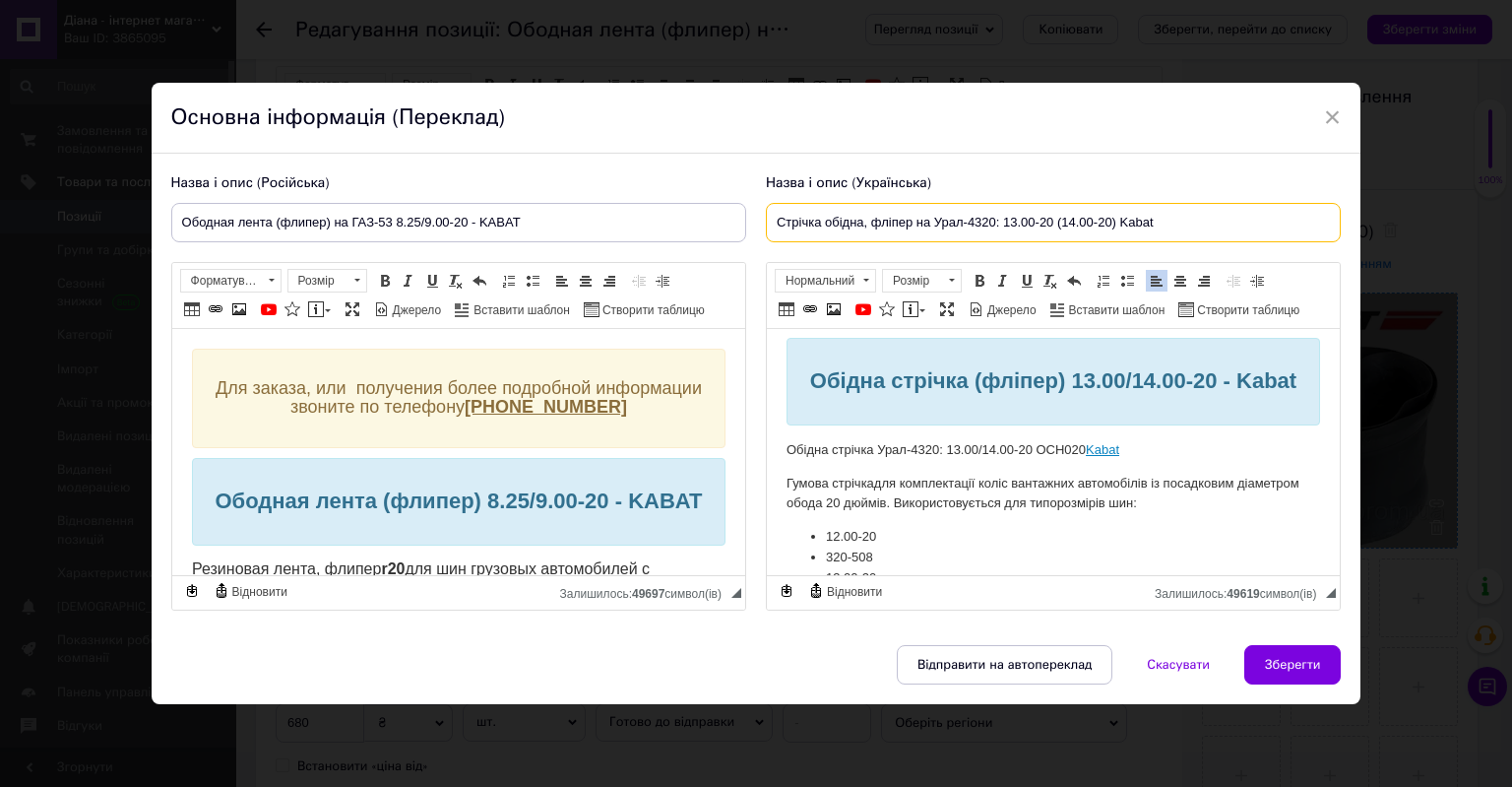 scroll, scrollTop: 38, scrollLeft: 0, axis: vertical 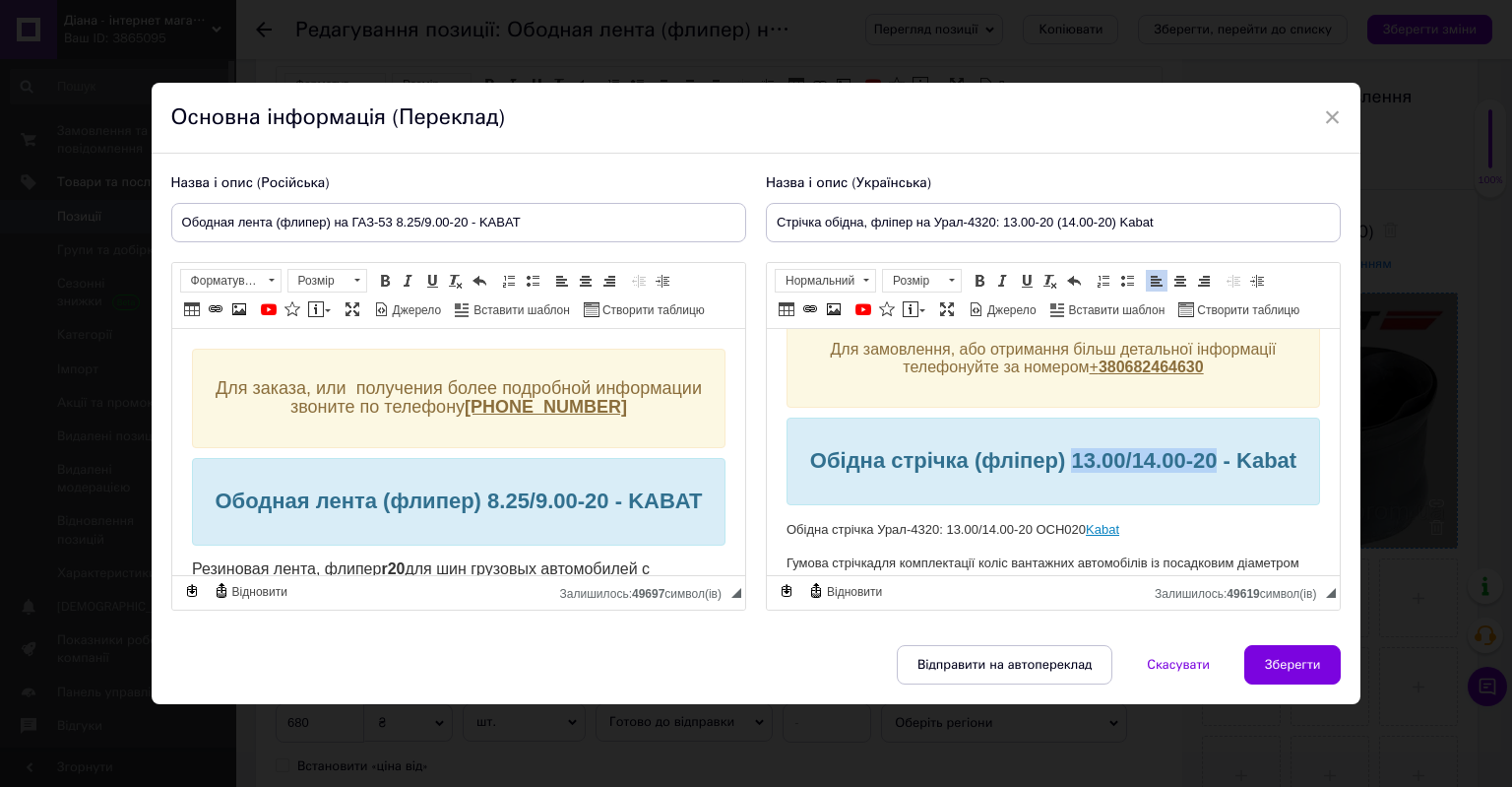 drag, startPoint x: 1097, startPoint y: 456, endPoint x: 1238, endPoint y: 446, distance: 141.3542 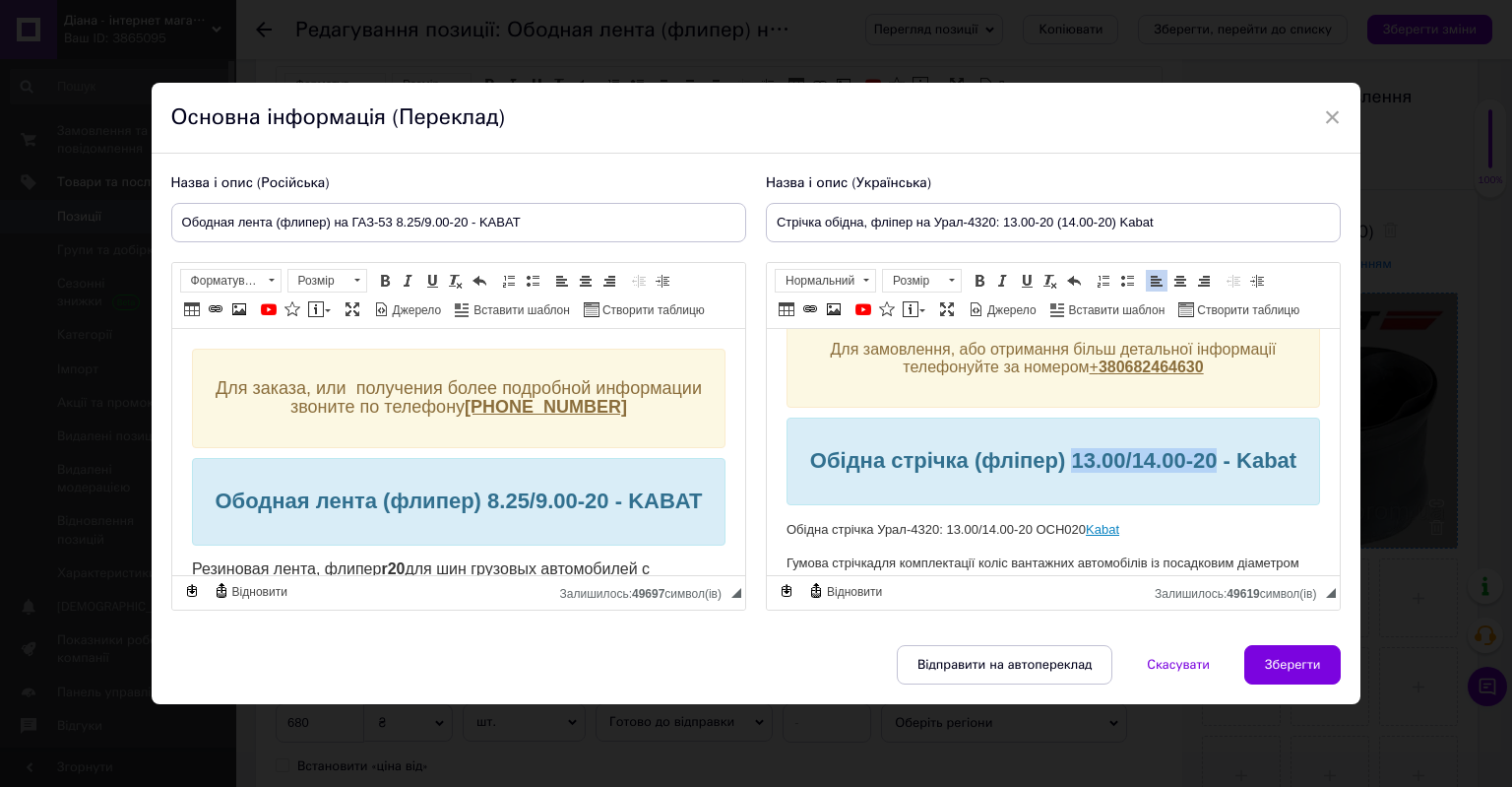 click on "Обідна стрічка (фліпер) 13.00/14.00-20 - Kabat" at bounding box center [1052, 460] 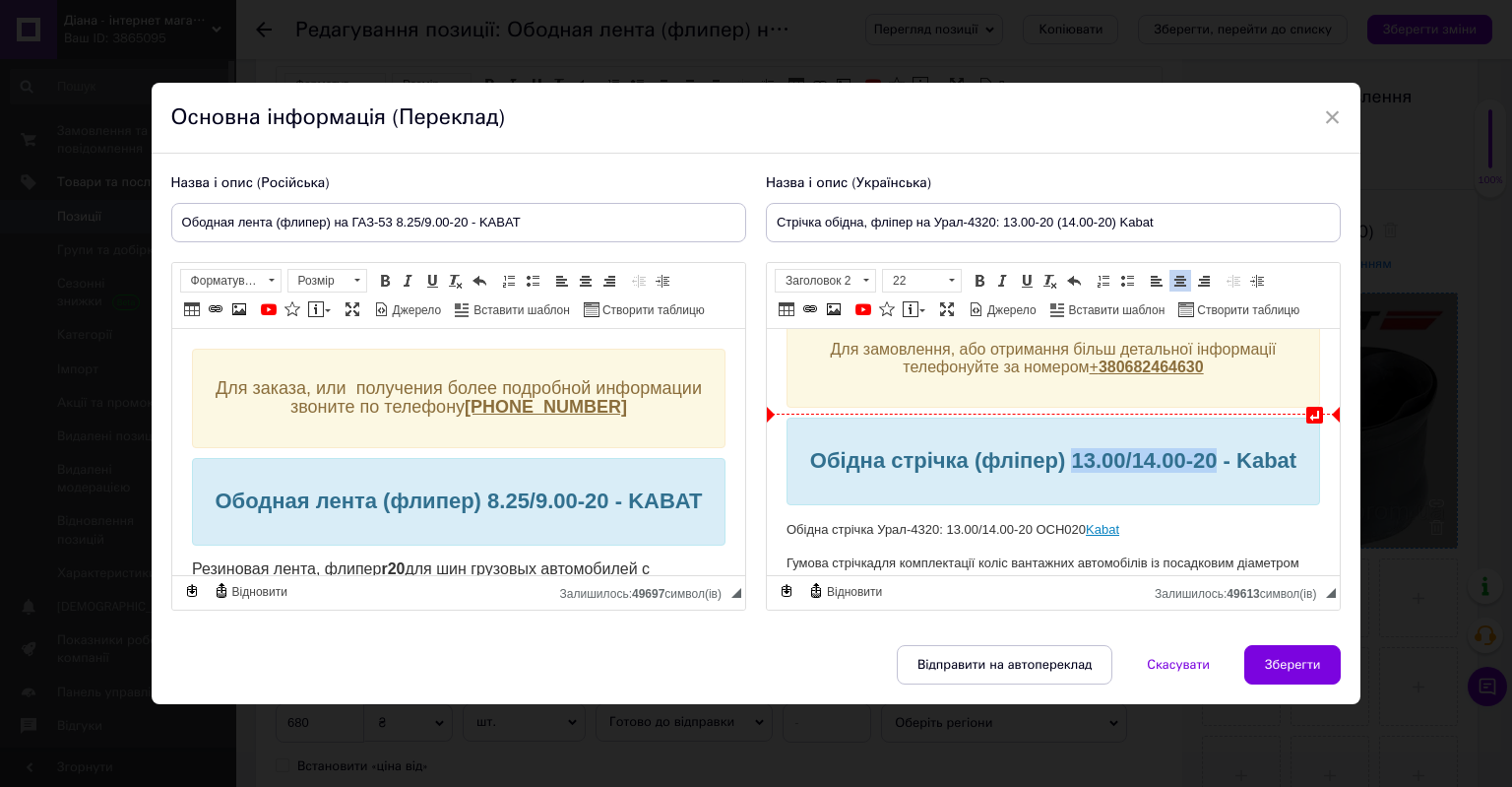 copy on "13.00/14.00-20" 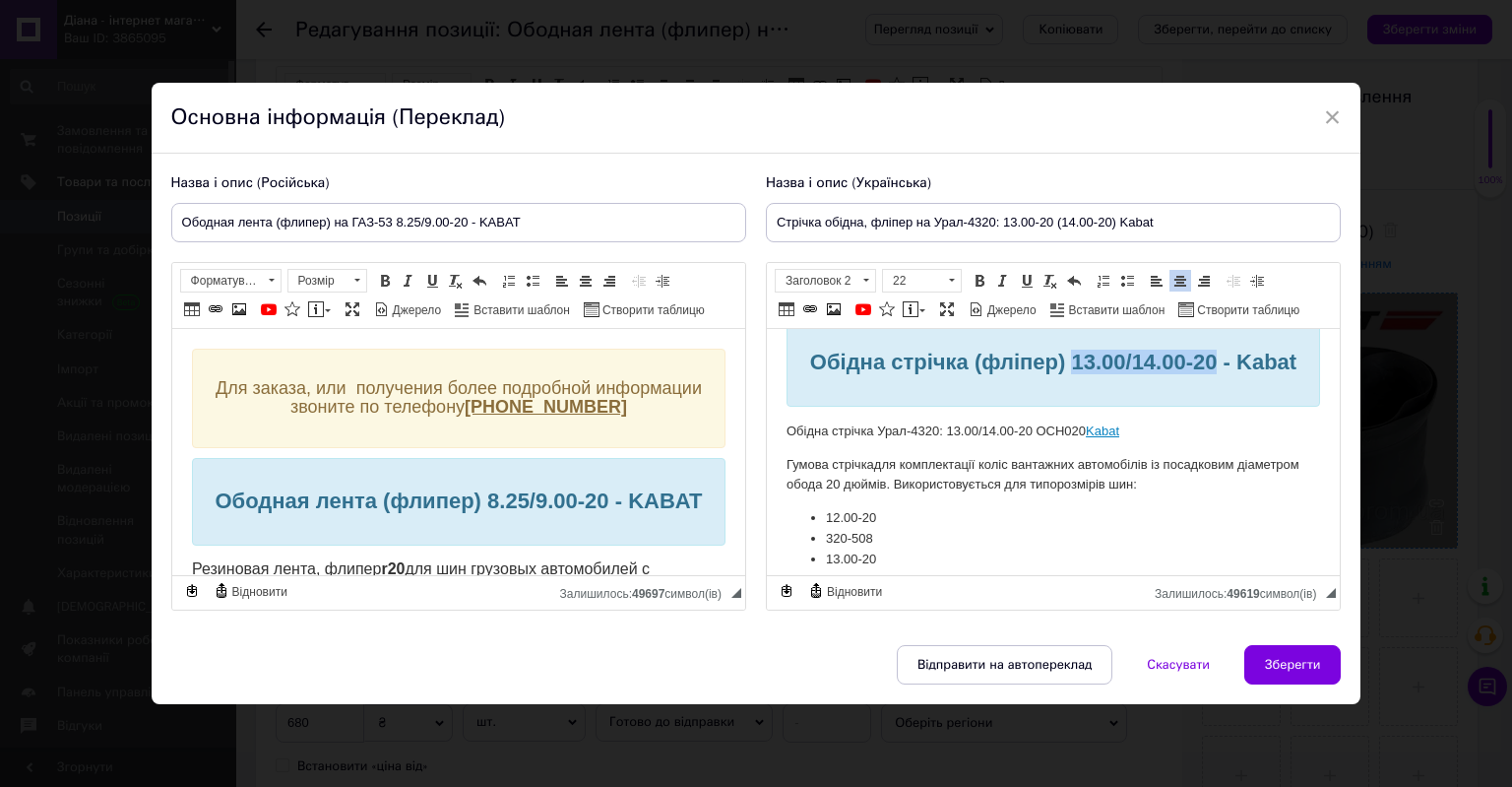 scroll, scrollTop: 235, scrollLeft: 0, axis: vertical 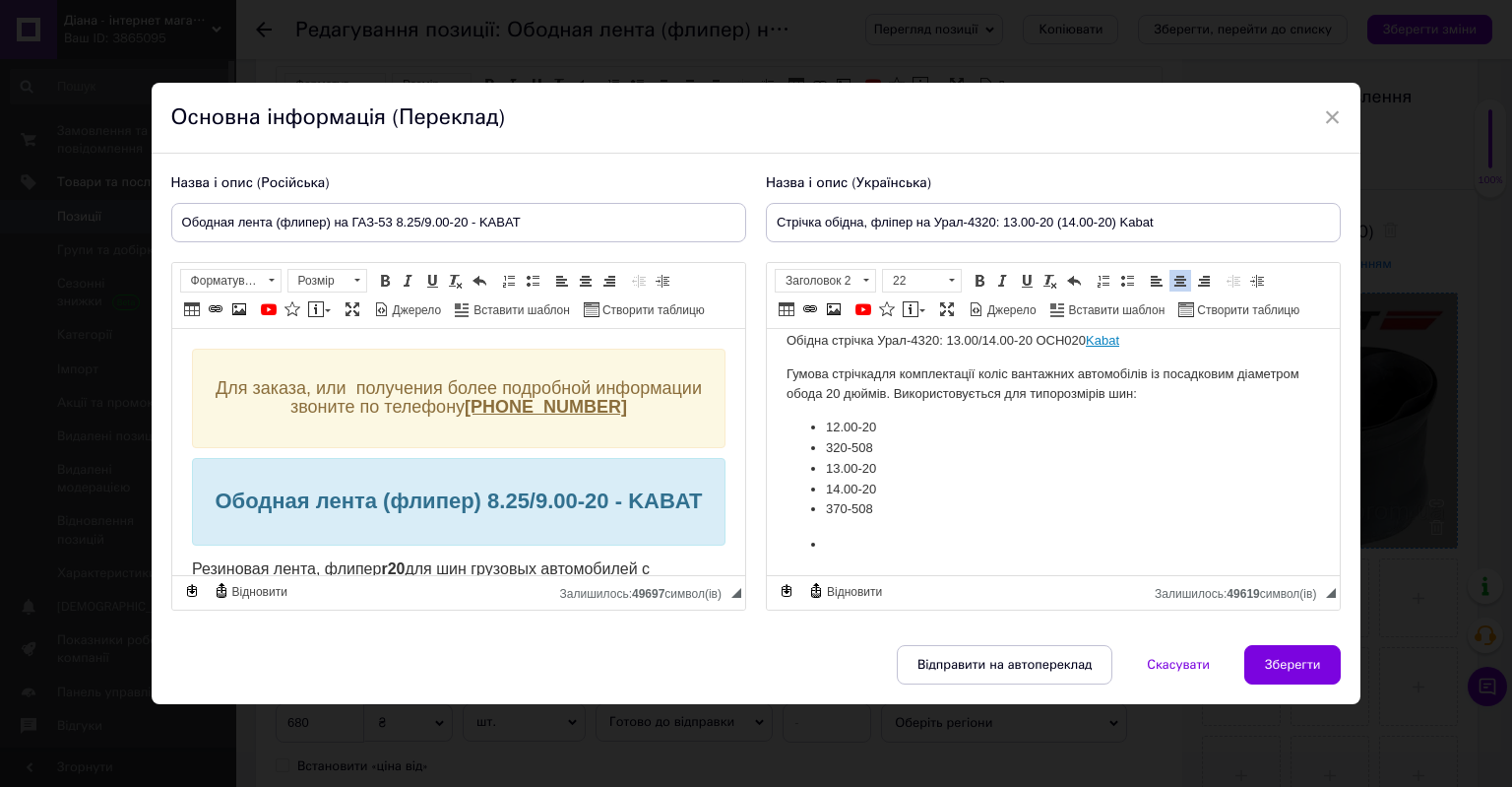 click on "Гумова стрічка   для комплектації коліс вантажних автомобілів із посадковим діаметром обода 20 дюймів. Використовується для типорозмірів шин:" at bounding box center (1052, 384) 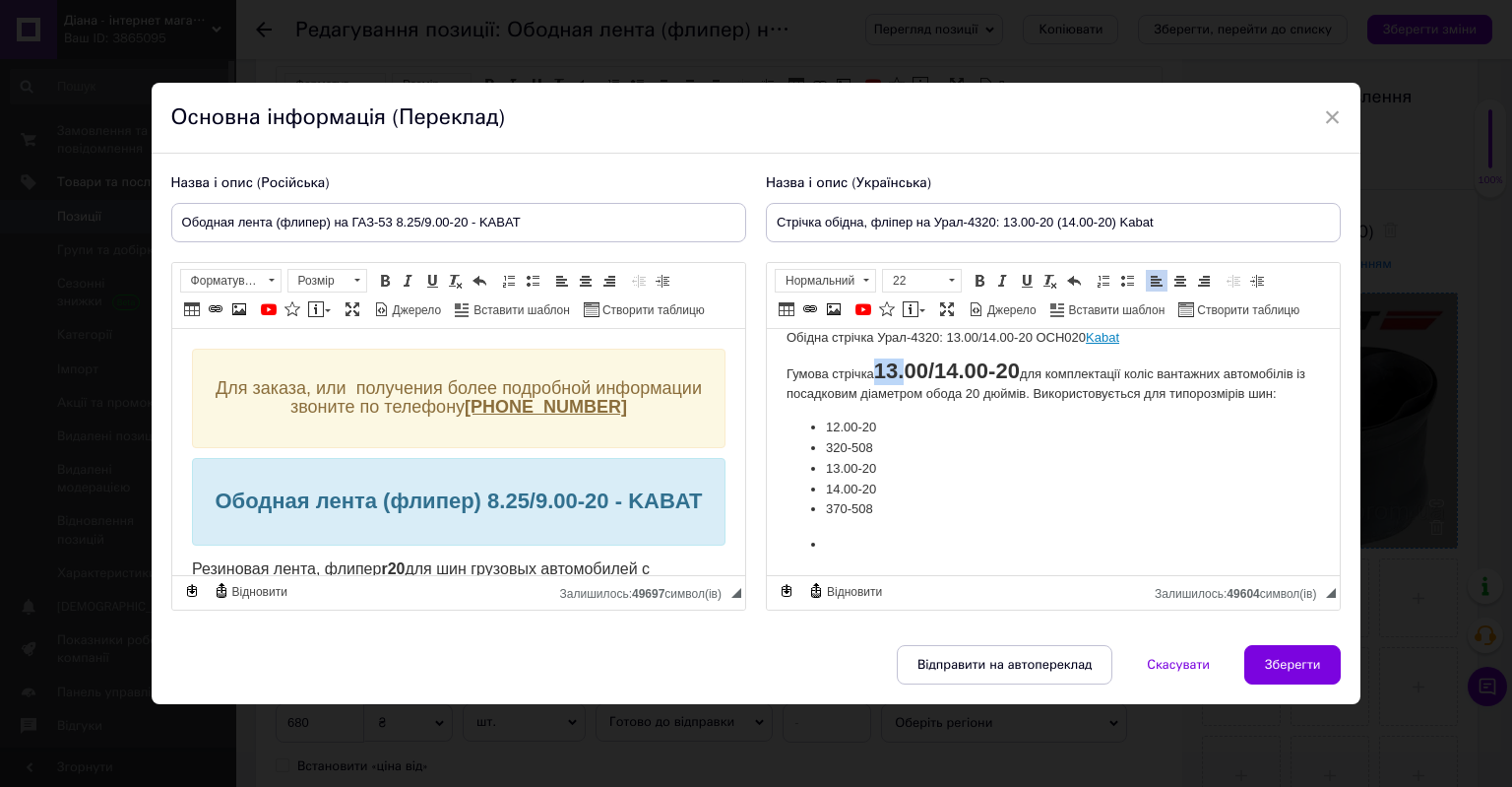 drag, startPoint x: 881, startPoint y: 387, endPoint x: 904, endPoint y: 387, distance: 23 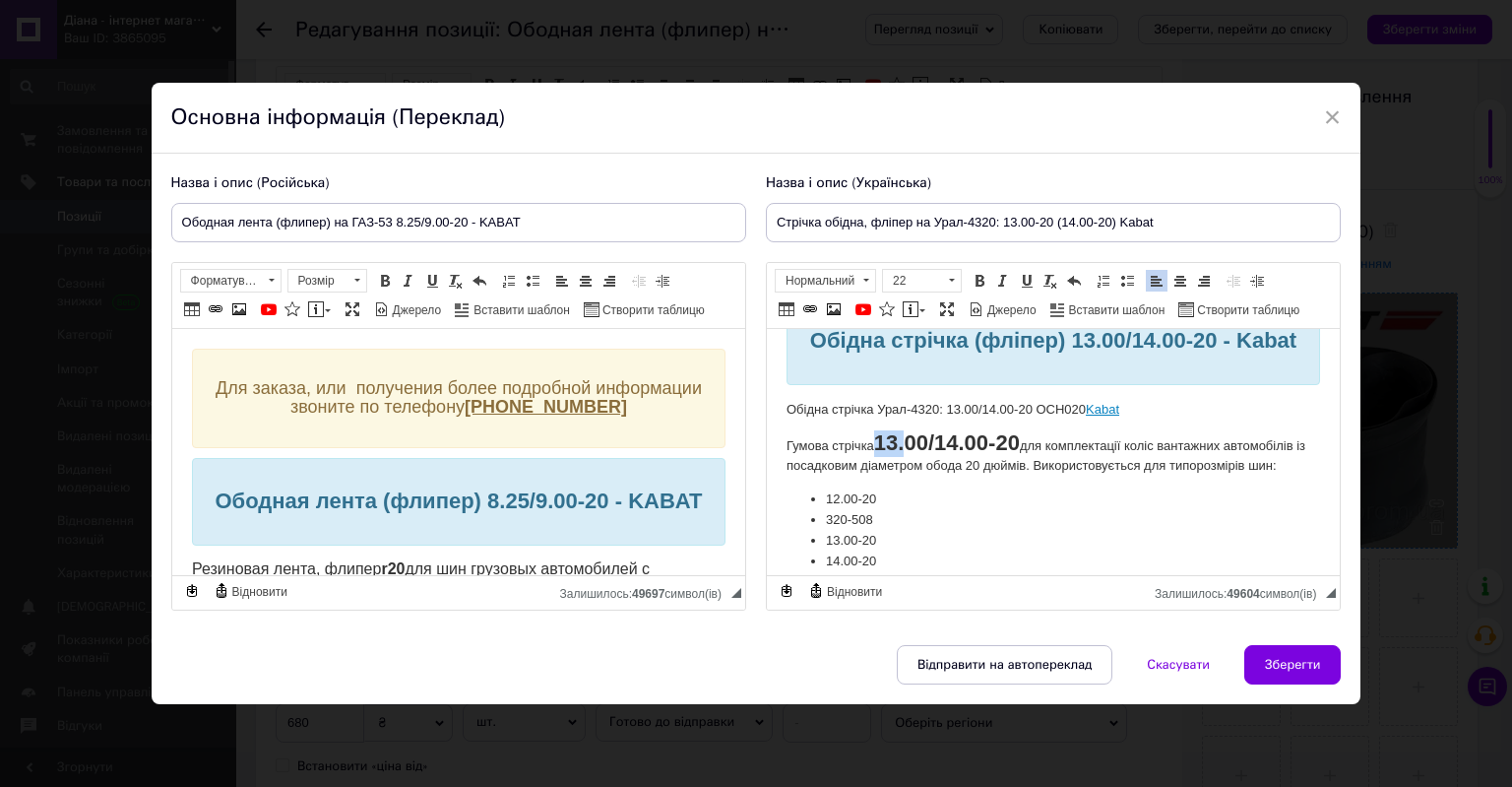 scroll, scrollTop: 137, scrollLeft: 0, axis: vertical 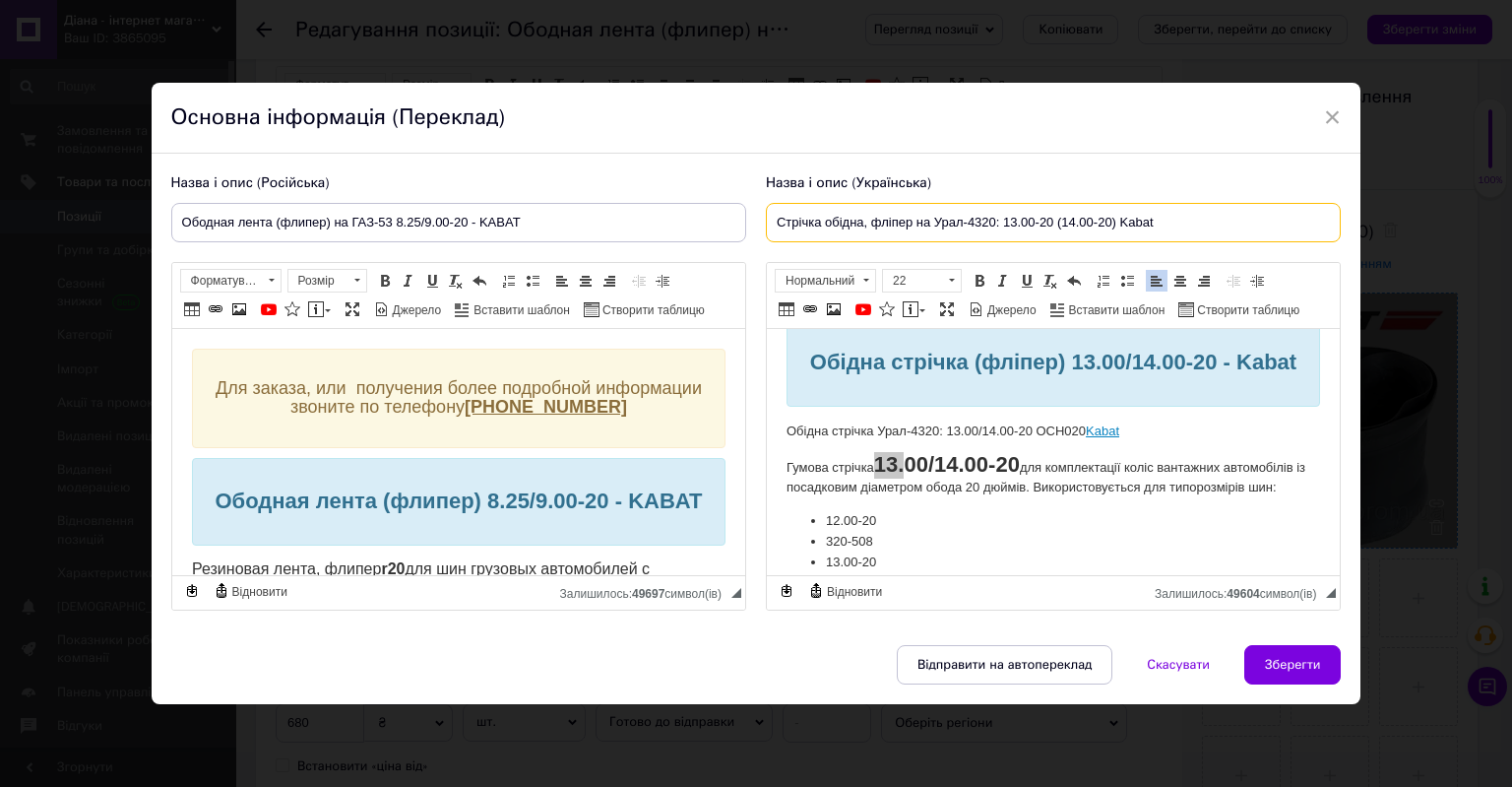 drag, startPoint x: 1125, startPoint y: 228, endPoint x: 1149, endPoint y: 227, distance: 24.020824 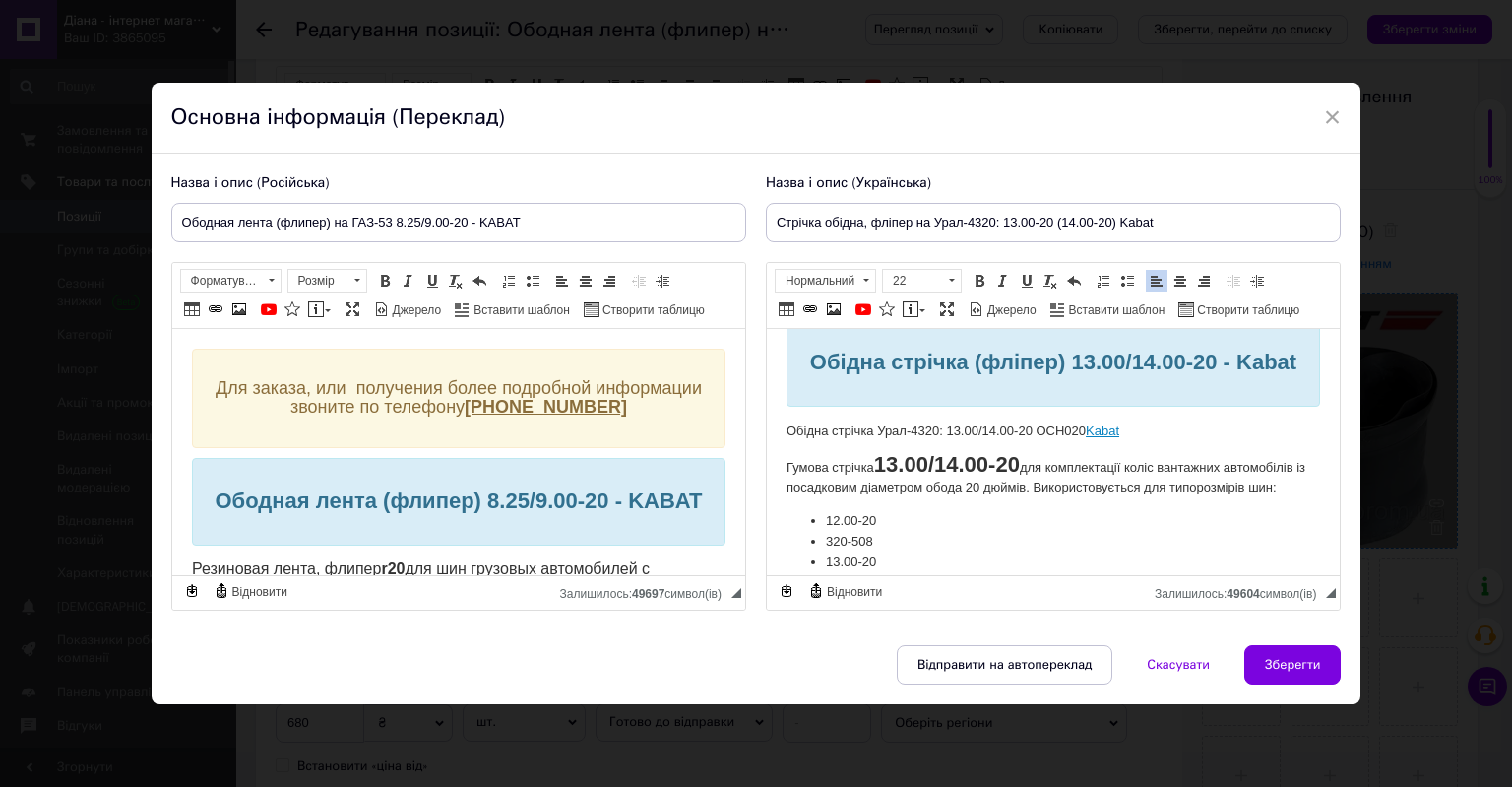 click on "Обідна стрічка Урал-4320: 13.00/14.00-20 OCH020  Kabat" at bounding box center [1052, 430] 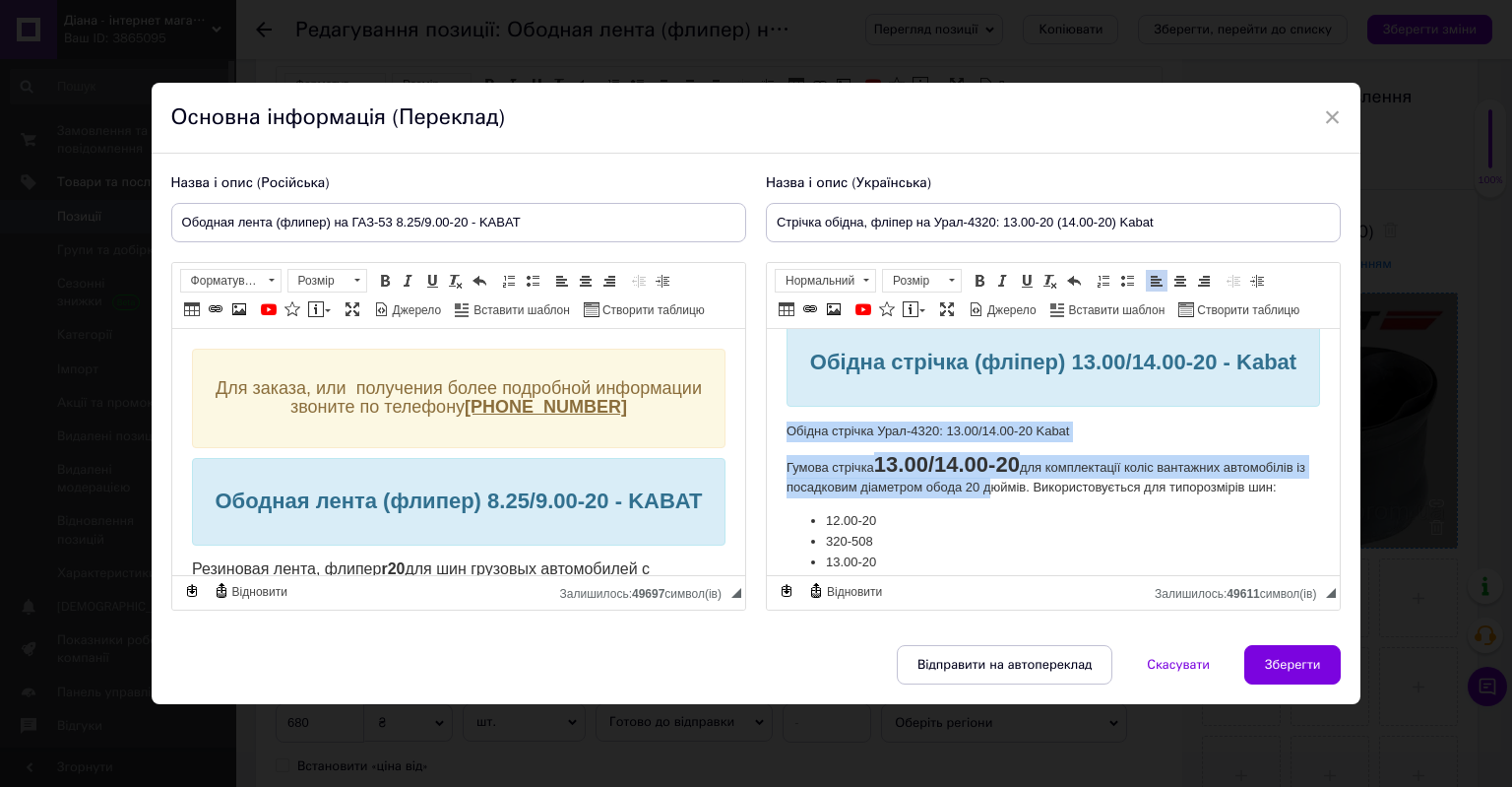scroll, scrollTop: 235, scrollLeft: 0, axis: vertical 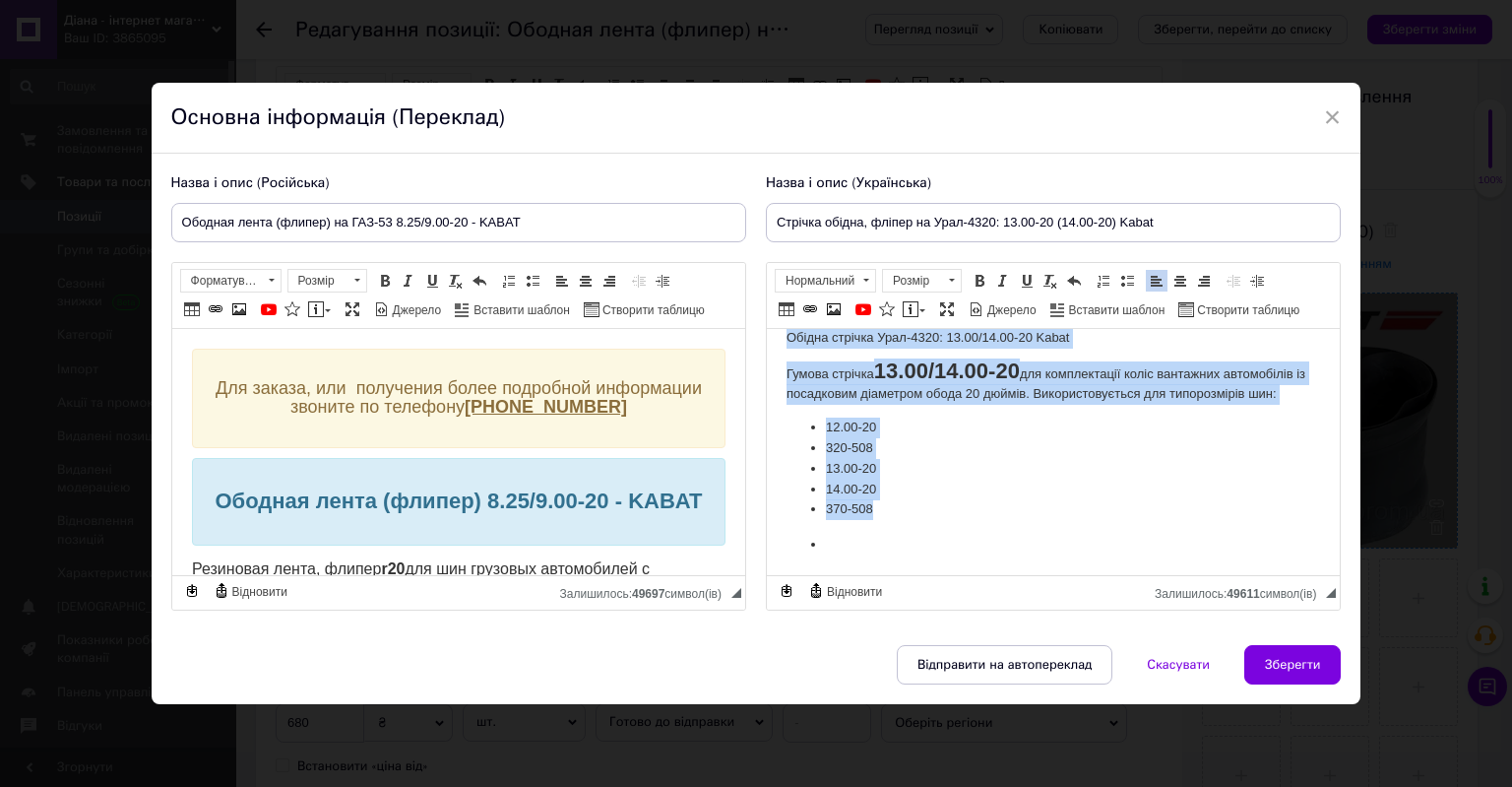 drag, startPoint x: 789, startPoint y: 455, endPoint x: 996, endPoint y: 546, distance: 226.1194 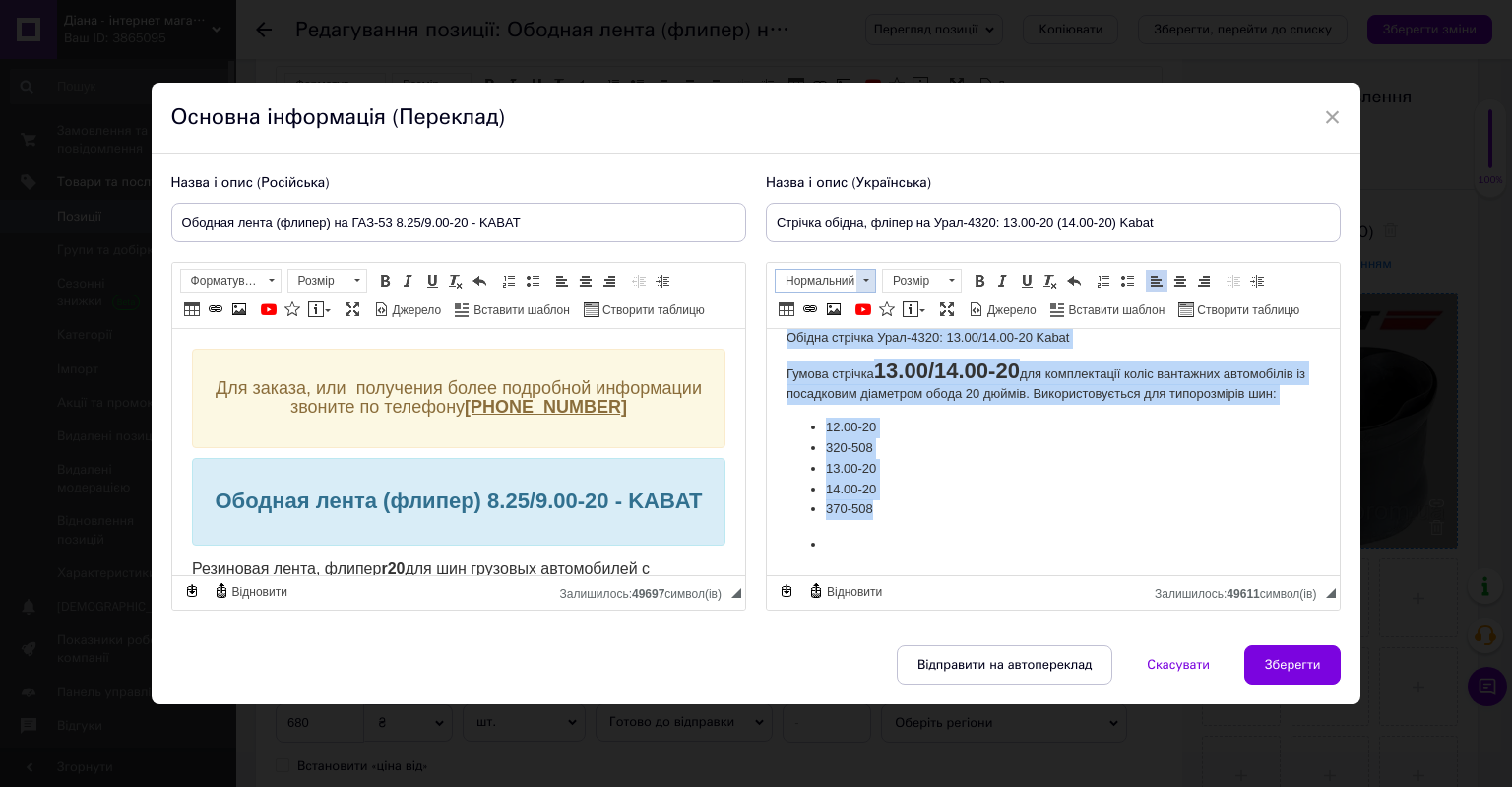 click at bounding box center (865, 281) 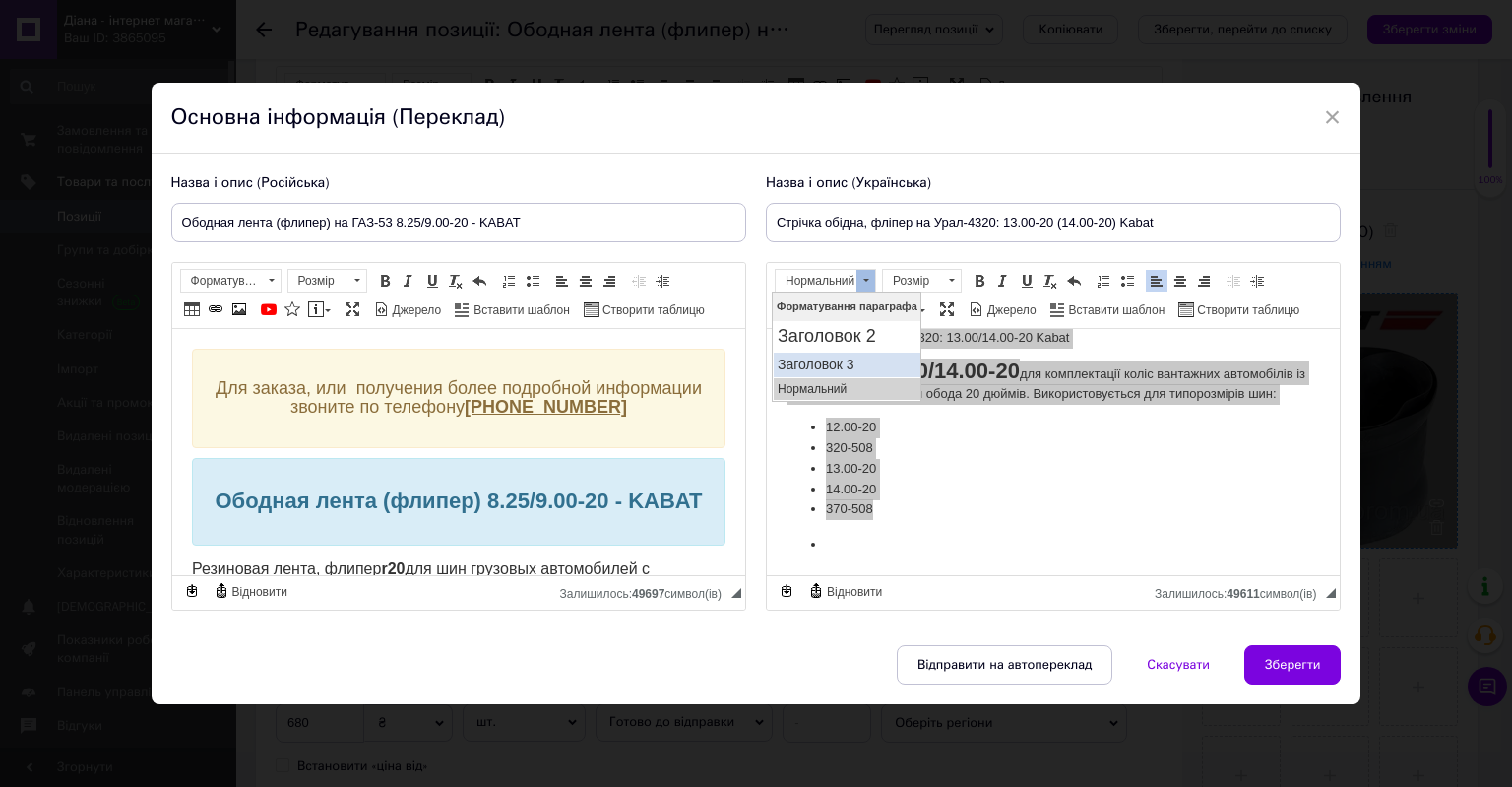 scroll, scrollTop: 0, scrollLeft: 0, axis: both 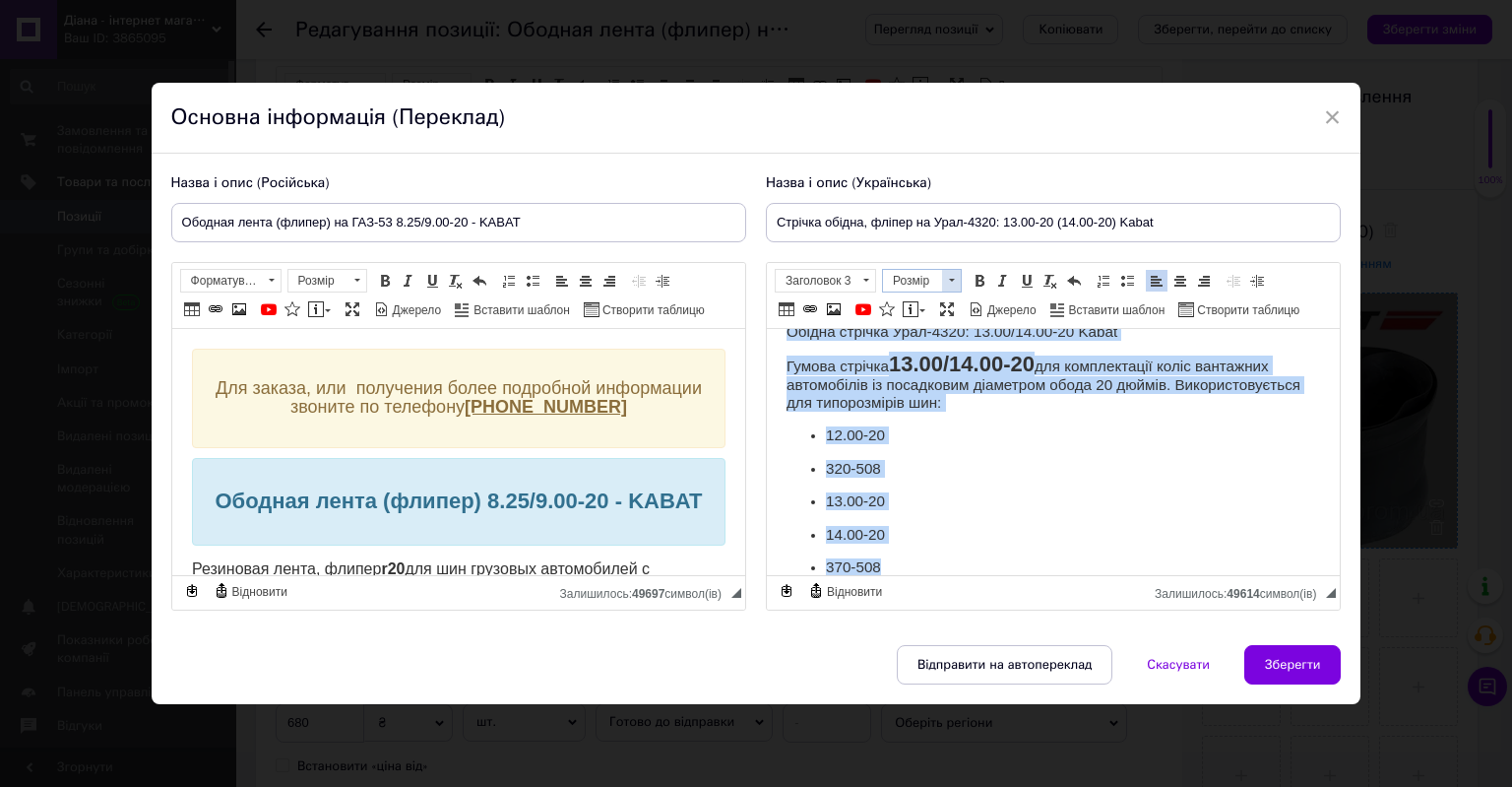 click at bounding box center [951, 281] 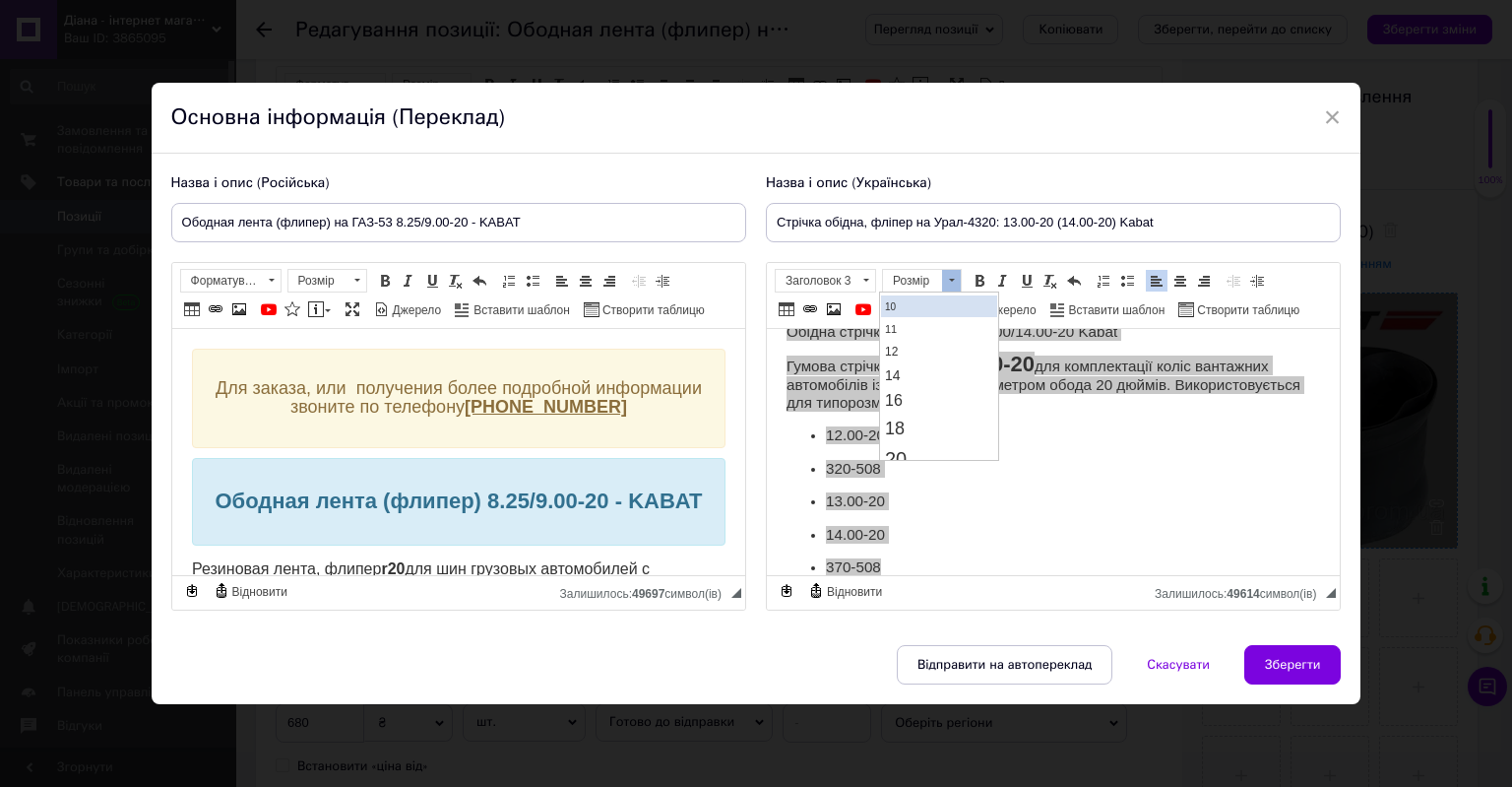scroll, scrollTop: 98, scrollLeft: 0, axis: vertical 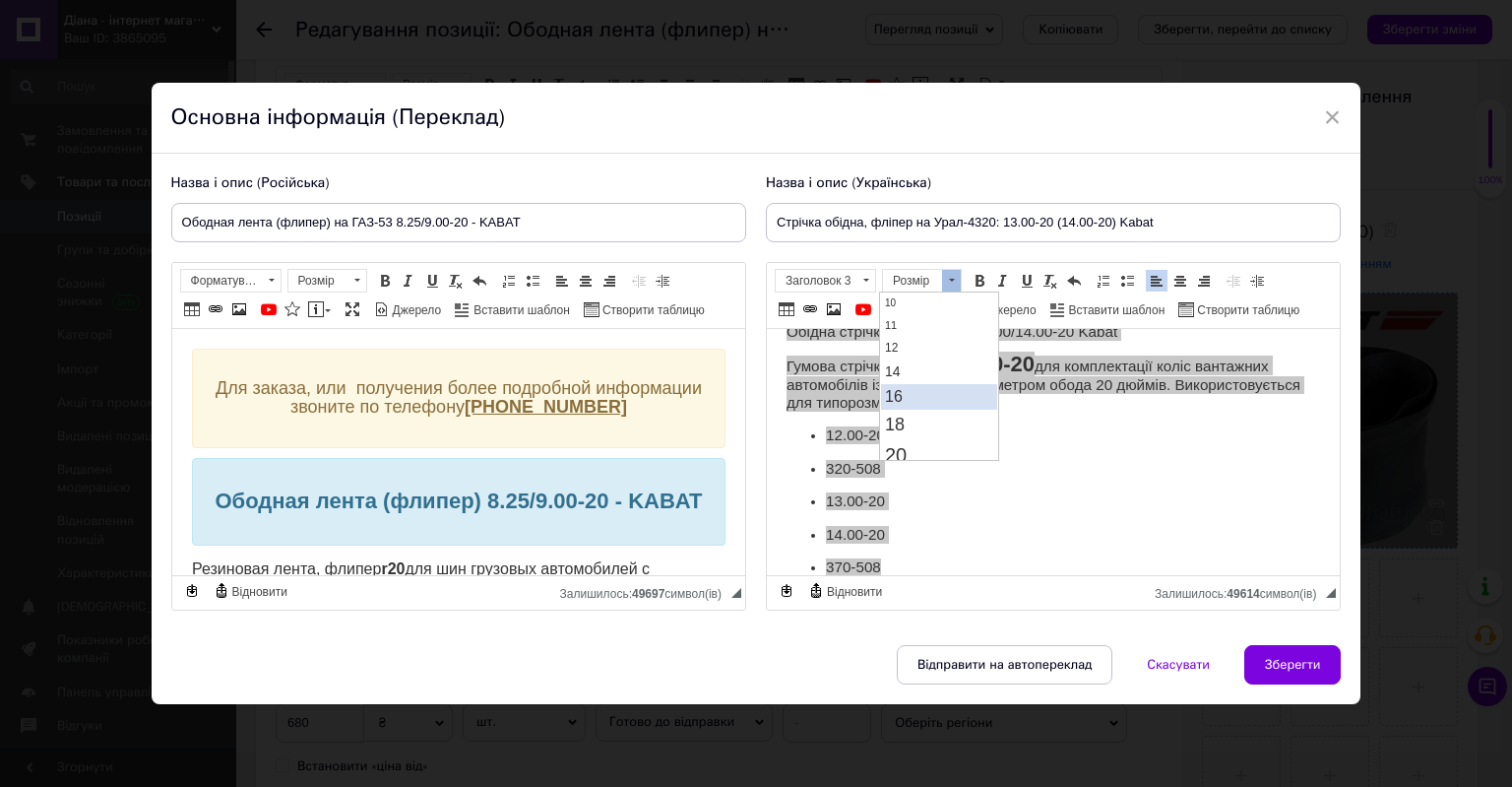 click on "16" at bounding box center [938, 397] 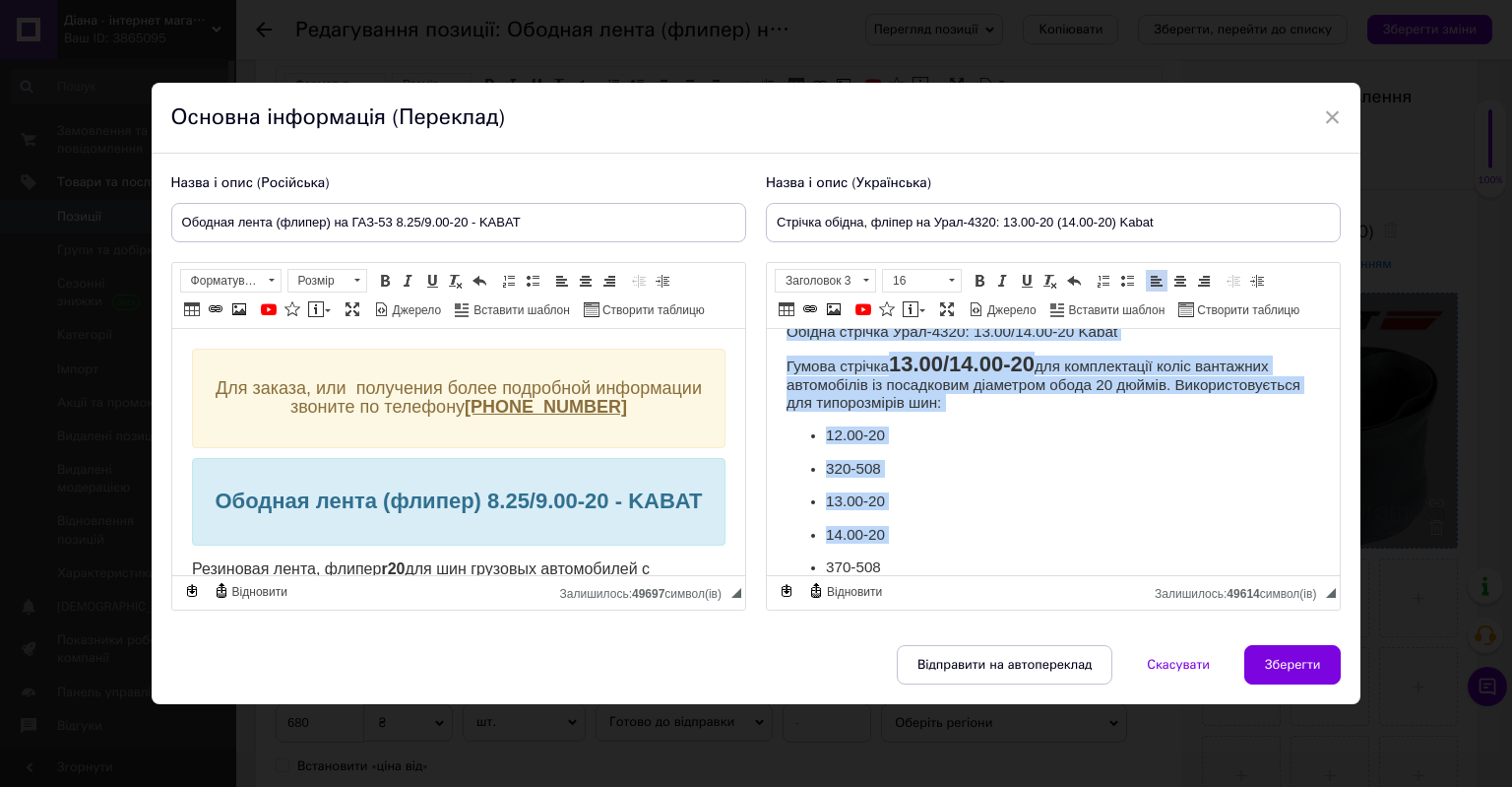 scroll, scrollTop: 0, scrollLeft: 0, axis: both 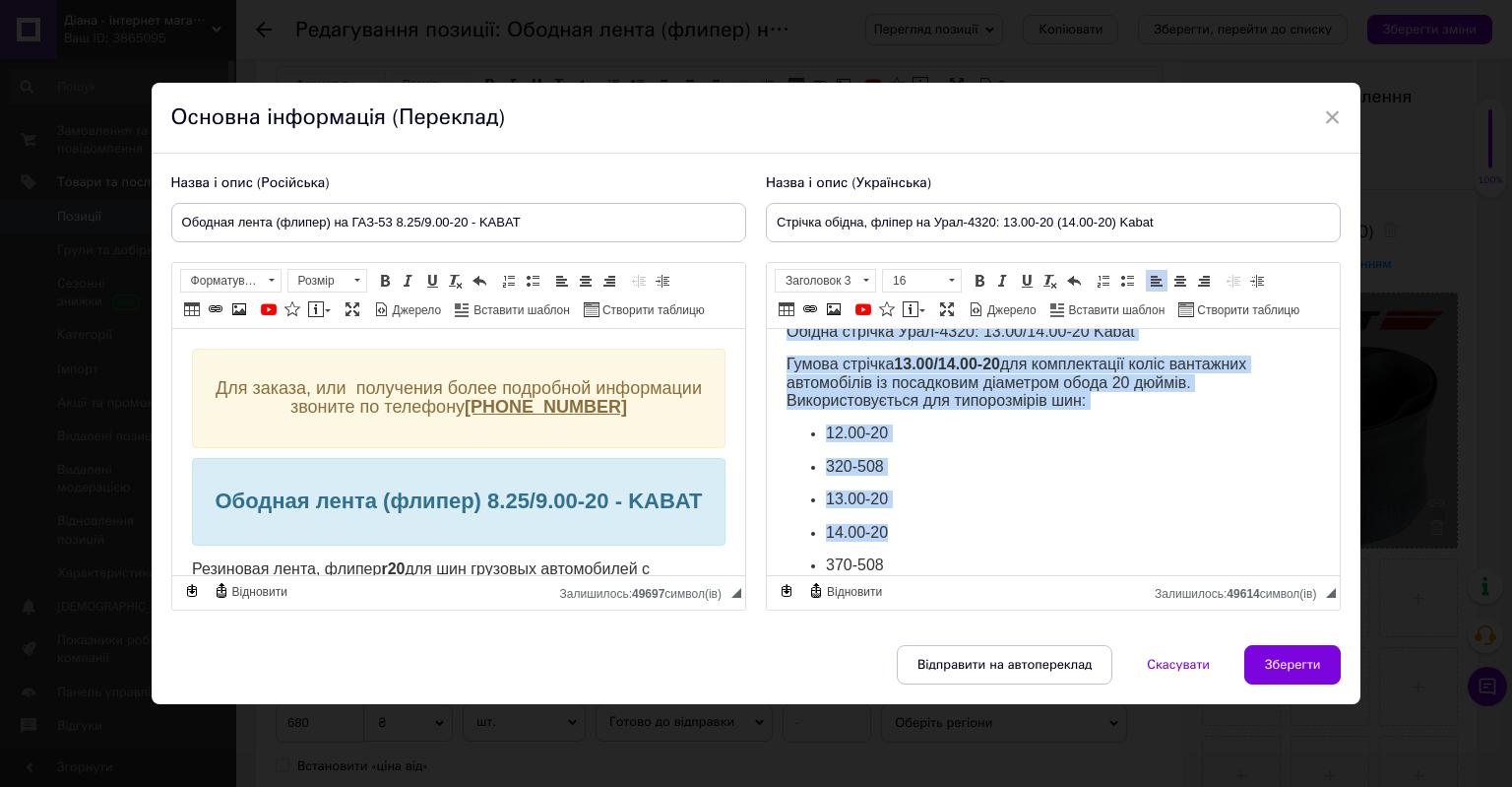 click on "12.00-20 320-508 13.00-20 14.00-20 370-508" at bounding box center [1052, 498] 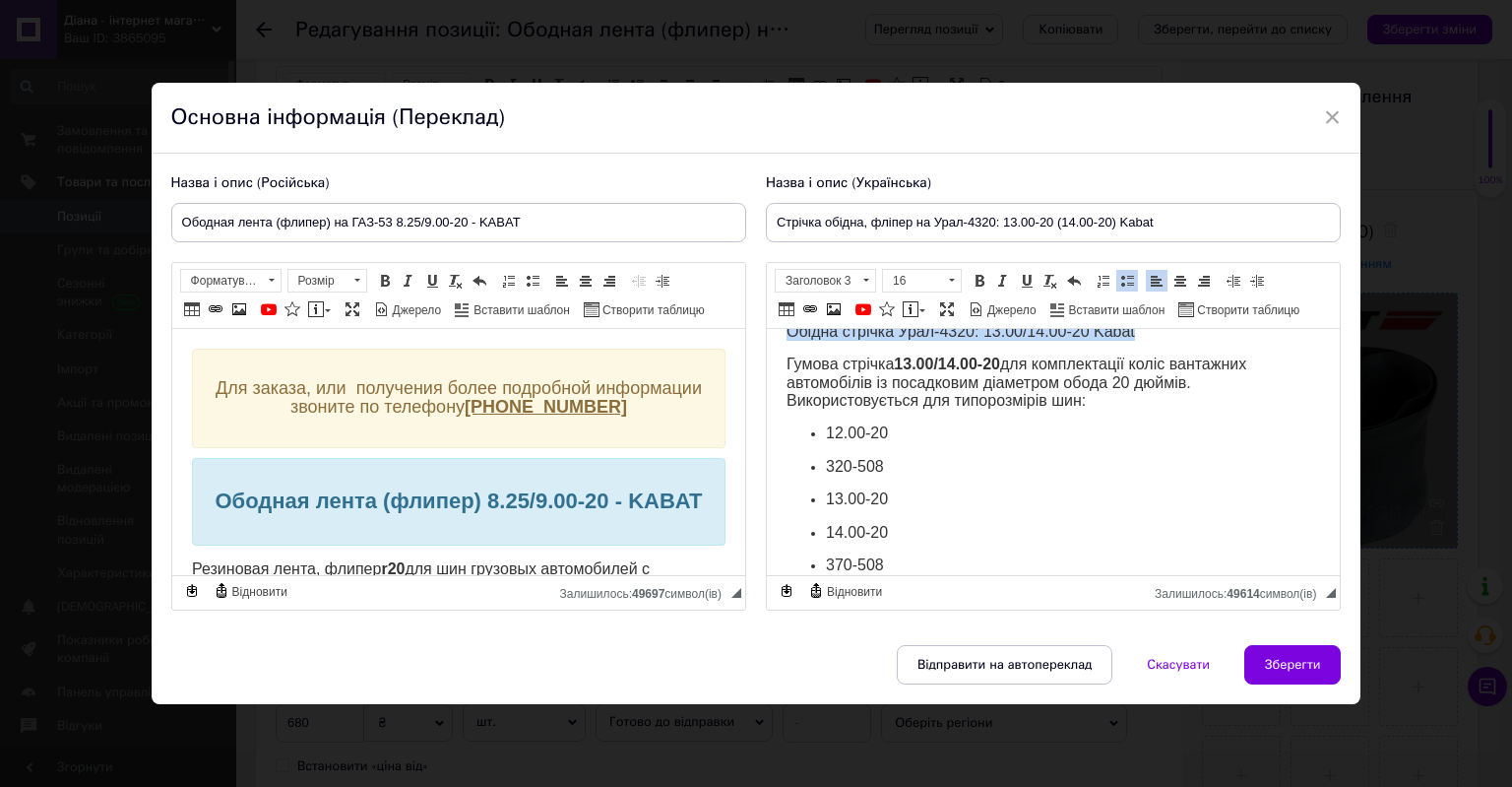 drag, startPoint x: 787, startPoint y: 352, endPoint x: 1175, endPoint y: 352, distance: 388 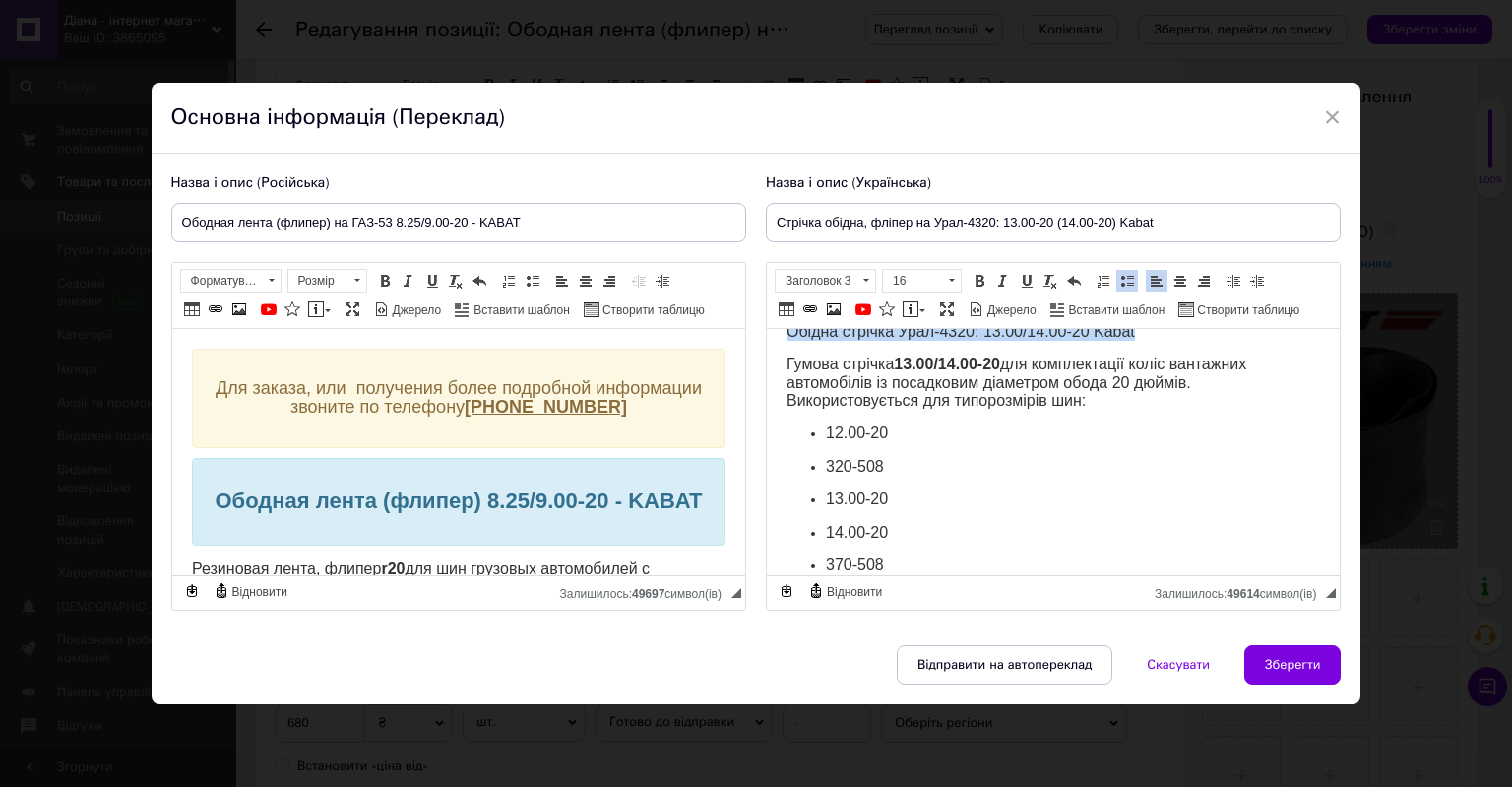 click on "Обідна стрічка Урал-4320: 13.00/14.00-20 Kabat" at bounding box center (1052, 331) 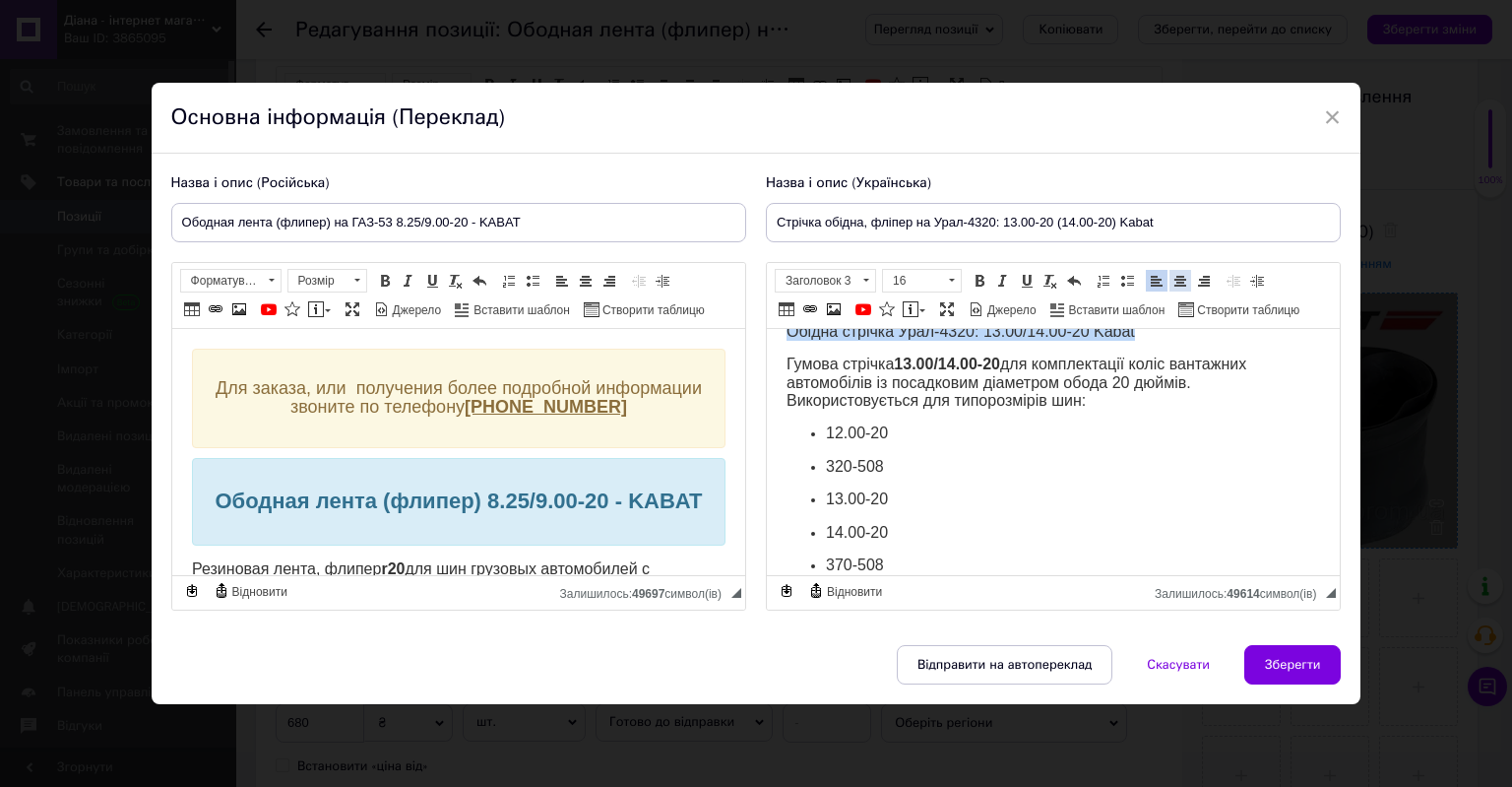 click at bounding box center [1180, 281] 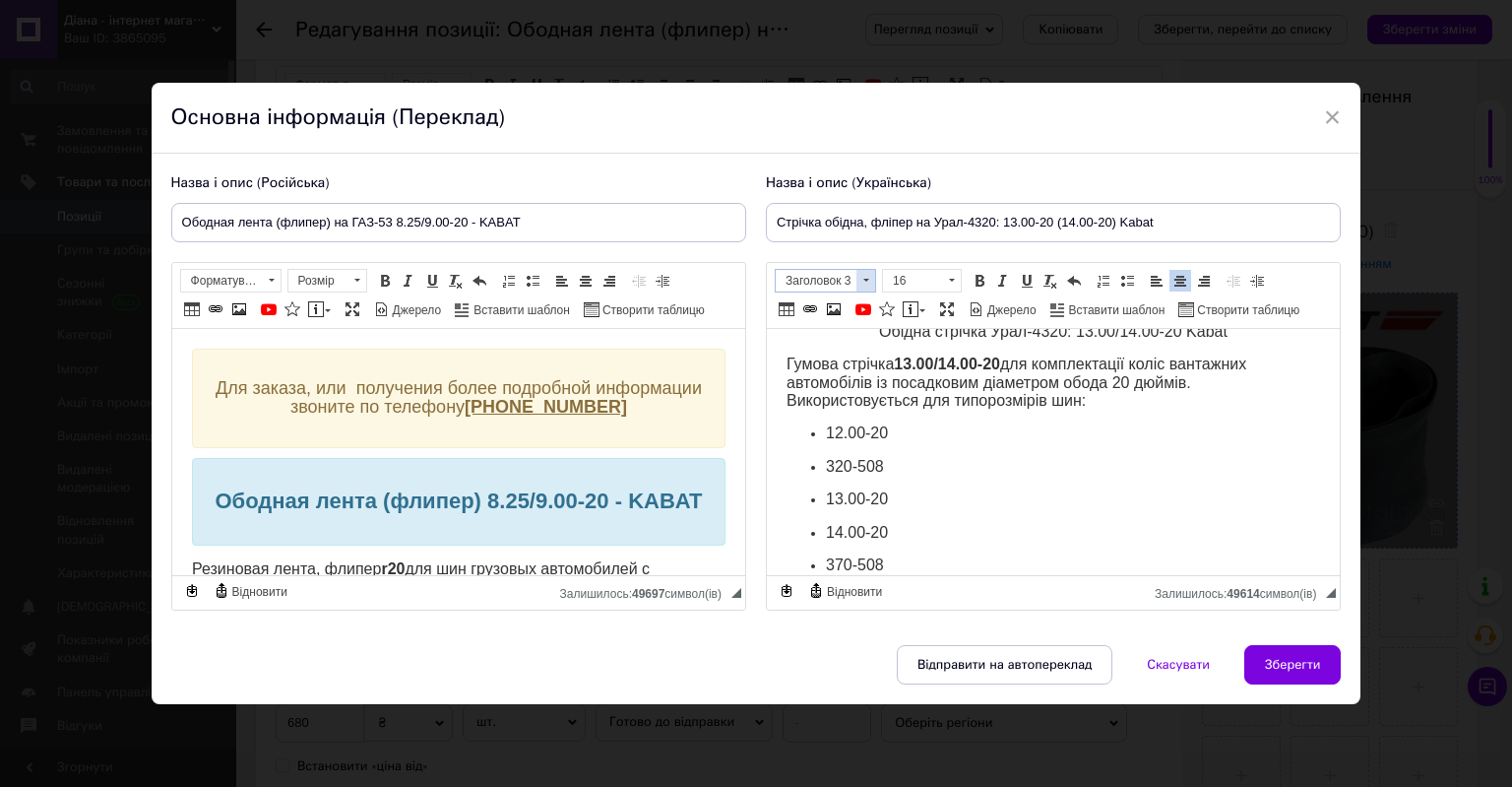 click at bounding box center [865, 281] 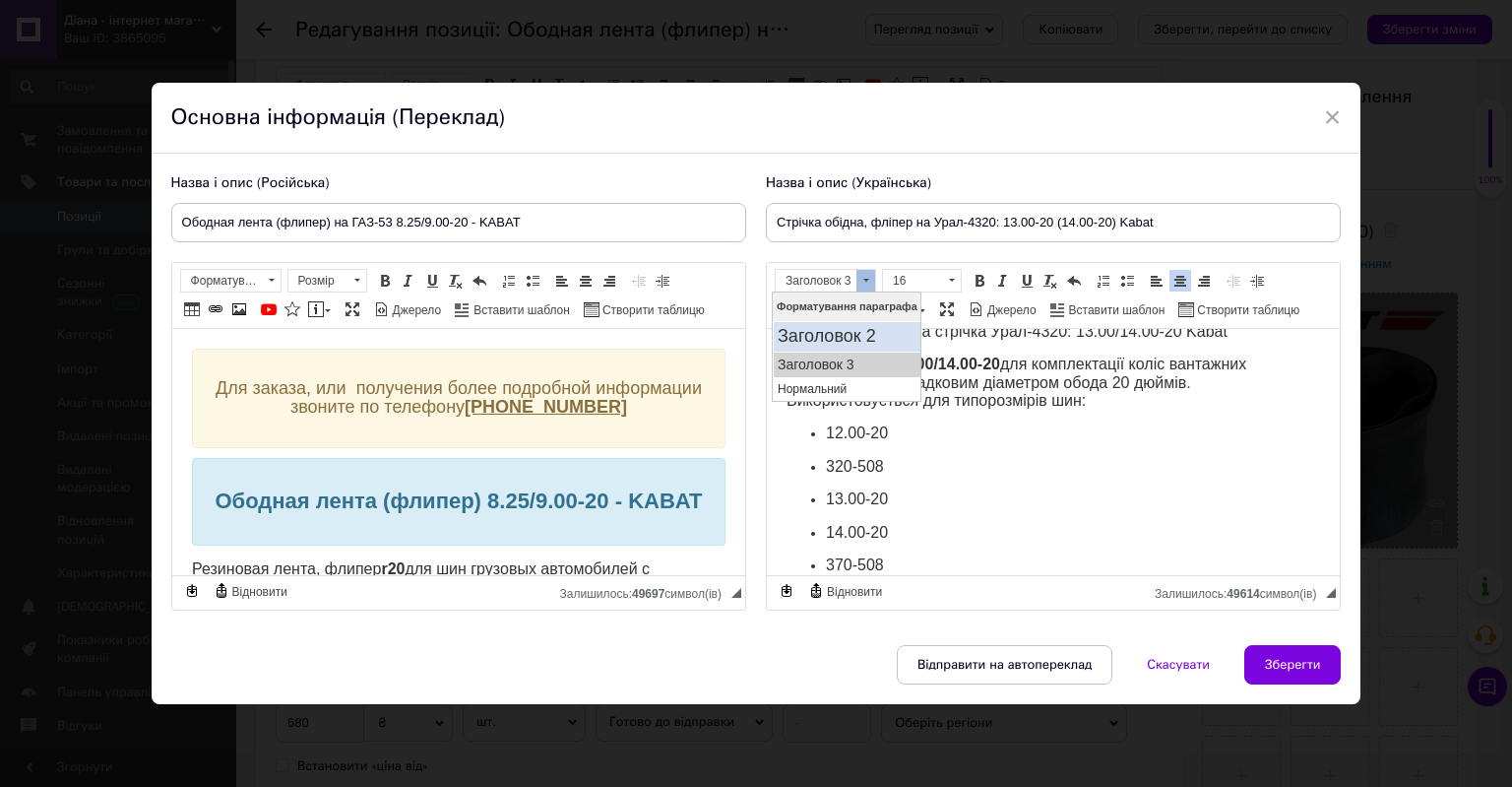 drag, startPoint x: 851, startPoint y: 337, endPoint x: 1642, endPoint y: 619, distance: 839.7648 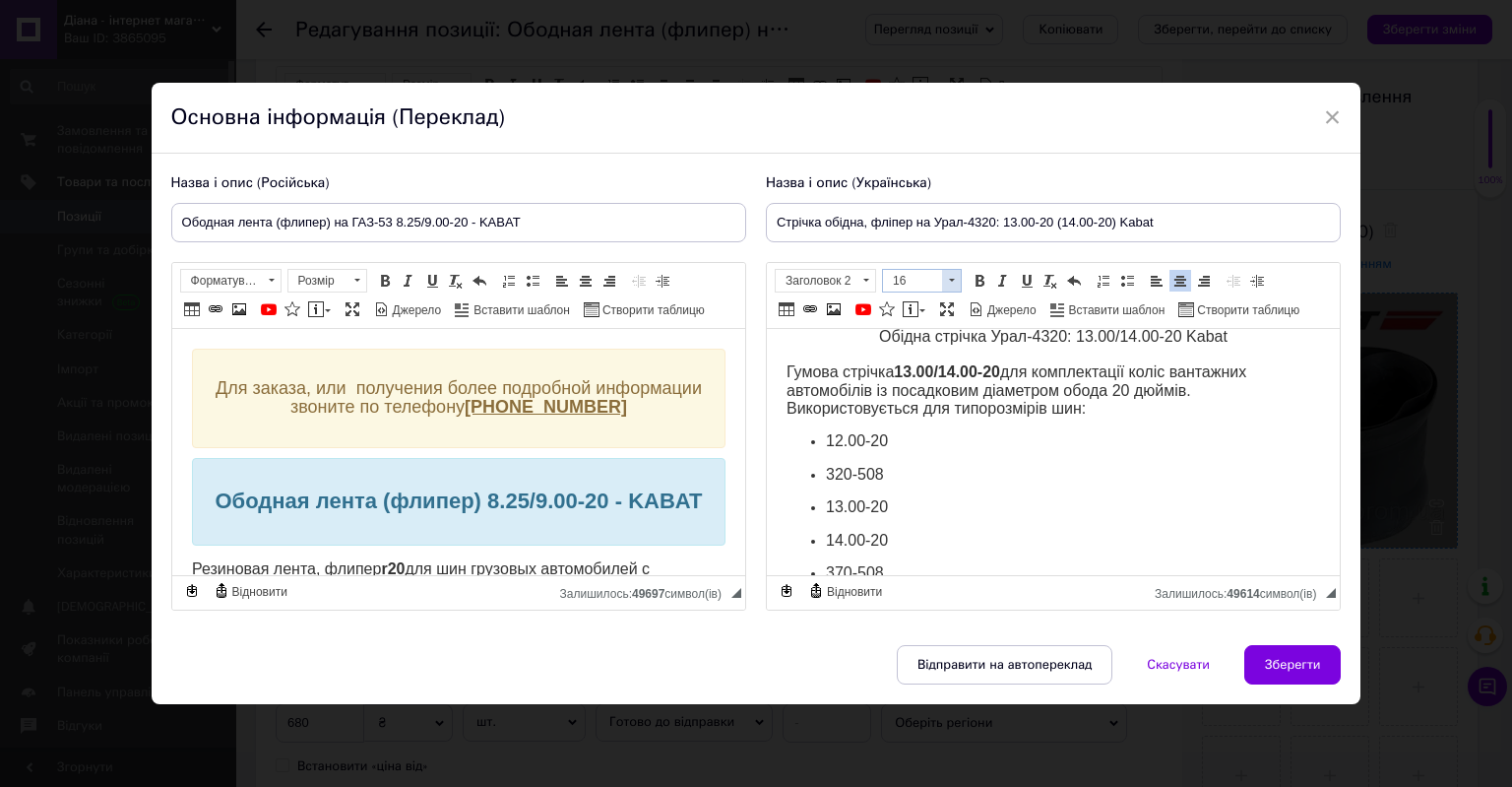 click at bounding box center (951, 281) 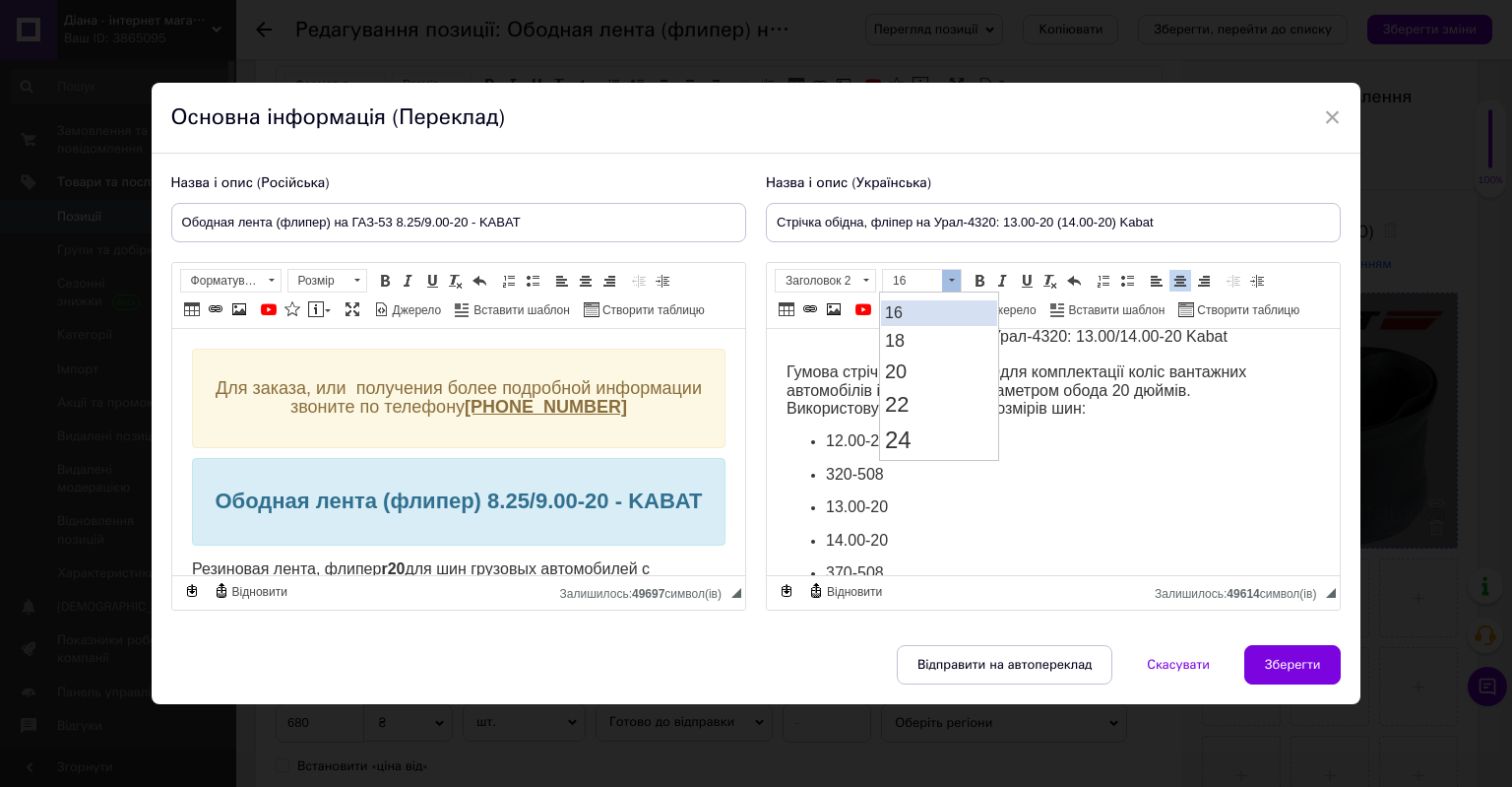 scroll, scrollTop: 217, scrollLeft: 0, axis: vertical 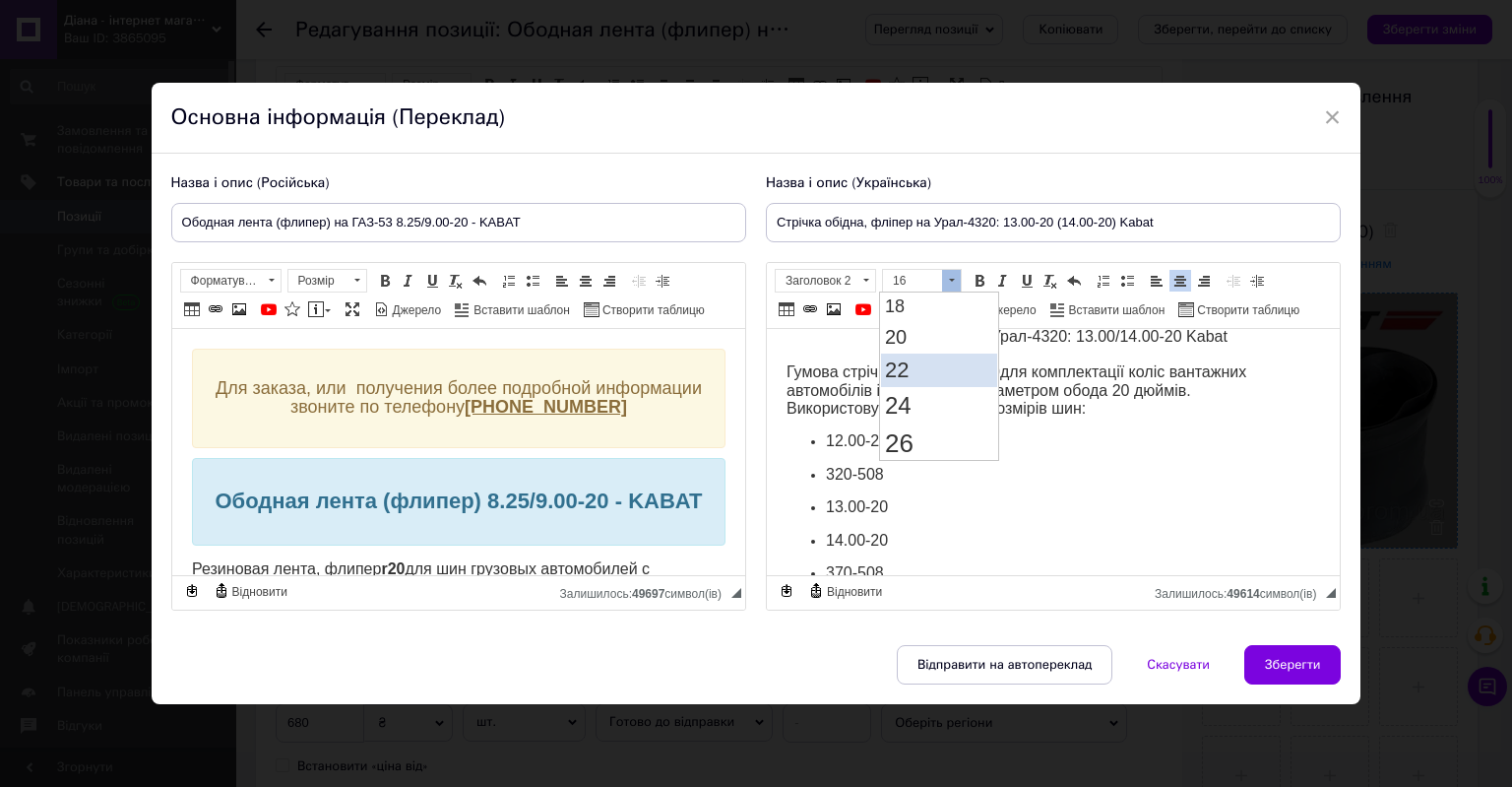 click on "22" at bounding box center (938, 370) 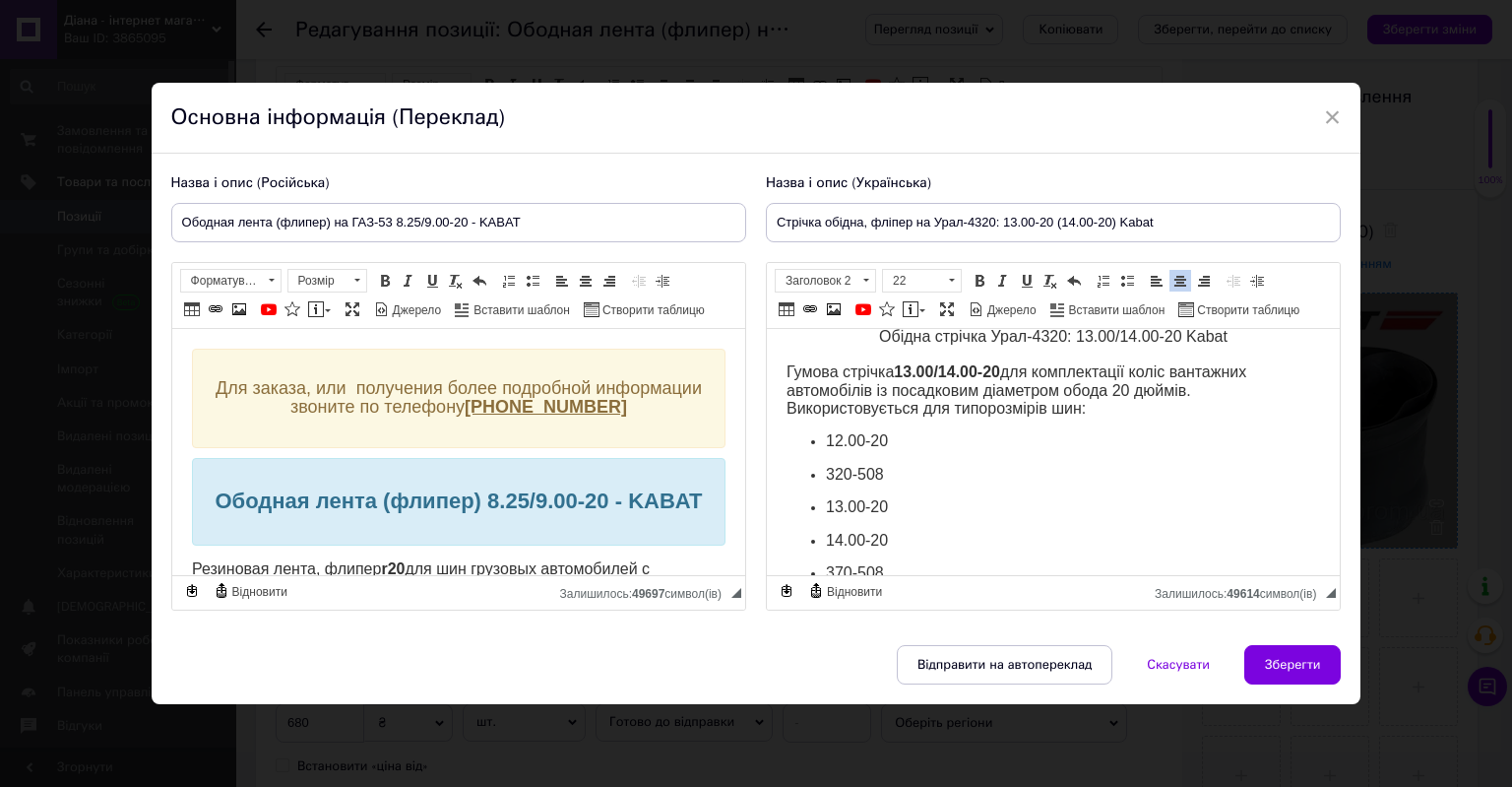 scroll, scrollTop: 0, scrollLeft: 0, axis: both 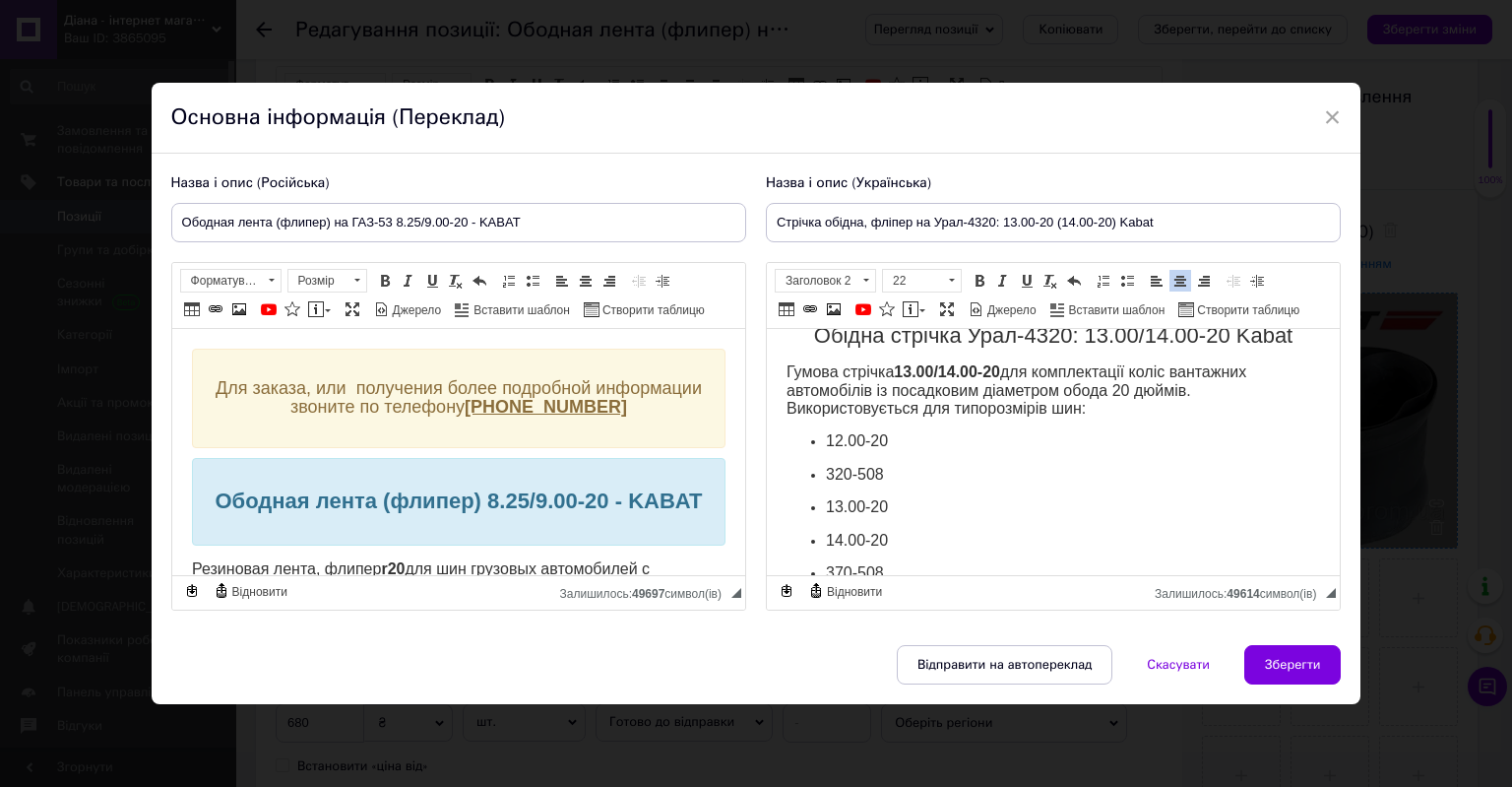 click on "12.00-20" at bounding box center (1052, 440) 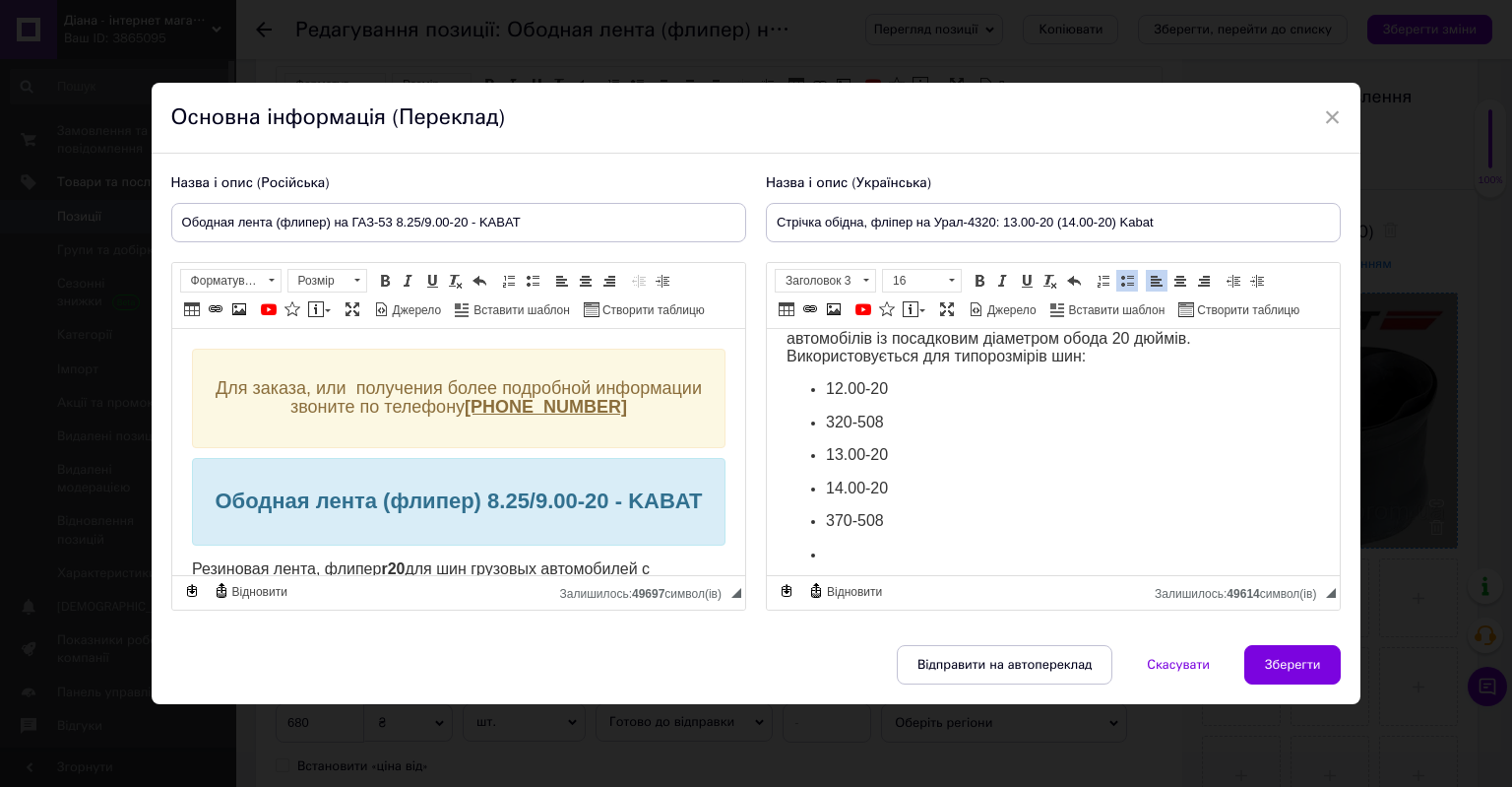 scroll, scrollTop: 331, scrollLeft: 0, axis: vertical 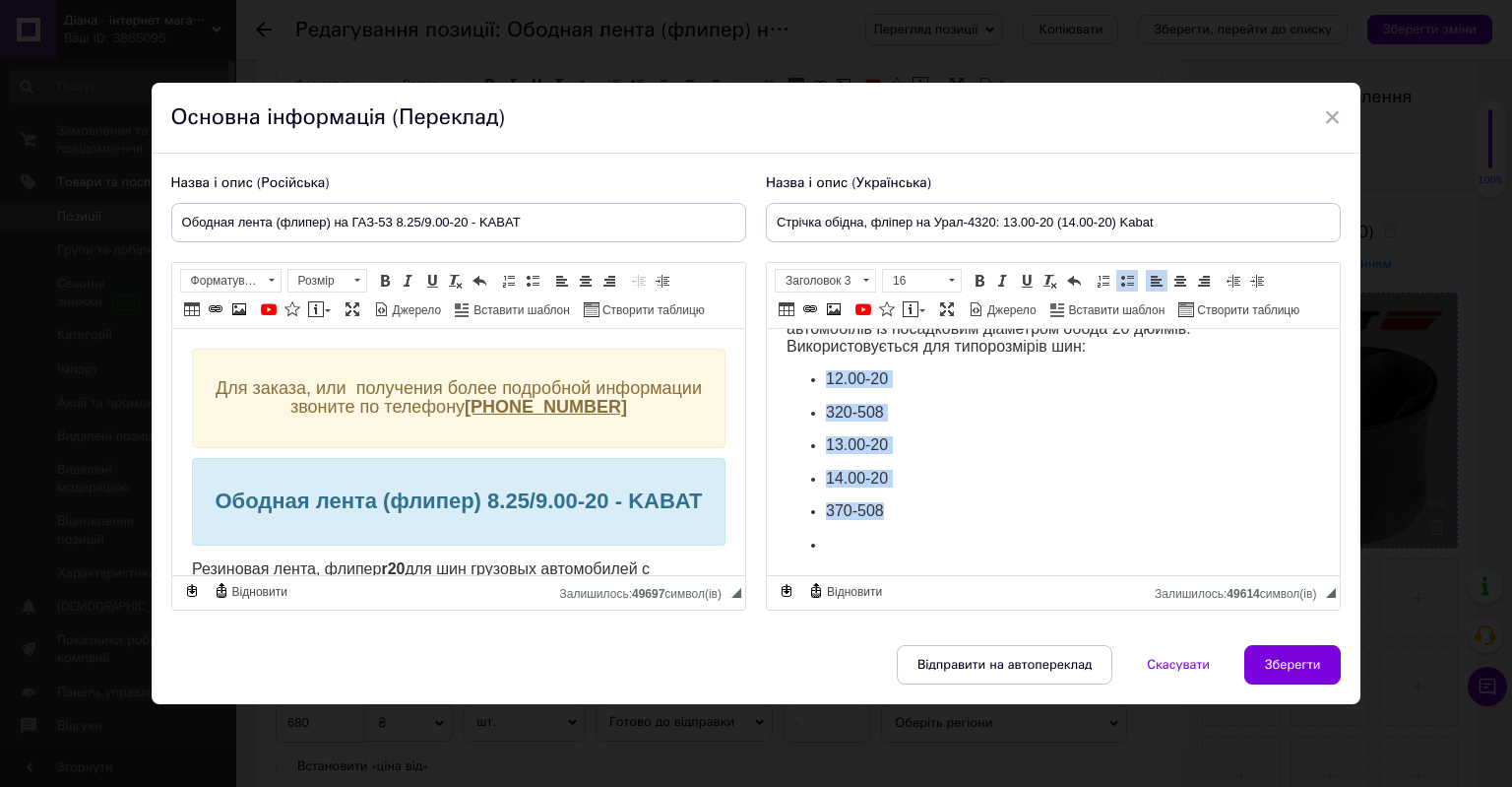 drag, startPoint x: 828, startPoint y: 379, endPoint x: 889, endPoint y: 506, distance: 140.89003 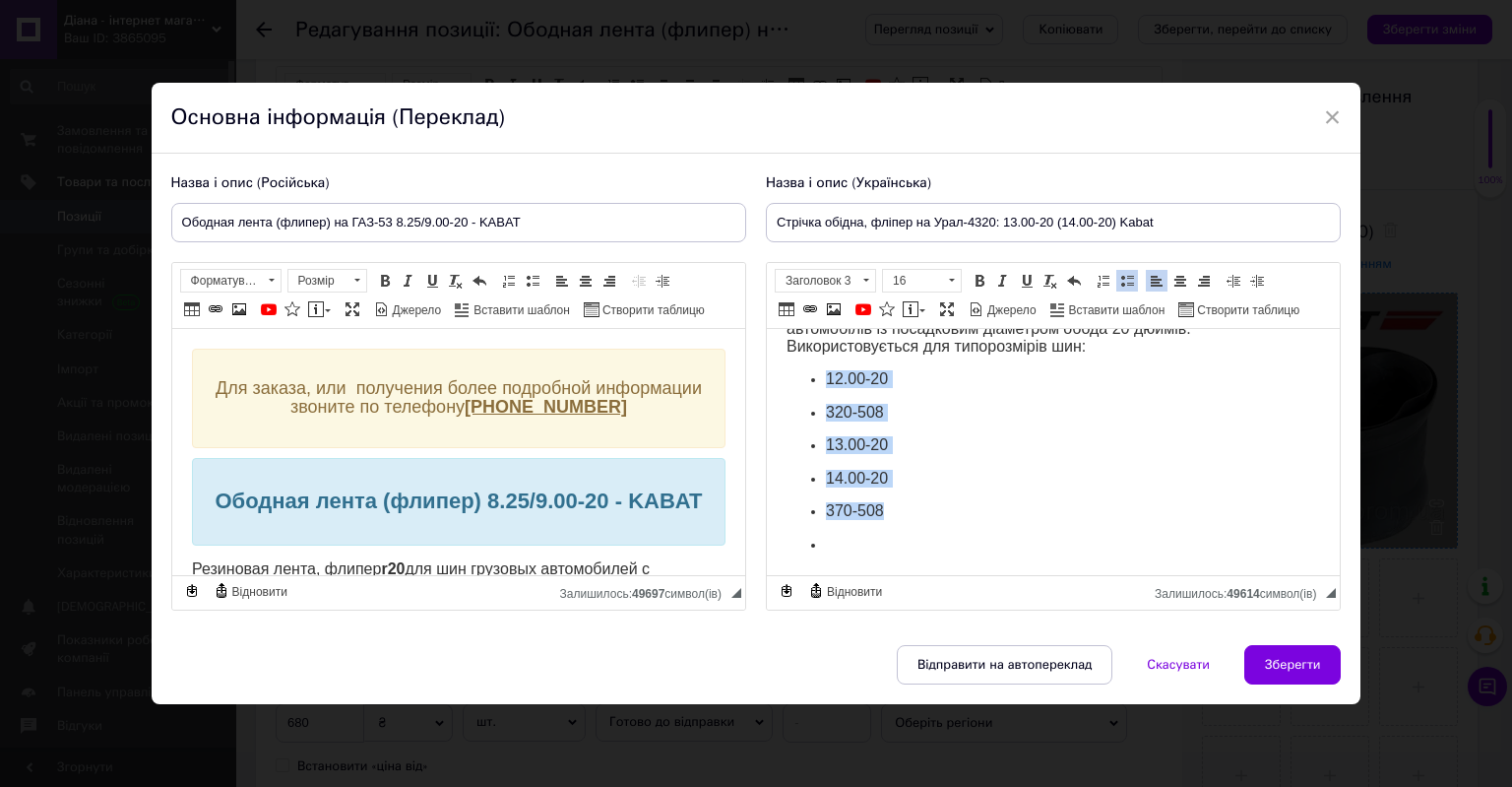 click on "12.00-20 320-508 13.00-20 14.00-20 370-508" at bounding box center (1052, 444) 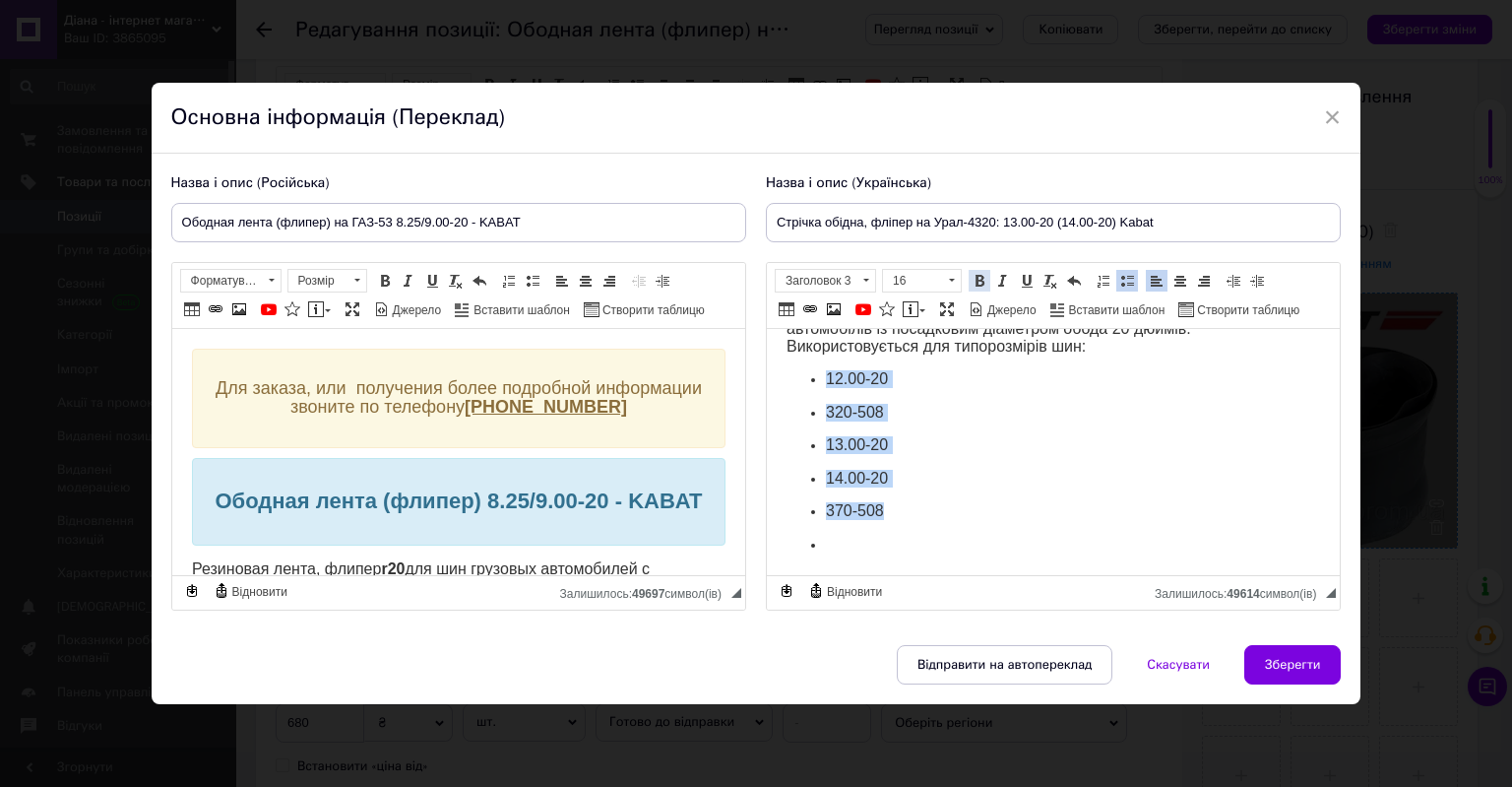 click on "Жирний  Сполучення клавіш Ctrl+B" at bounding box center (979, 281) 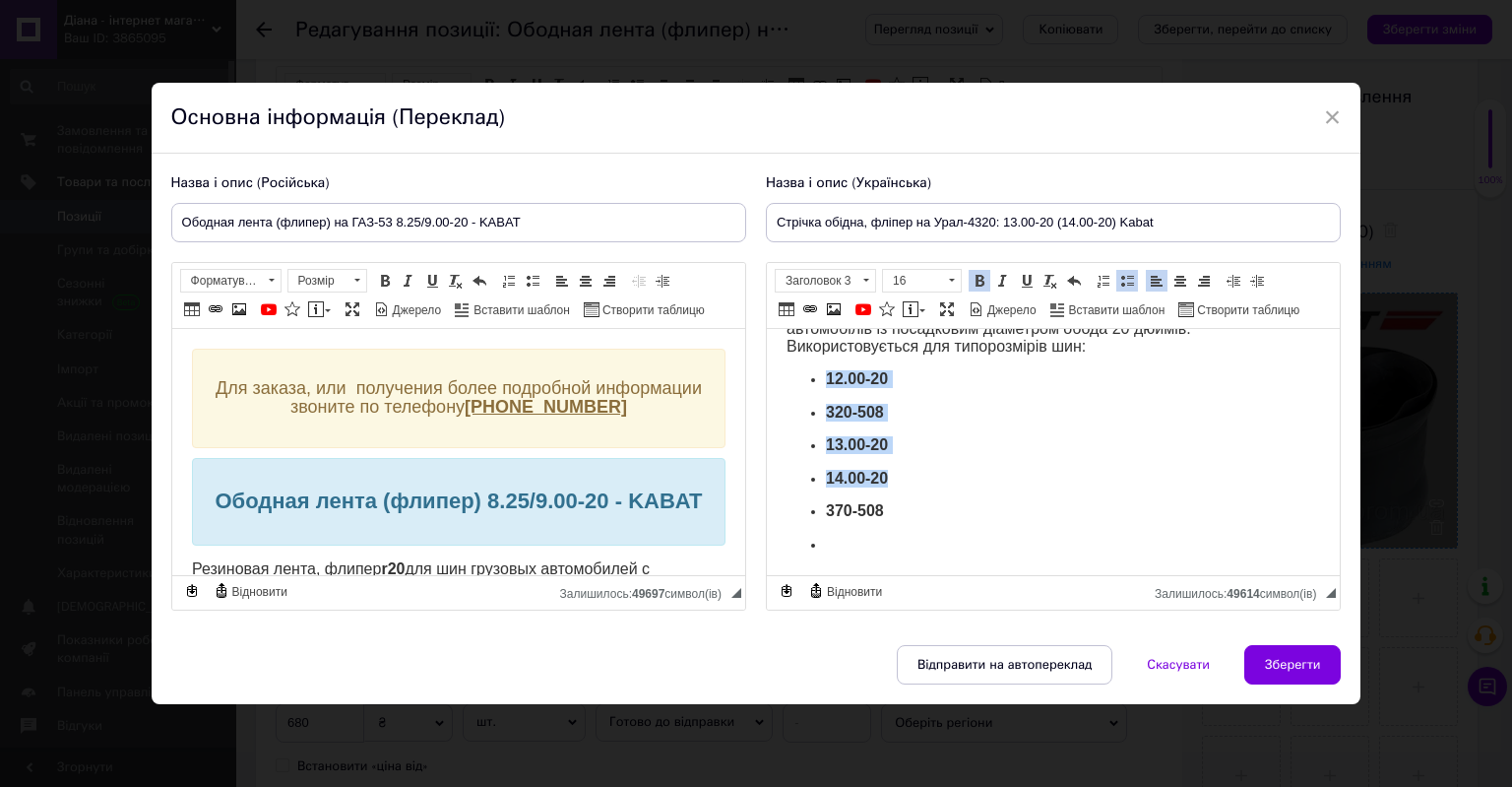 click on "14.00-20" at bounding box center [1052, 478] 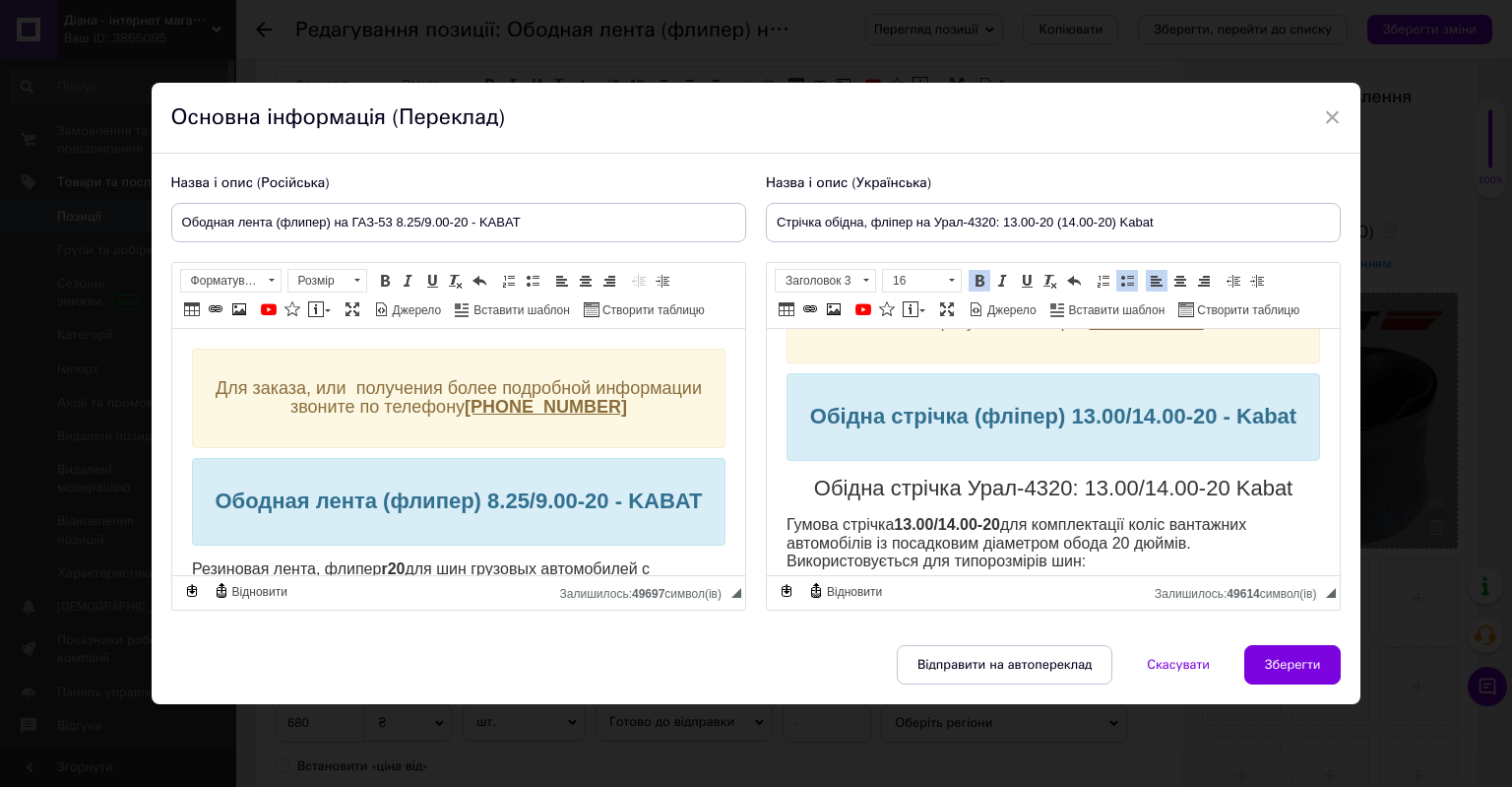 scroll, scrollTop: 35, scrollLeft: 0, axis: vertical 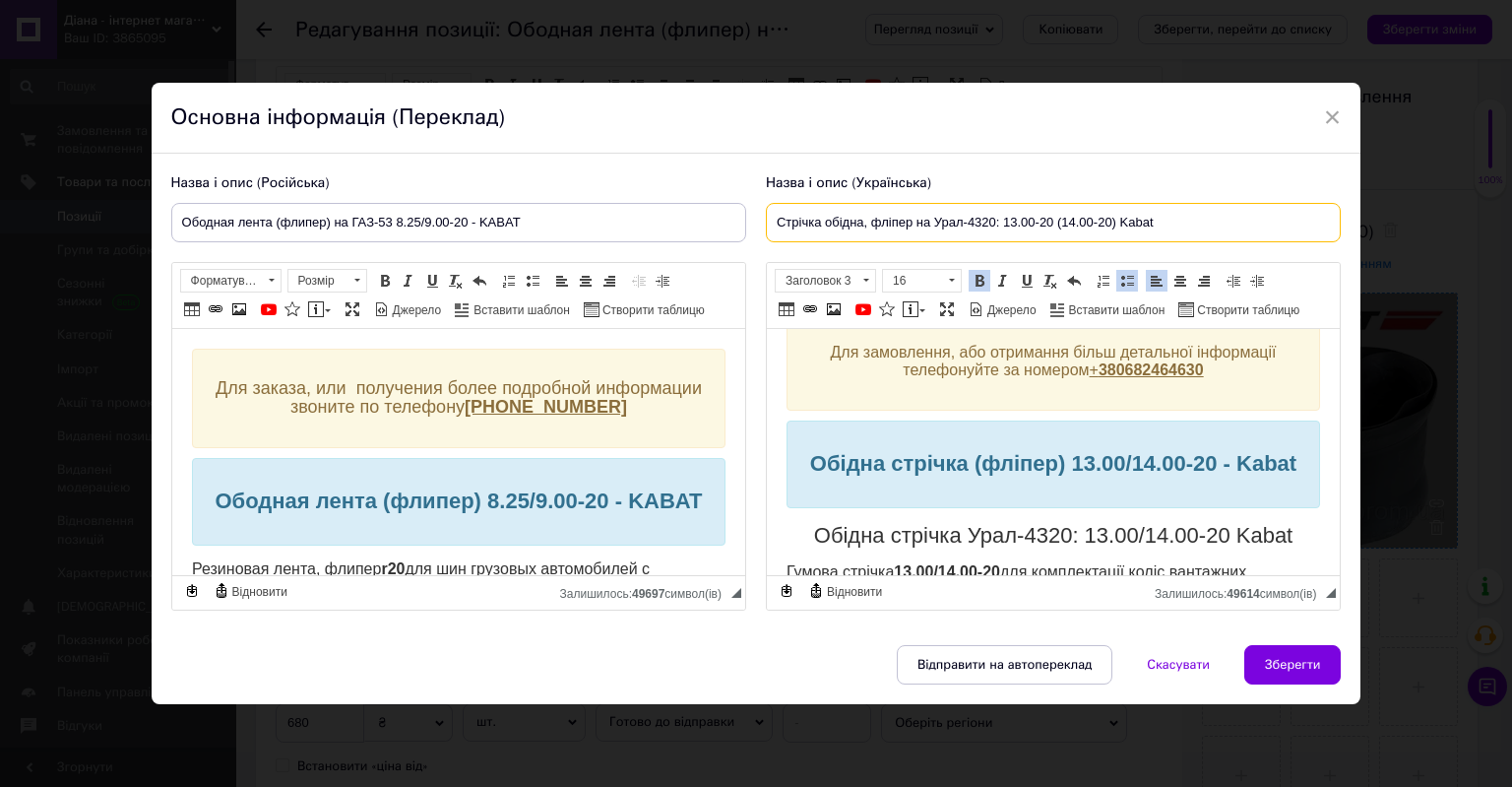 drag, startPoint x: 774, startPoint y: 223, endPoint x: 1162, endPoint y: 219, distance: 388.0206 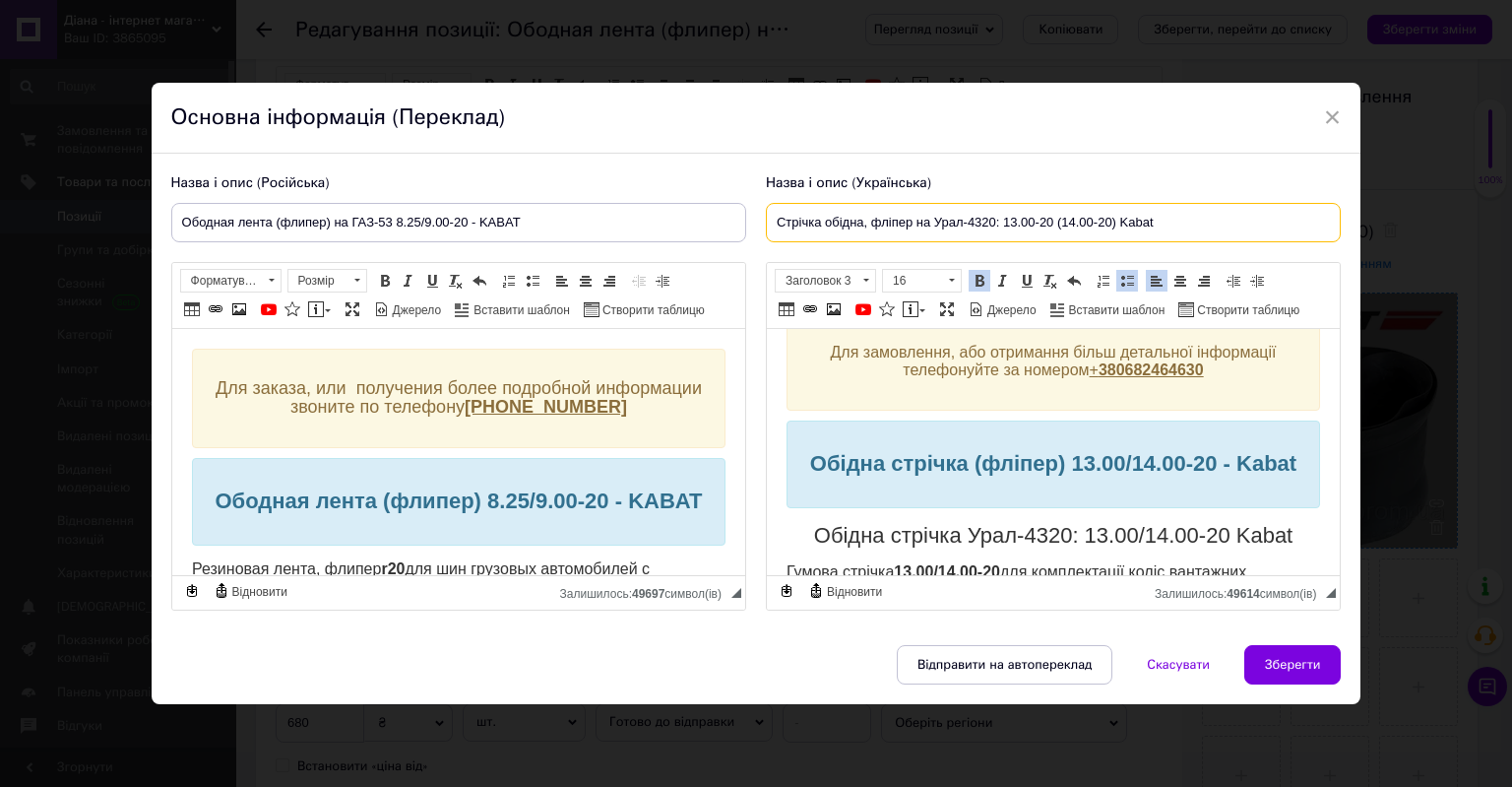 click on "Стрічка обідна, фліпер на Урал-4320: 13.00-20 (14.00-20) Kabat" at bounding box center (1053, 223) 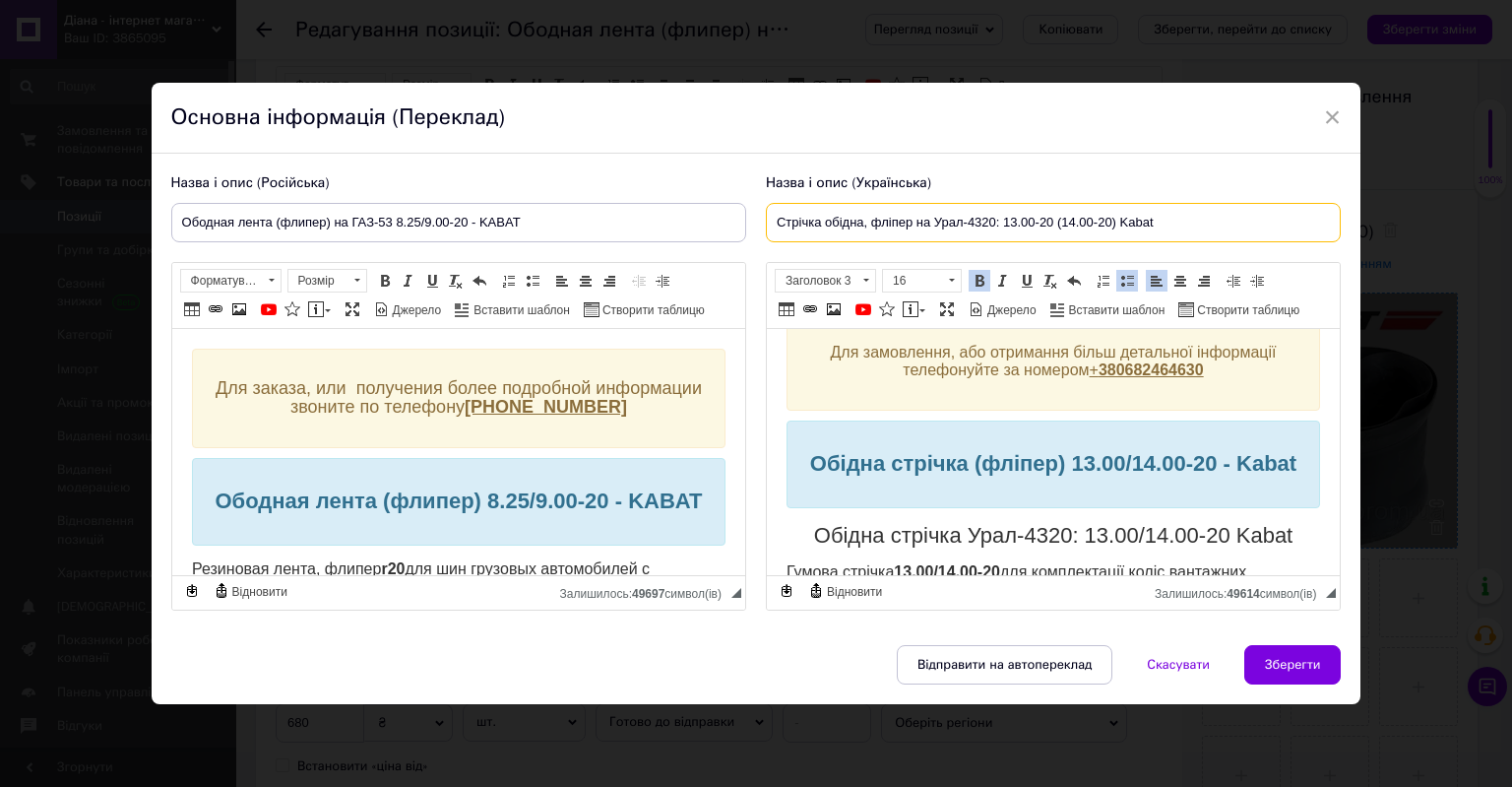 drag, startPoint x: 917, startPoint y: 218, endPoint x: 1166, endPoint y: 223, distance: 249.0502 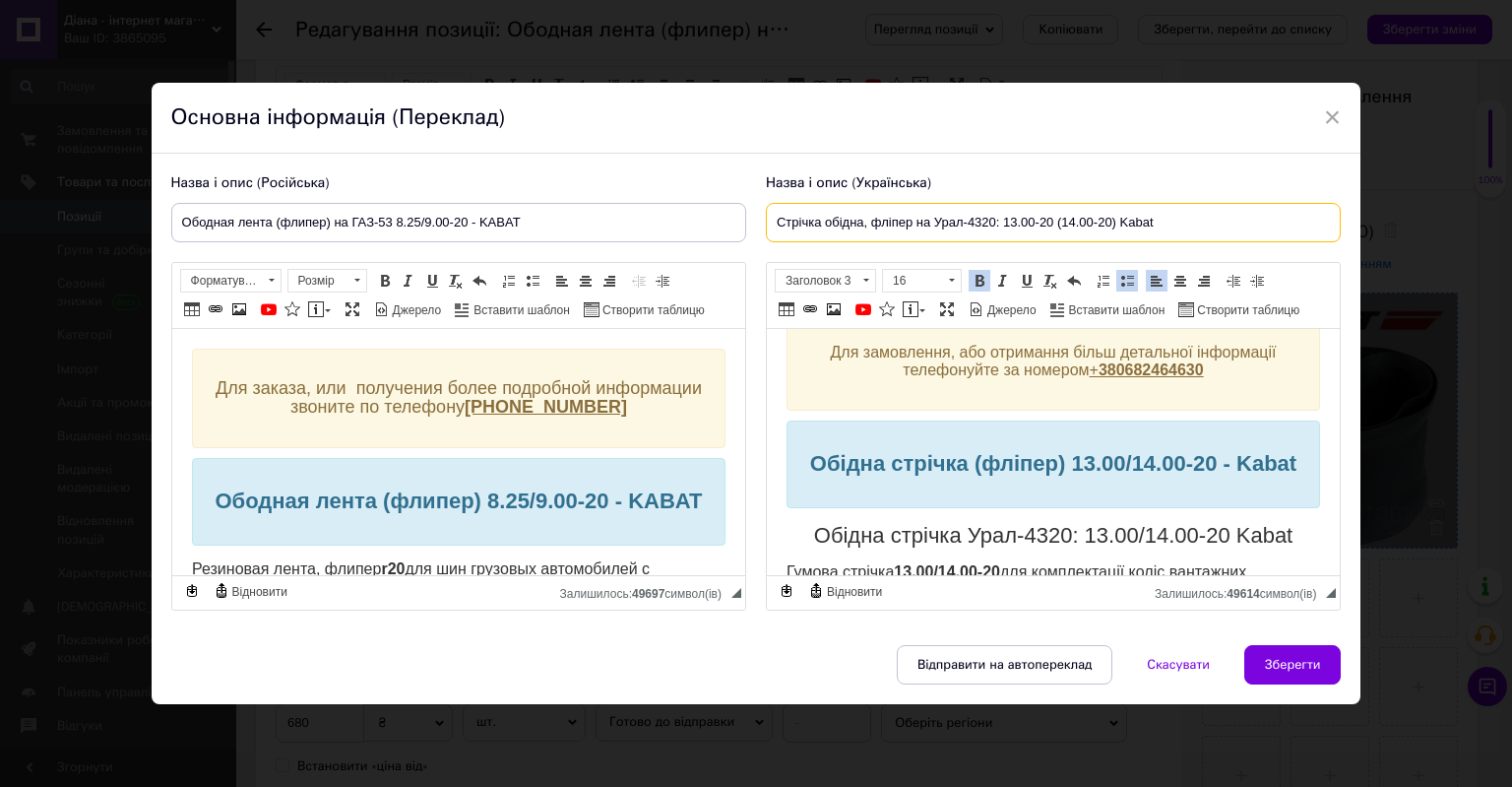 click on "Стрічка обідна, фліпер на Урал-4320: 13.00-20 (14.00-20) Kabat" at bounding box center (1053, 223) 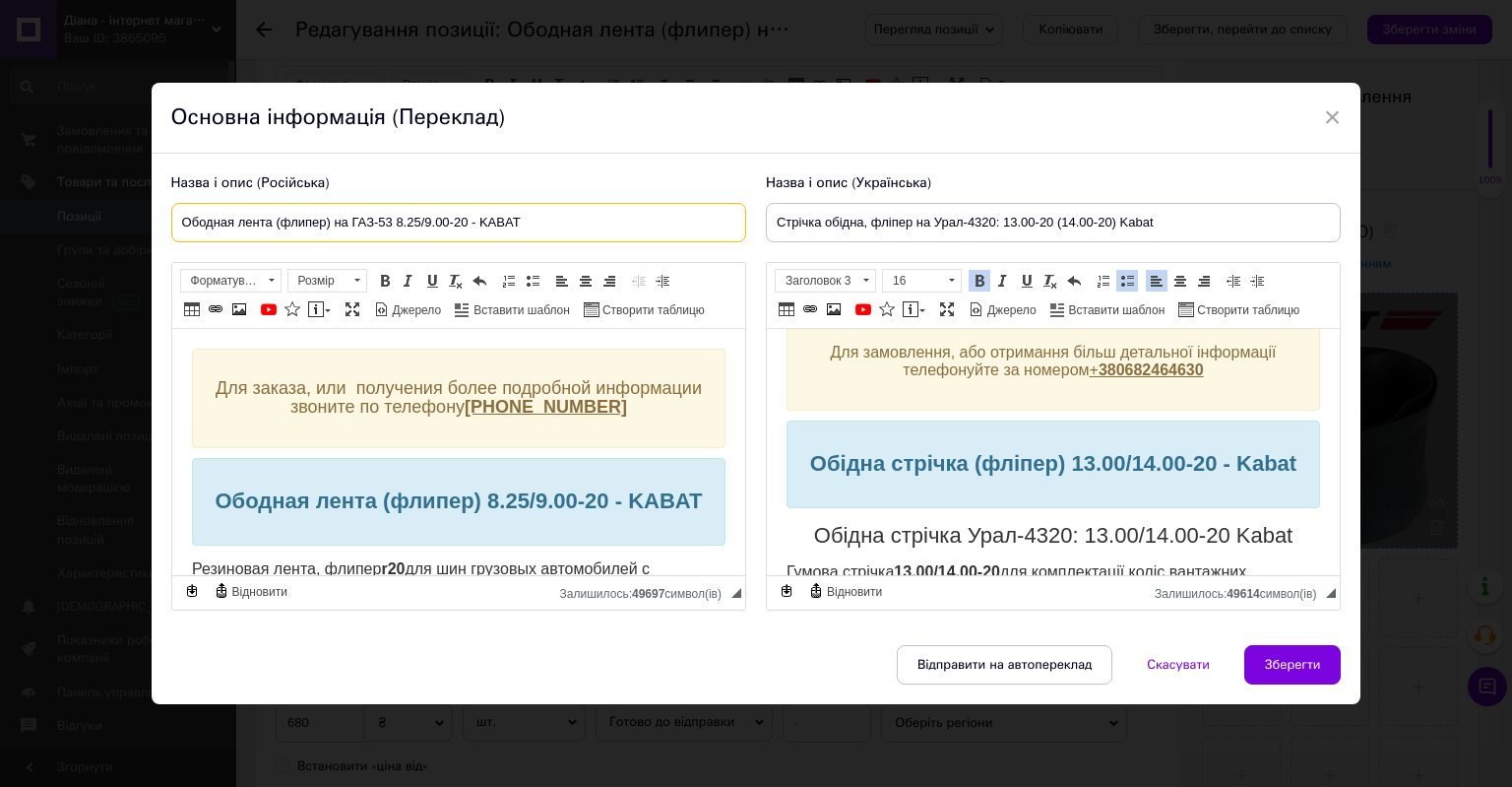 drag, startPoint x: 352, startPoint y: 219, endPoint x: 525, endPoint y: 219, distance: 173 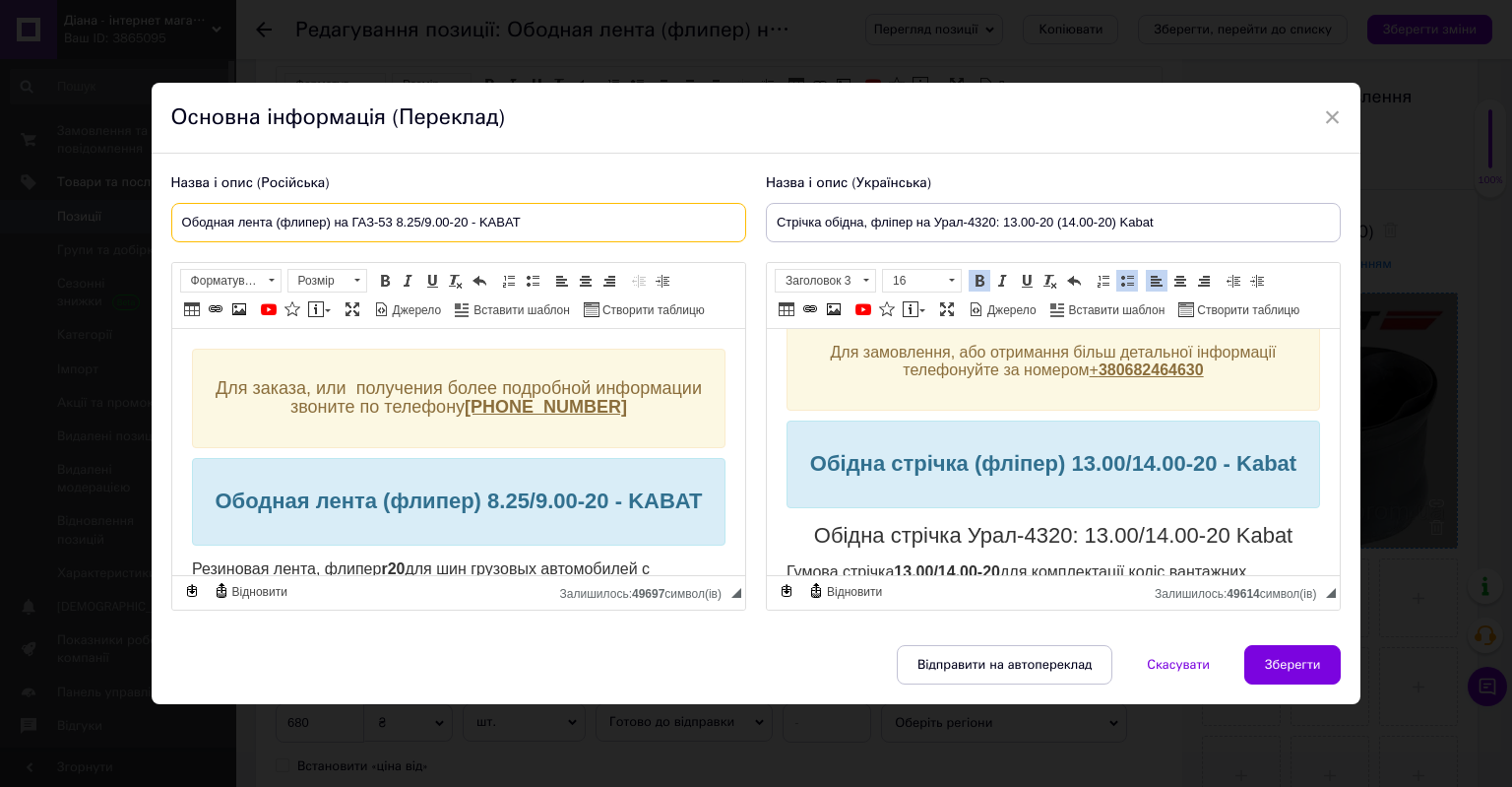 click on "Ободная лента (флипер) на ГАЗ-53 8.25/9.00-20 - KABAT" at bounding box center [459, 223] 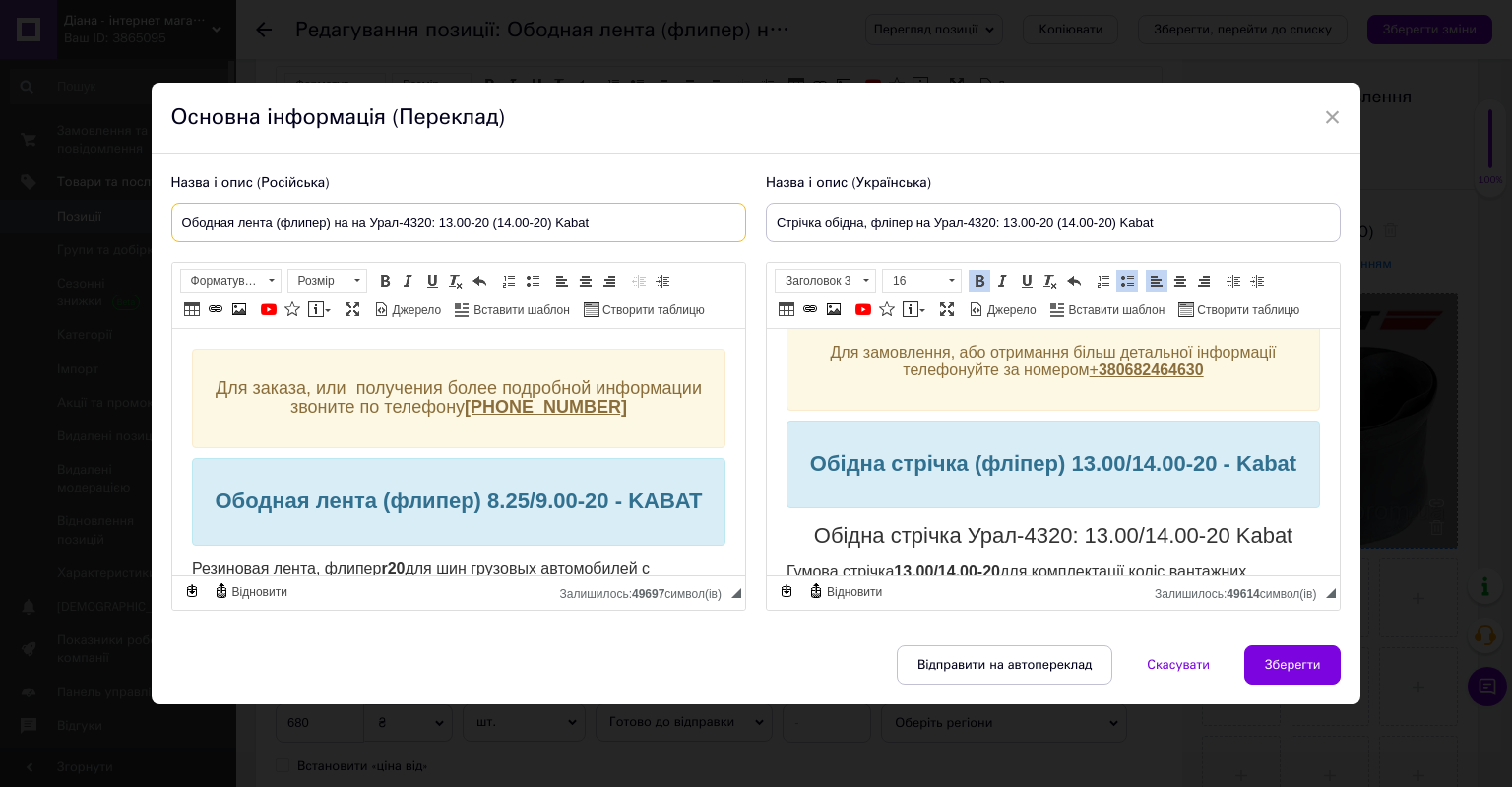 type on "Ободная лента (флипер) на на Урал-4320: 13.00-20 (14.00-20) Kabat" 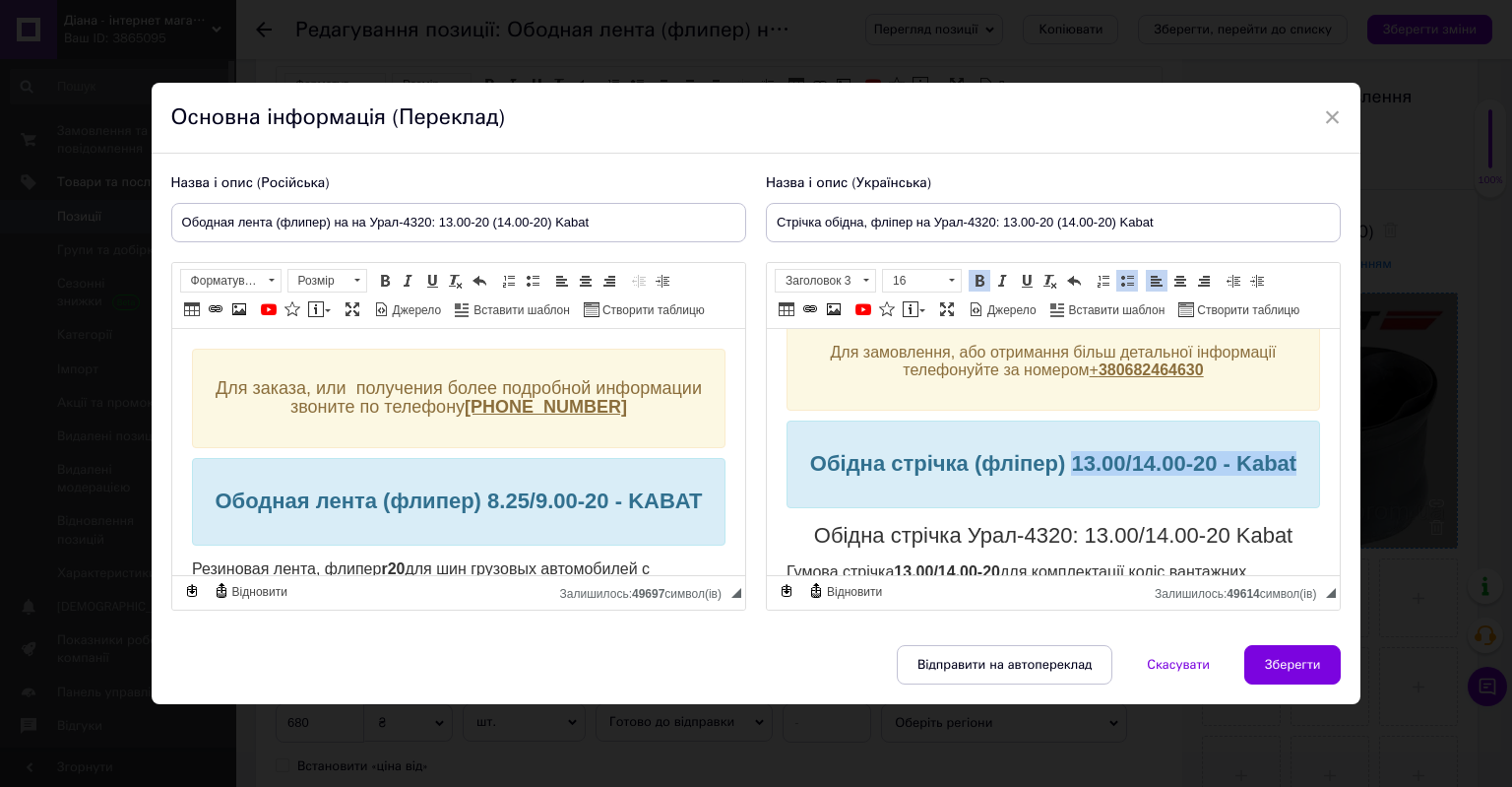 drag, startPoint x: 1097, startPoint y: 458, endPoint x: 1115, endPoint y: 480, distance: 28.425341 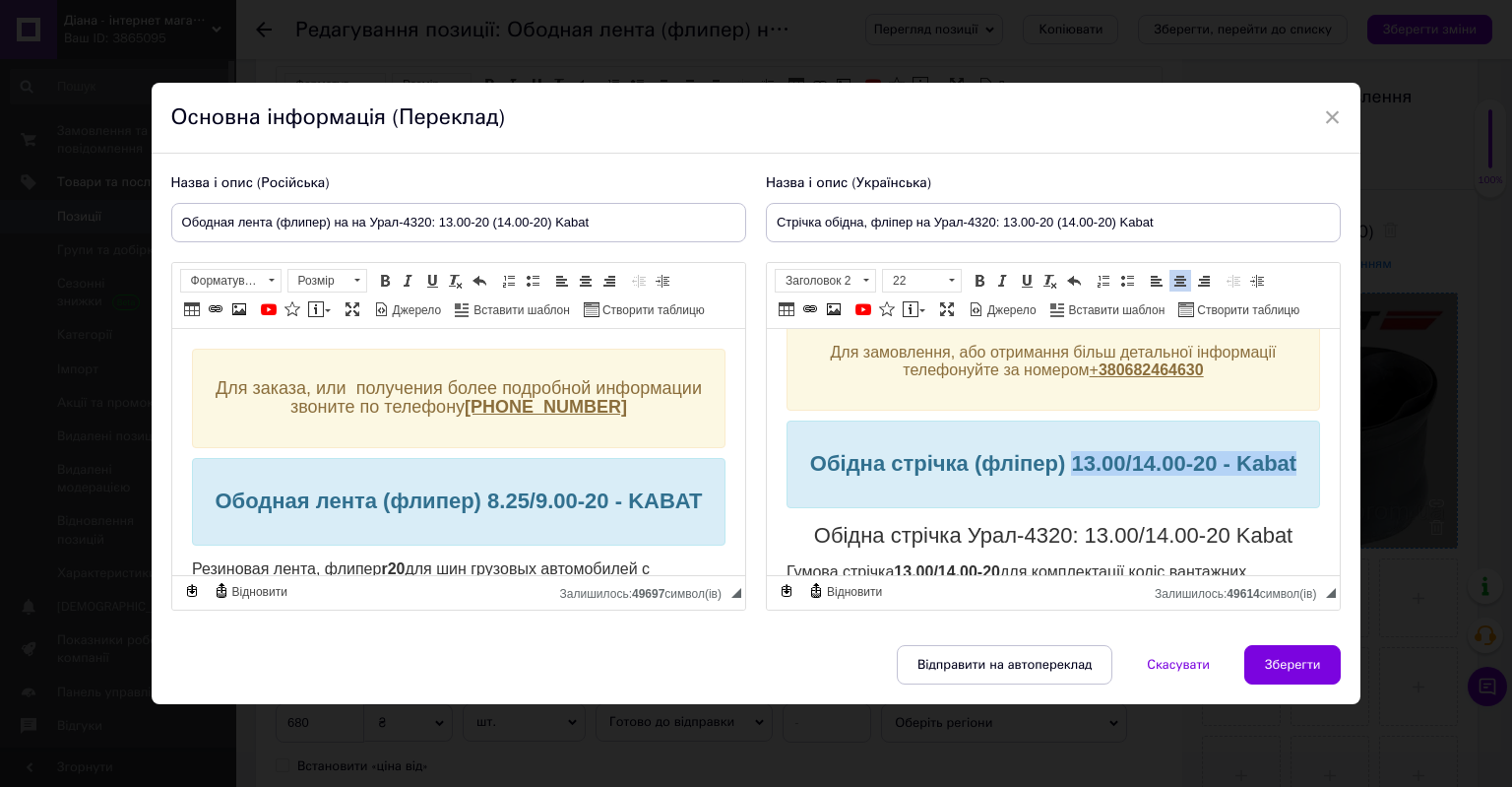 copy on "13.00/14.00-20 - Kabat" 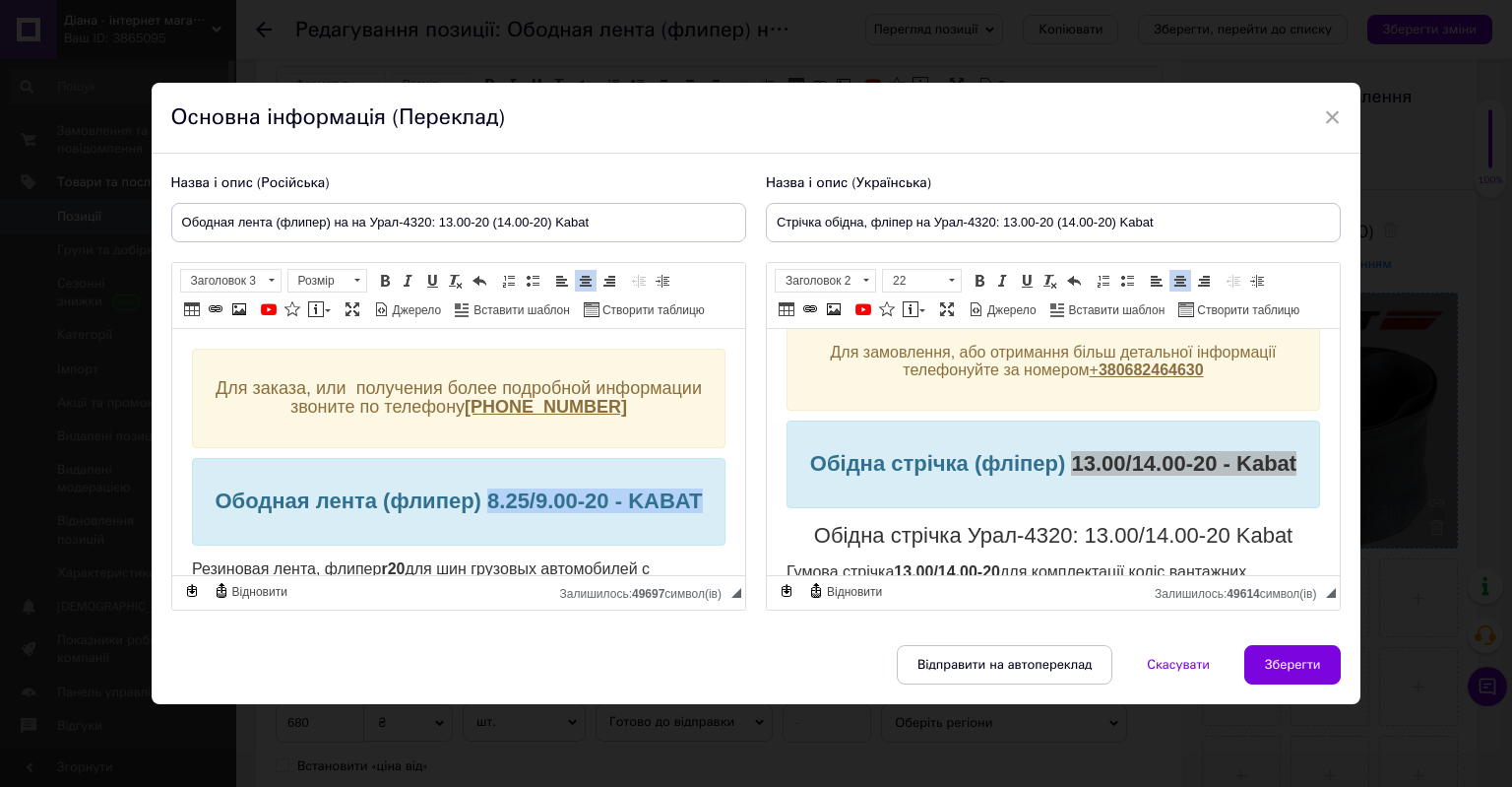 drag, startPoint x: 519, startPoint y: 495, endPoint x: 536, endPoint y: 512, distance: 24.04163 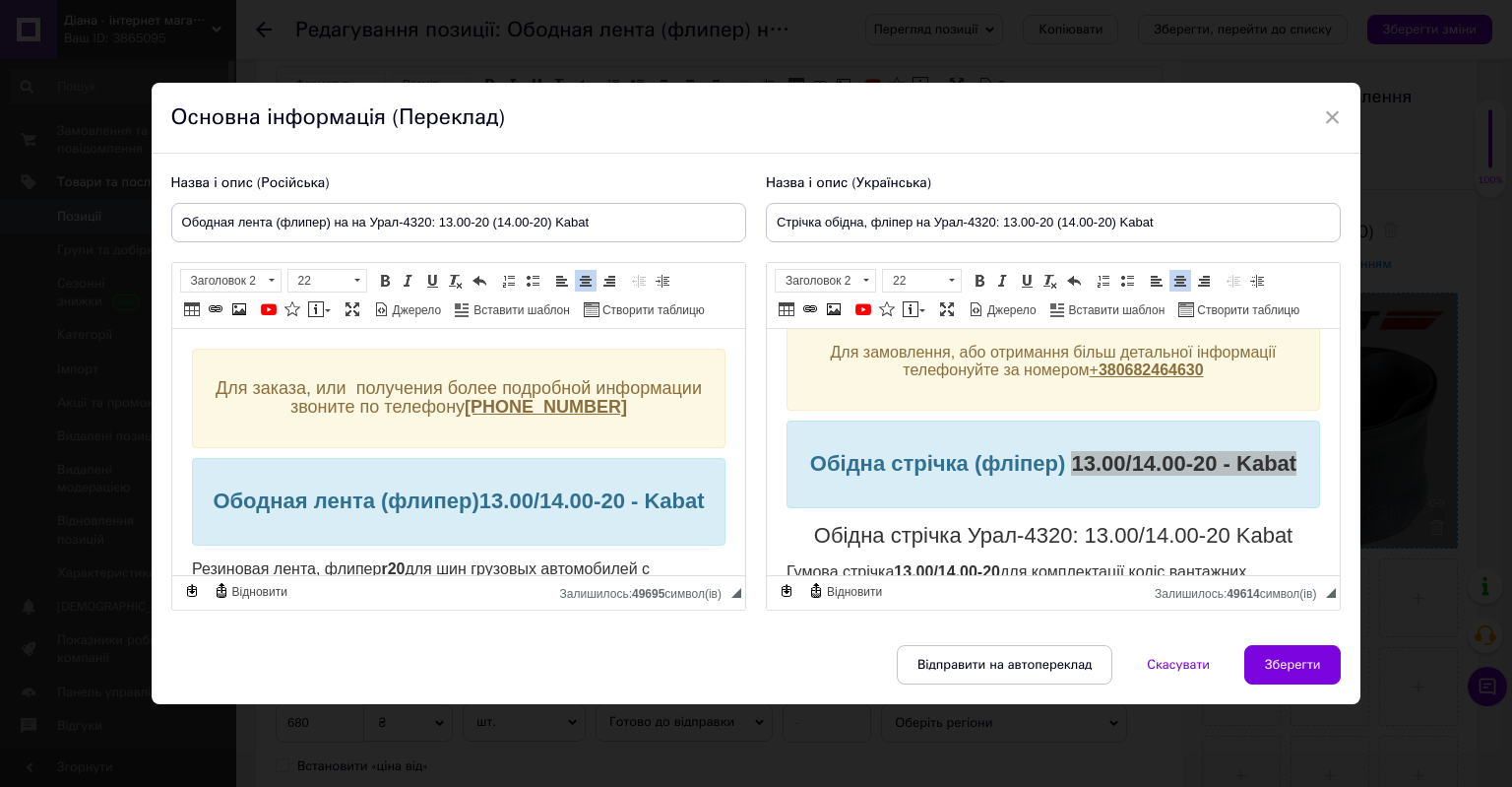 scroll, scrollTop: 98, scrollLeft: 0, axis: vertical 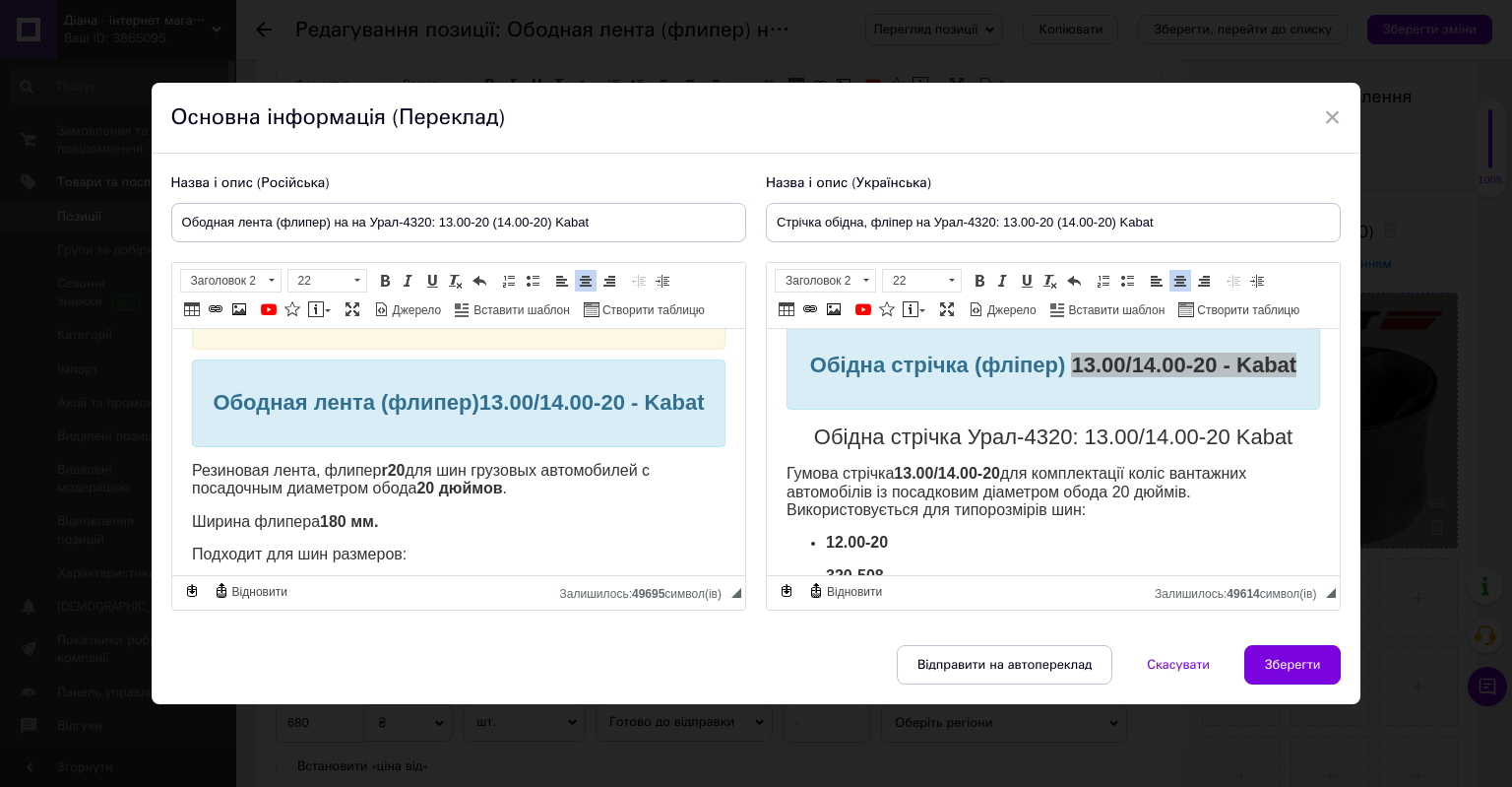 click on "Резиновая лента, флипер  r20  для шин грузовых автомобилей с посадочным диаметром обода  20 дюймов ." at bounding box center [419, 478] 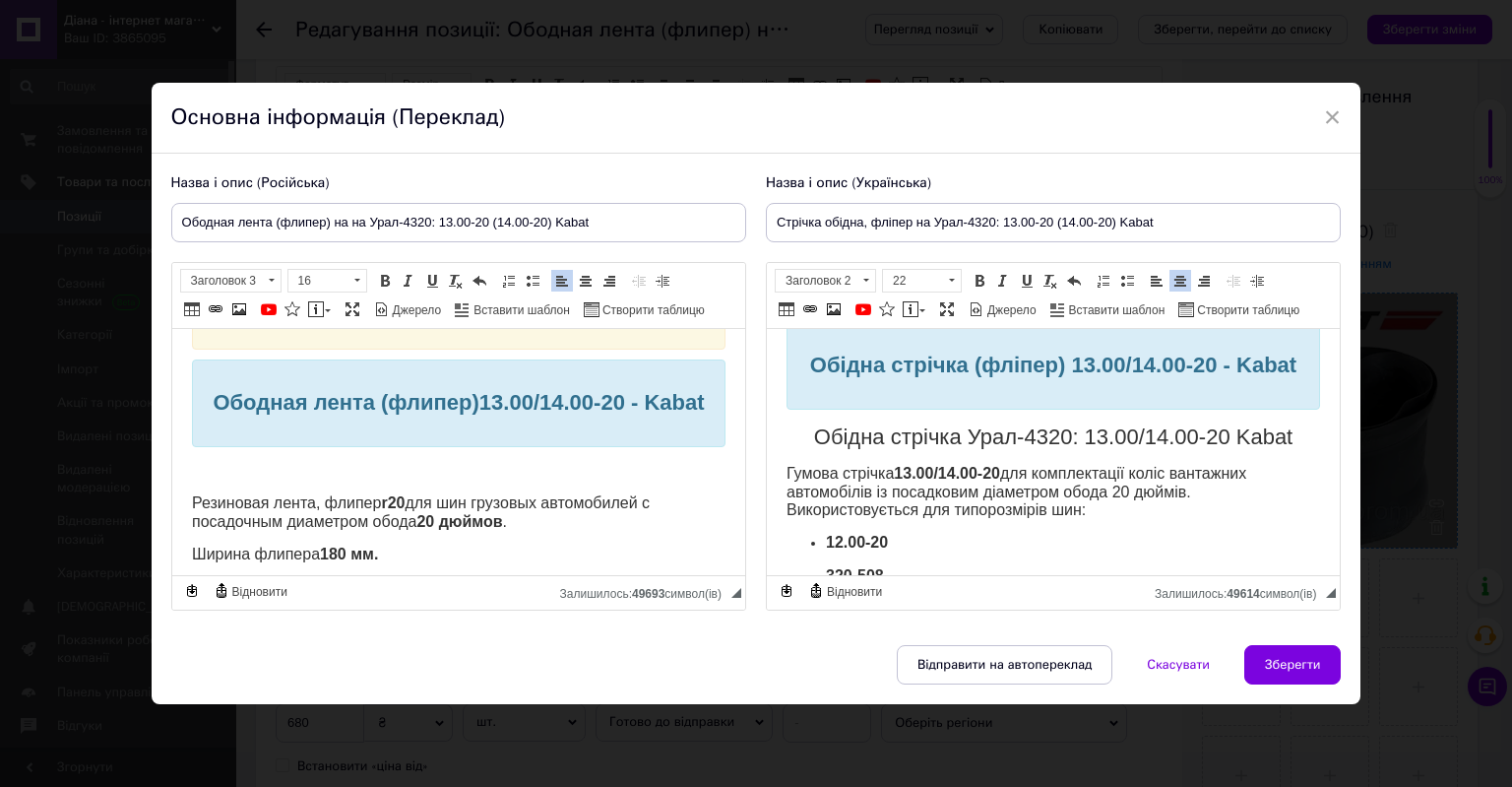click on "Обідна стрічка Урал-4320: 13.00/14.00-20 Kabat" at bounding box center (1052, 435) 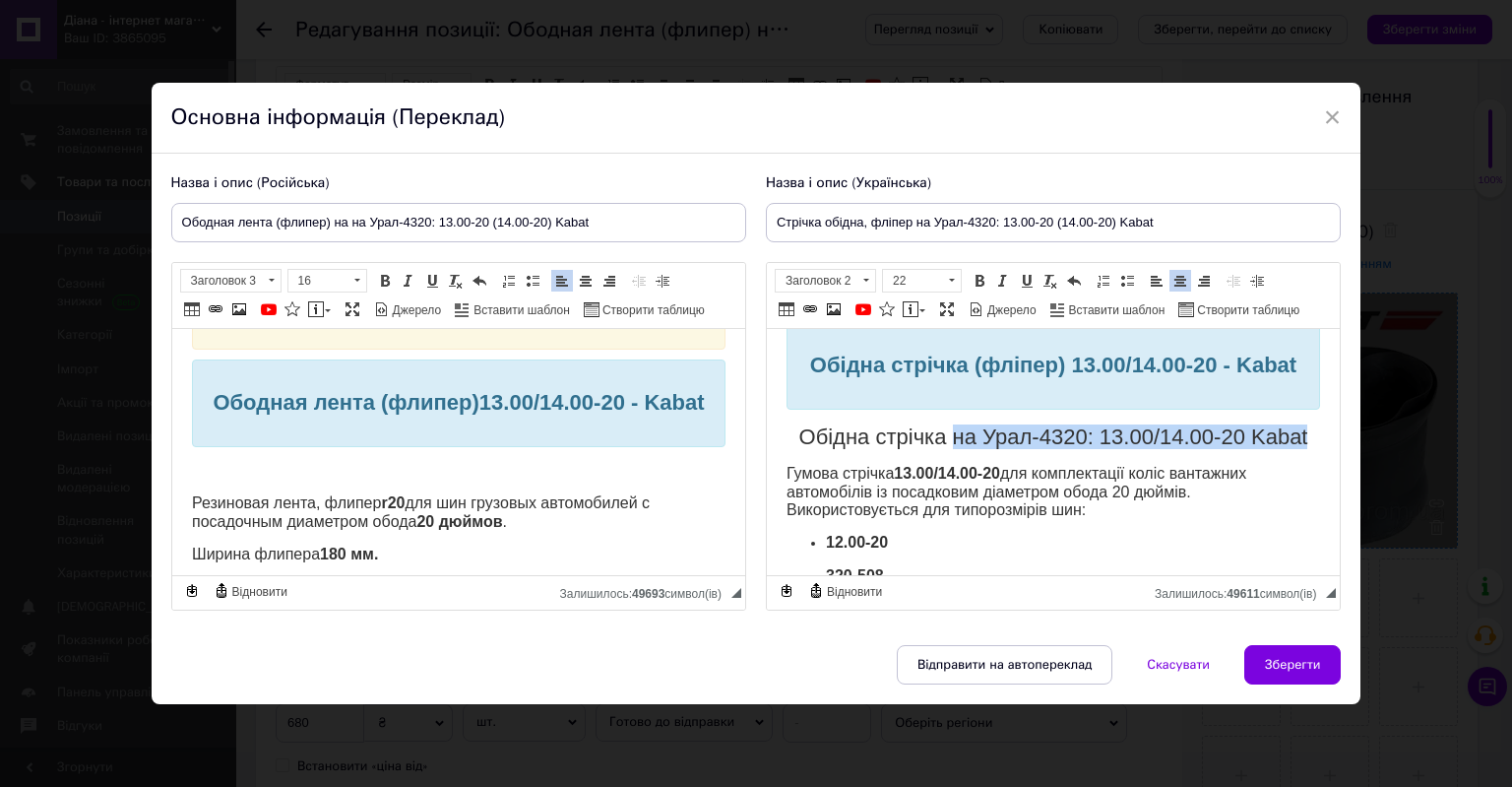 drag, startPoint x: 947, startPoint y: 458, endPoint x: 1302, endPoint y: 458, distance: 355 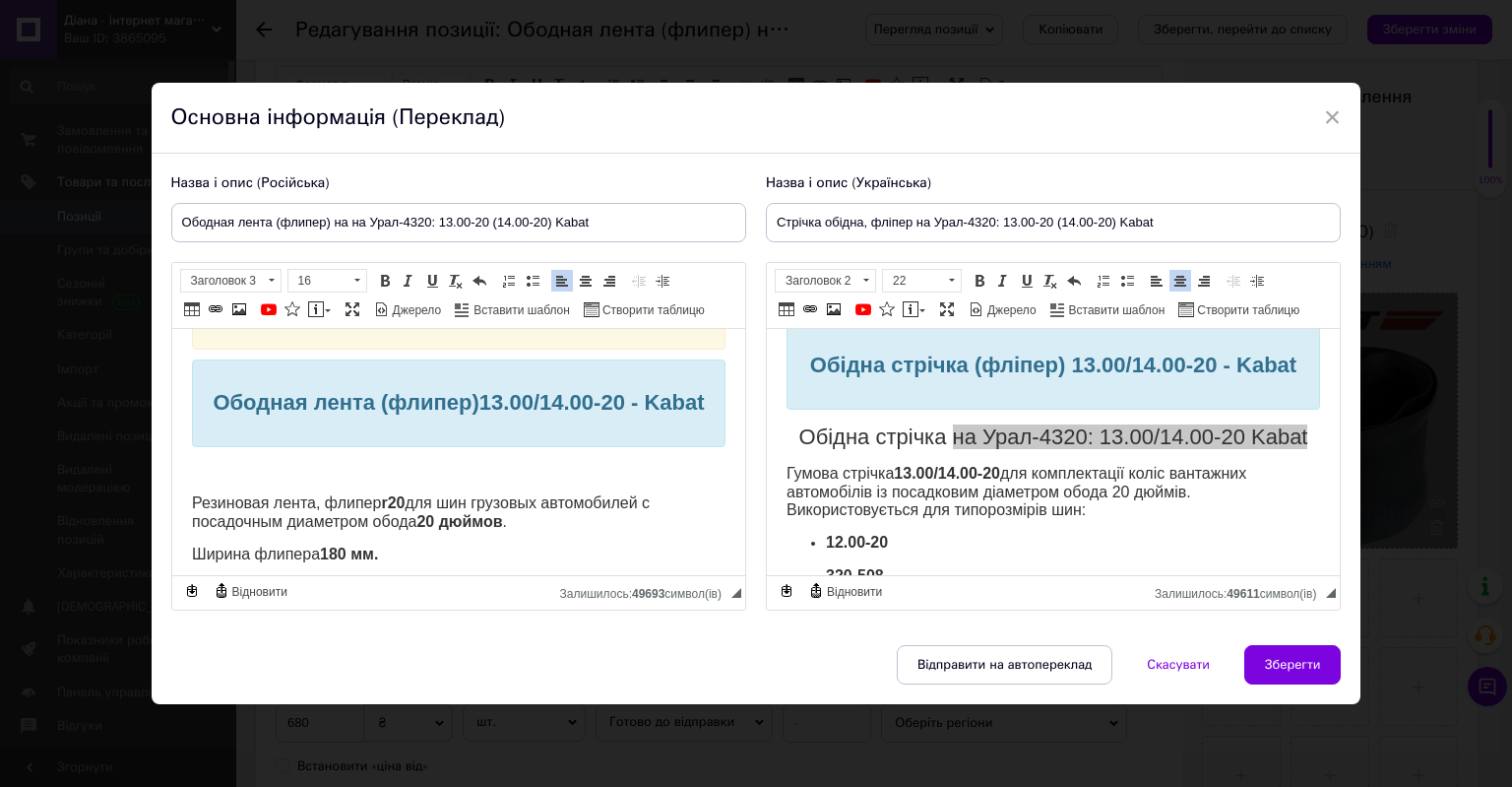 click on "Для заказа, или  получения более подробной информации звоните по телефону  [PHONE_NUMBER] Ободная лента (флипер)  13.00/14.00-20 - Kabat Резиновая лента, флипер  r20  для шин грузовых автомобилей с посадочным диаметром обода  20 дюймов . Ширина флипера  180 мм. Подходит для шин размеров: 8.25-20 9.00-20 10.00-20" at bounding box center [458, 472] 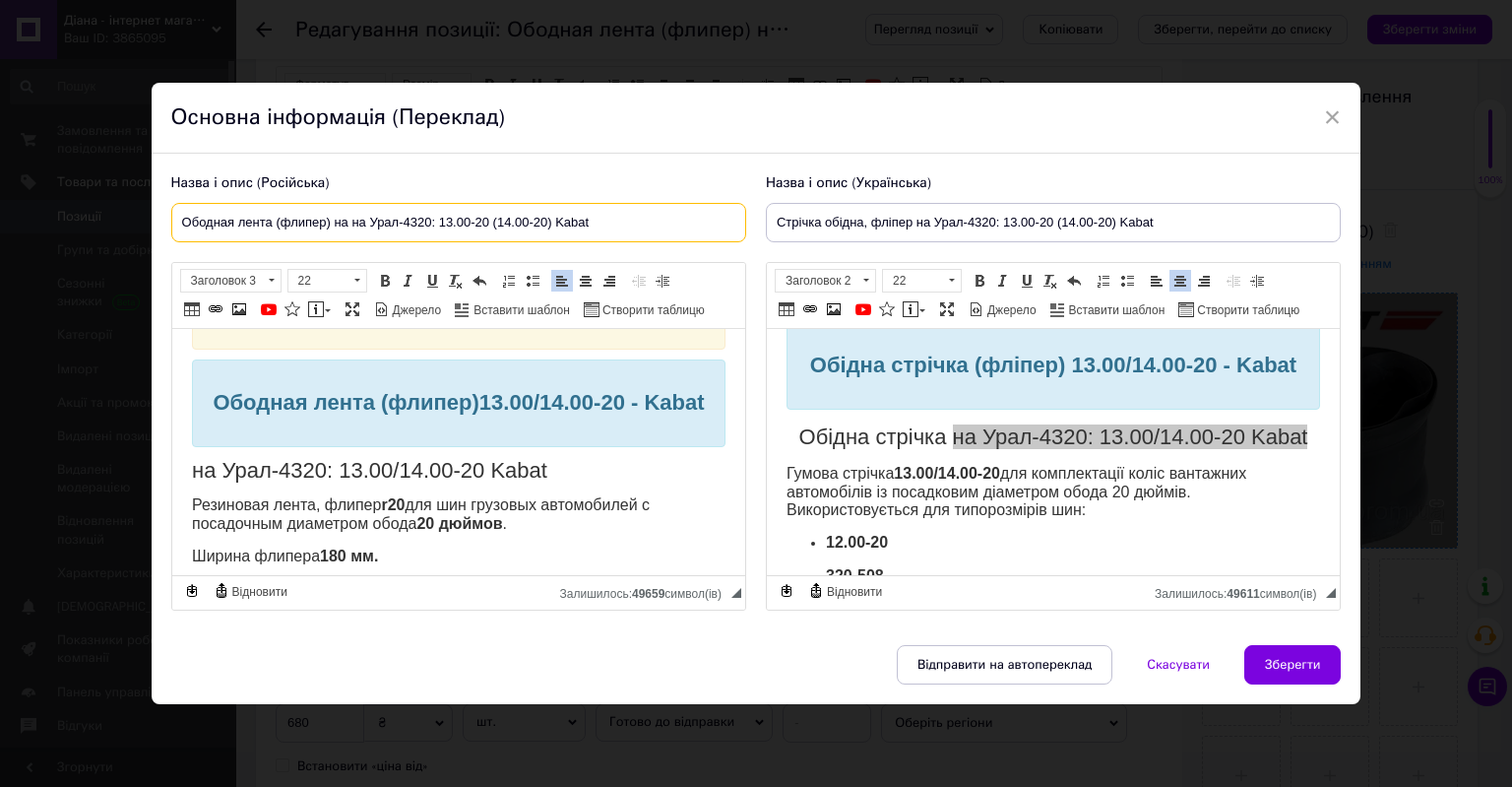 drag, startPoint x: 180, startPoint y: 226, endPoint x: 329, endPoint y: 221, distance: 149.08387 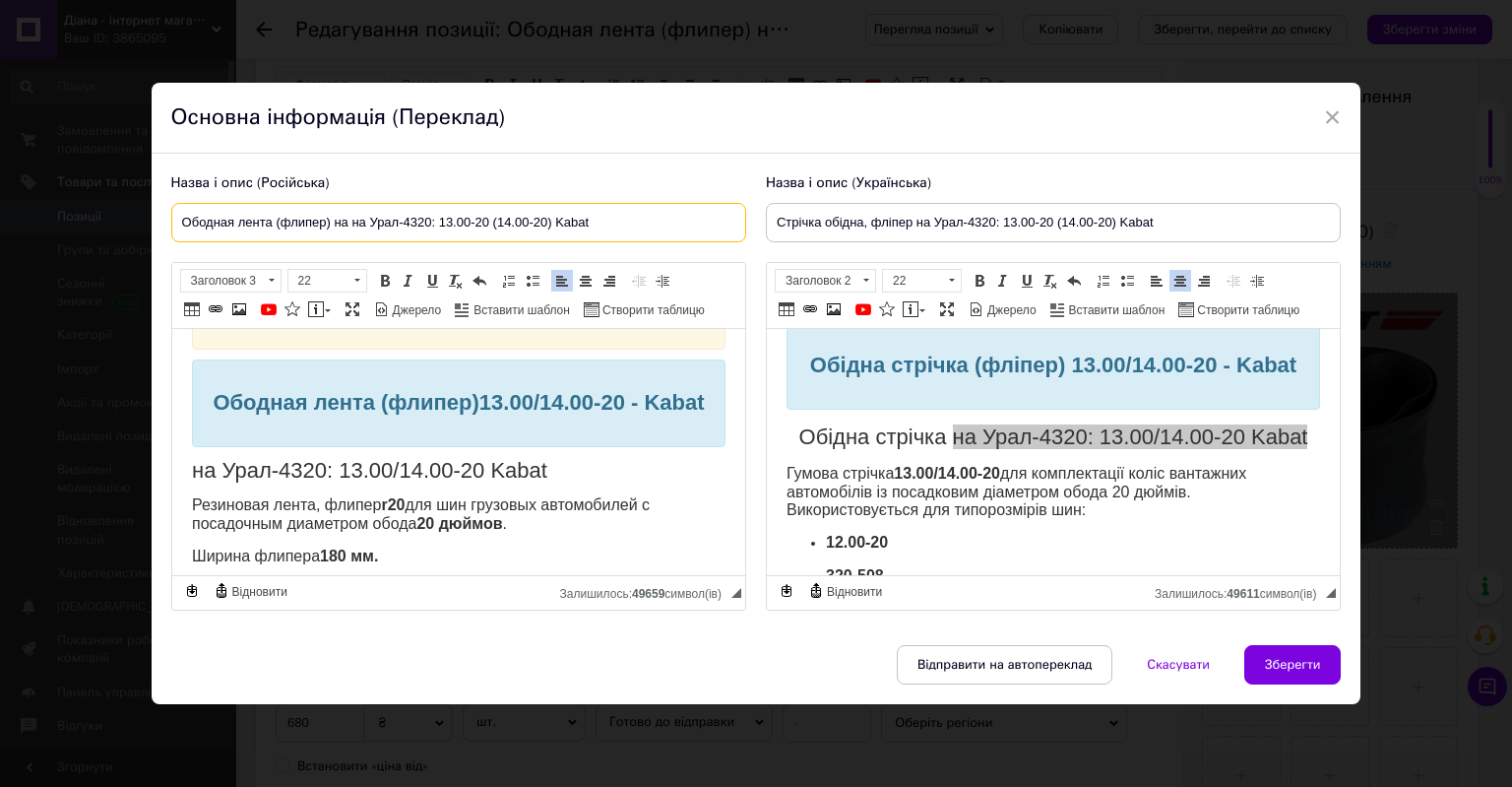 click on "Ободная лента (флипер) на на Урал-4320: 13.00-20 (14.00-20) Kabat" at bounding box center (459, 223) 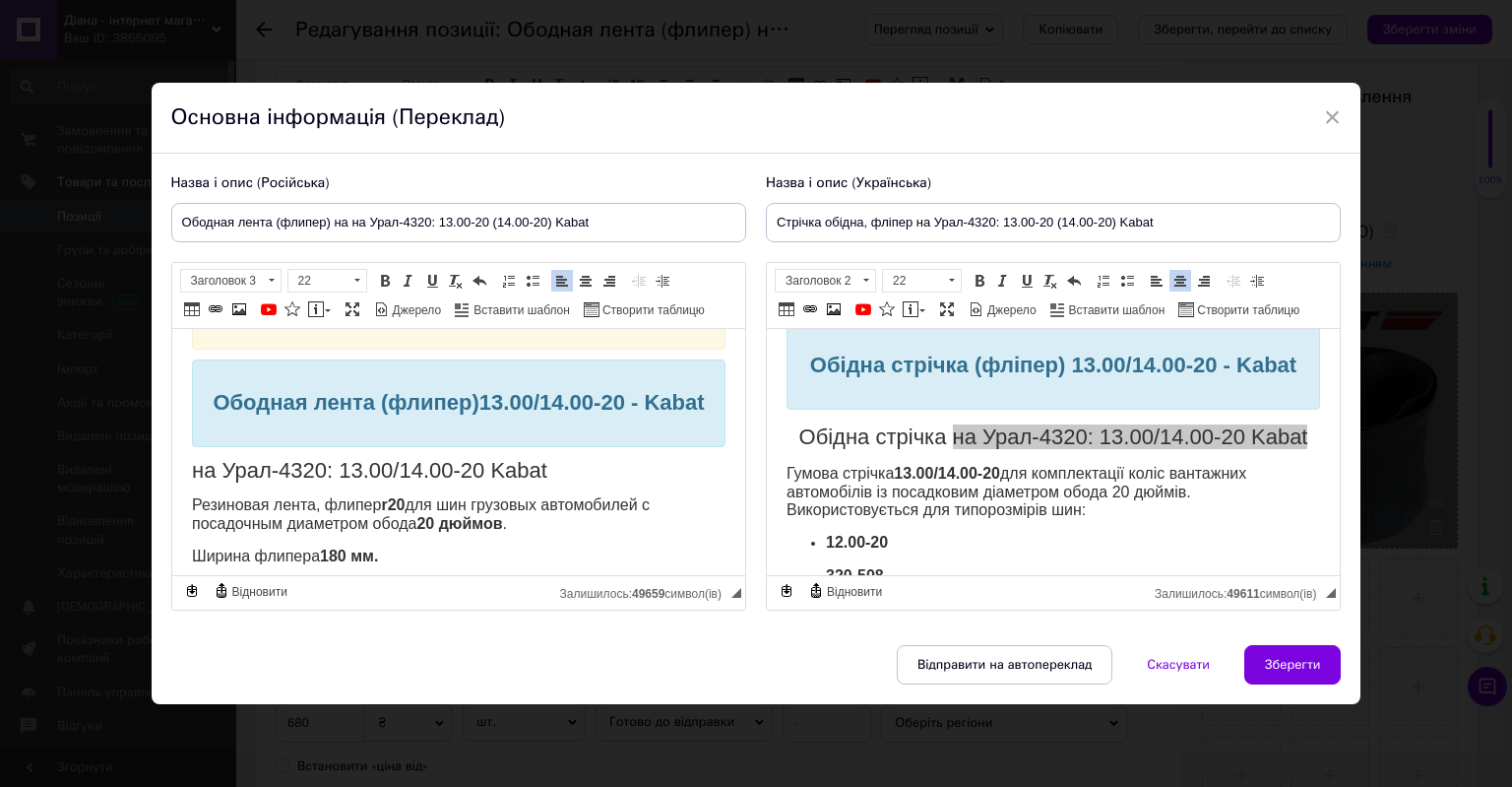 click on "на Урал-4320: 13.00/14.00-20 Kabat" at bounding box center (368, 469) 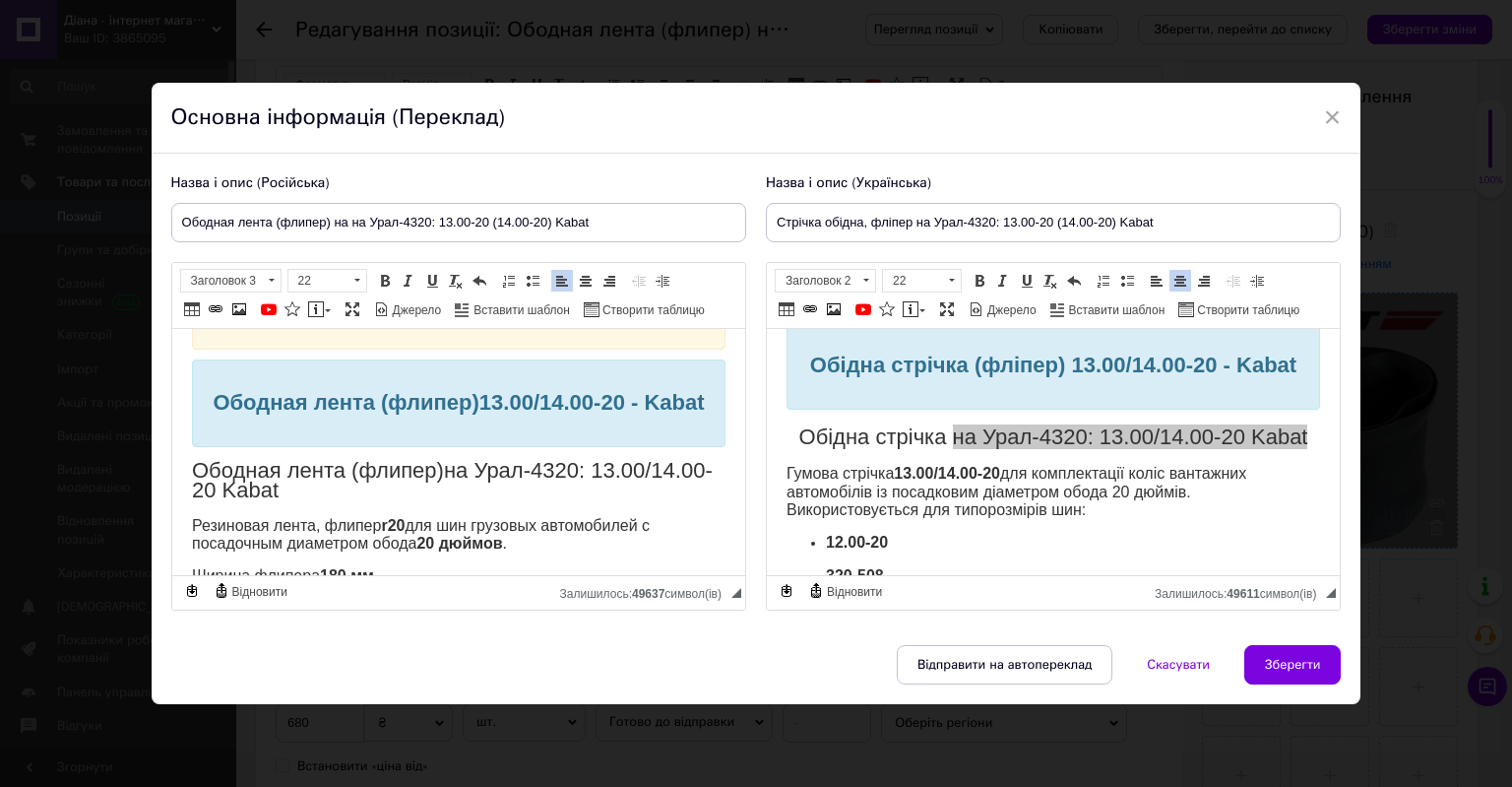 type 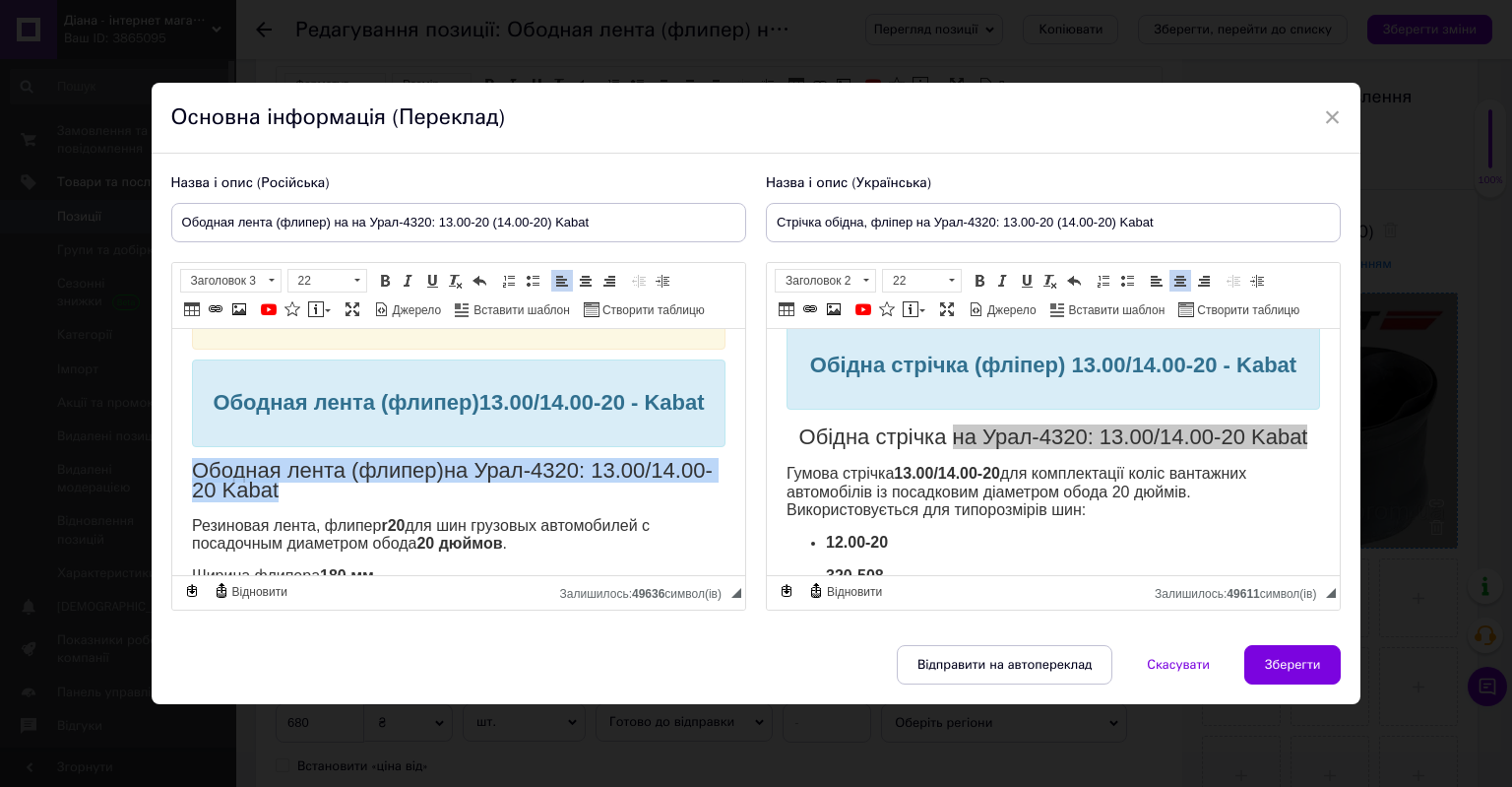 drag, startPoint x: 197, startPoint y: 490, endPoint x: 532, endPoint y: 521, distance: 336.43127 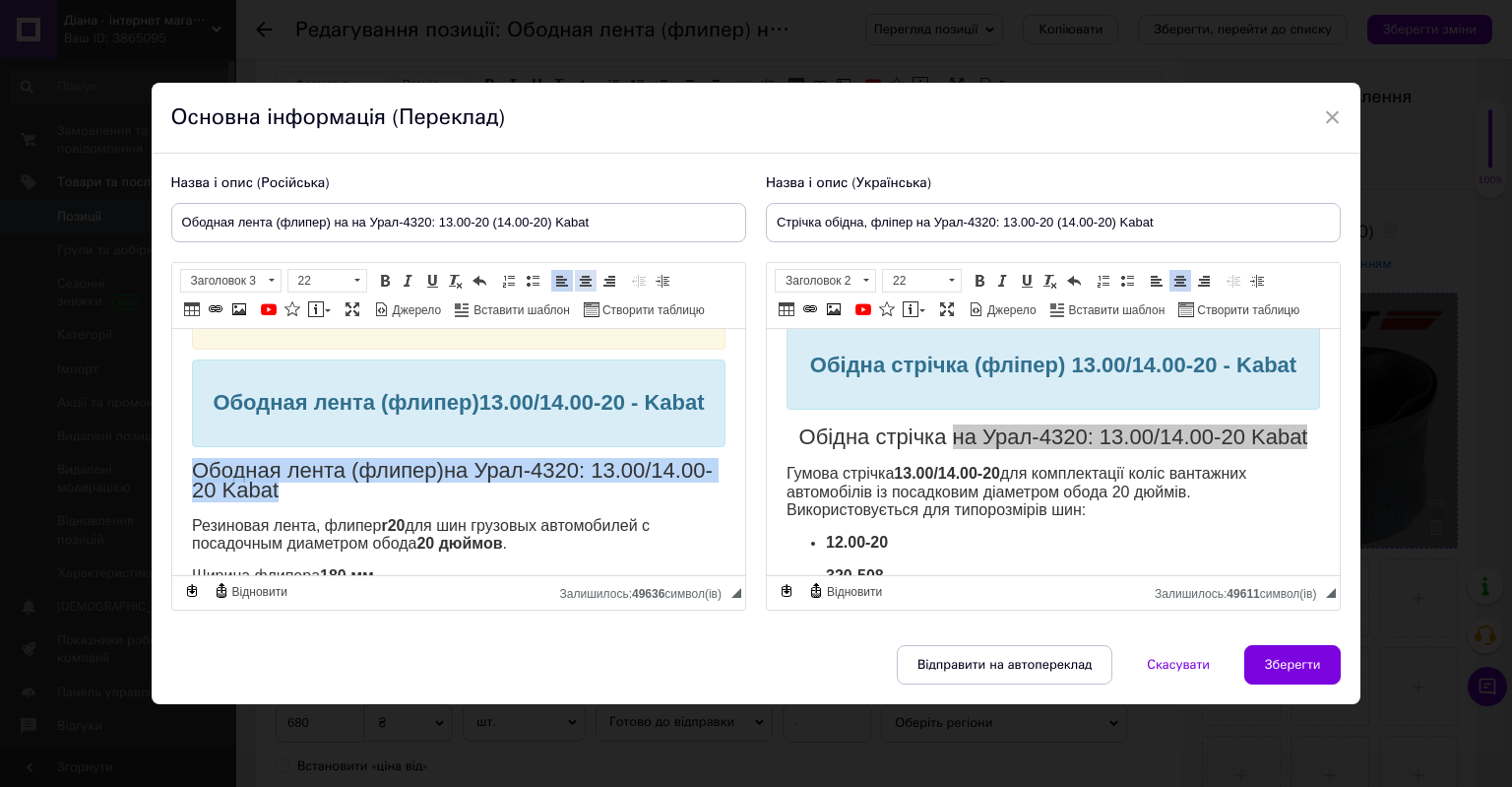 click at bounding box center (586, 281) 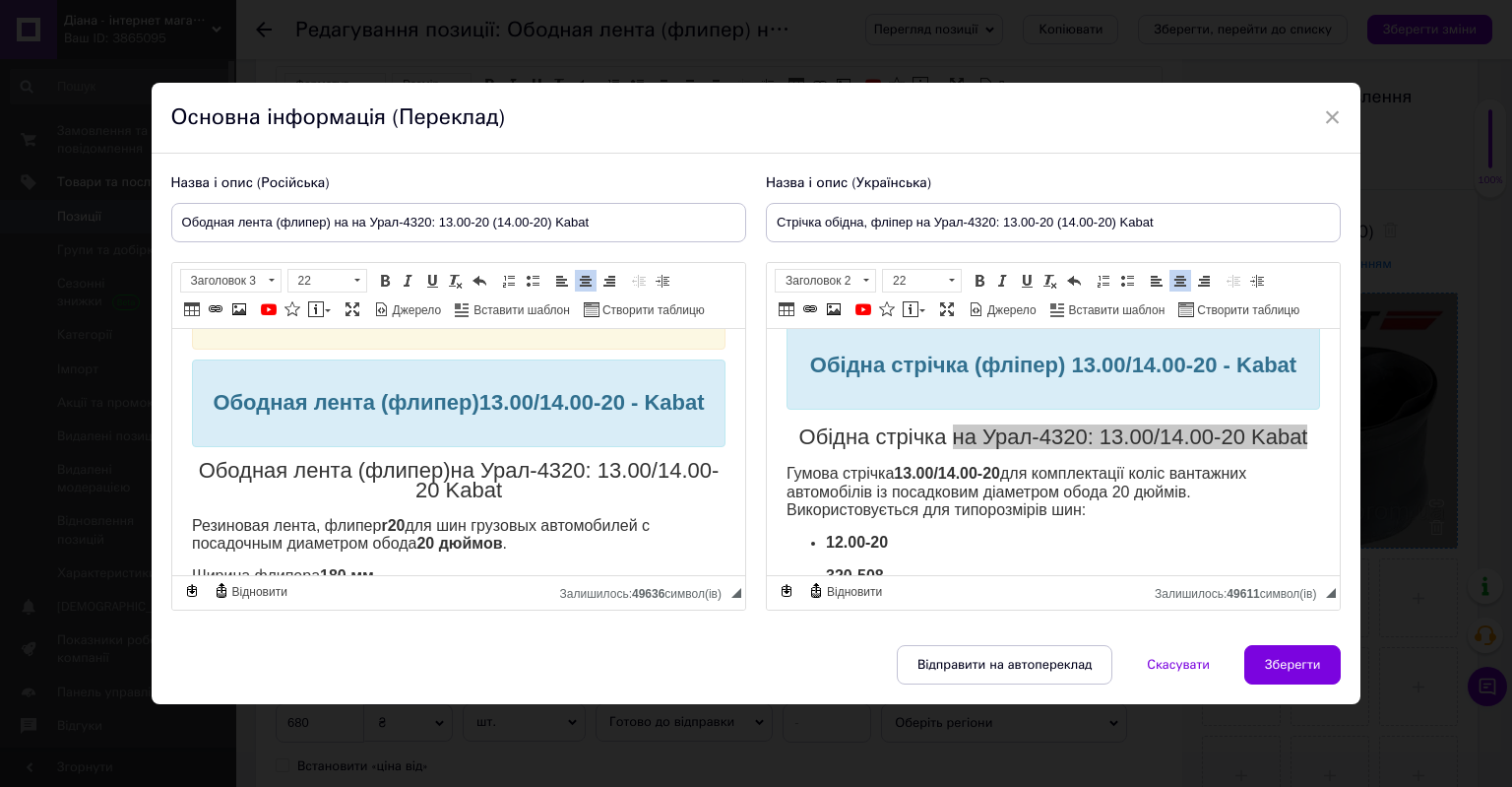 click on "Для заказа, или  получения более подробной информации звоните по телефону  [PHONE_NUMBER] Ободная лента (флипер)  13.00/14.00-20 - Kabat Ободная лента (флипер)  на Урал-4320: 13.00/14.00-20 Kabat Резиновая лента, флипер  r20  для шин грузовых автомобилей с посадочным диаметром обода  20 дюймов . Ширина флипера  180 мм. Подходит для шин размеров: 8.25-20 9.00-20 10.00-20" at bounding box center (458, 483) 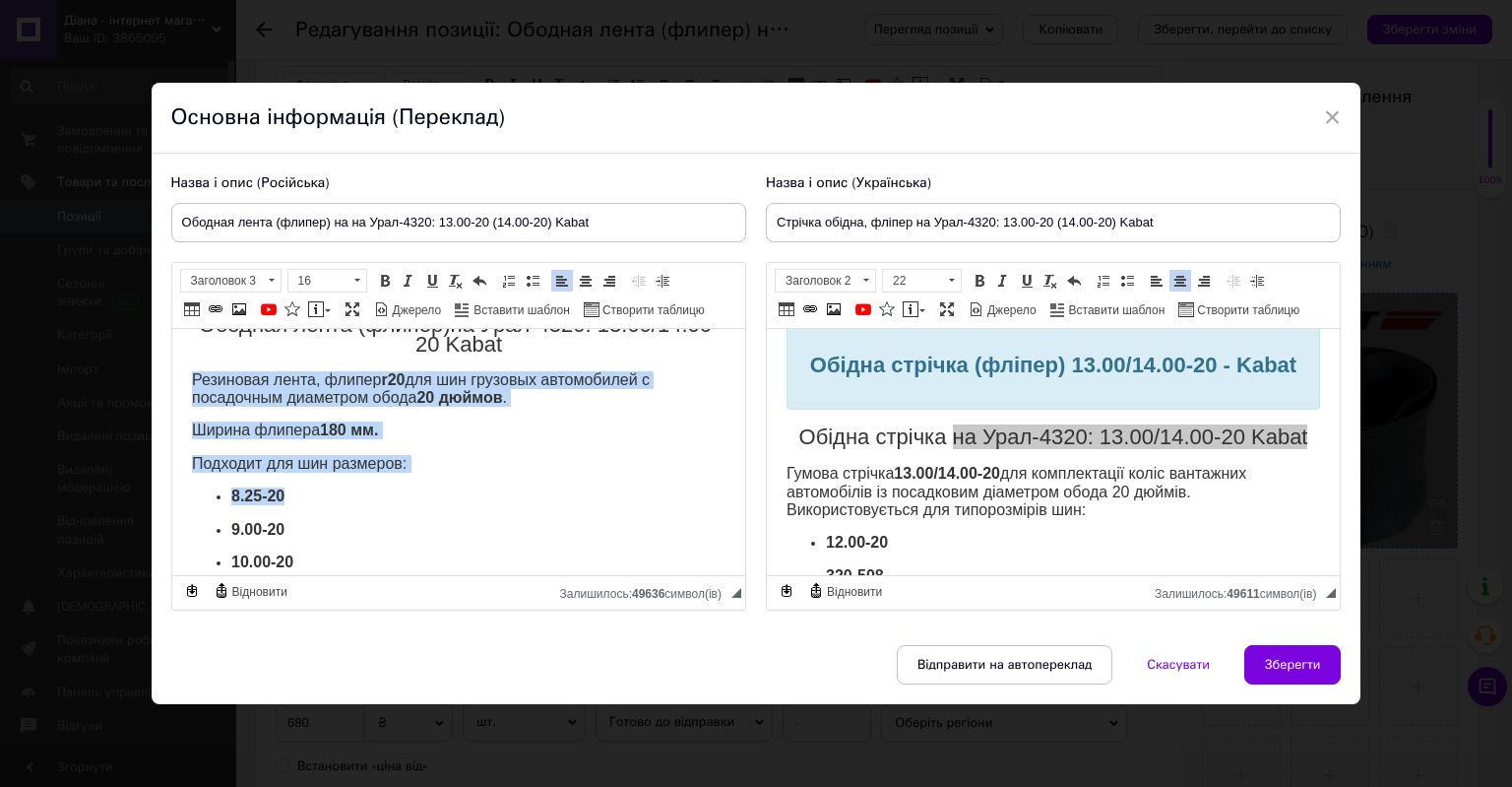 scroll, scrollTop: 291, scrollLeft: 0, axis: vertical 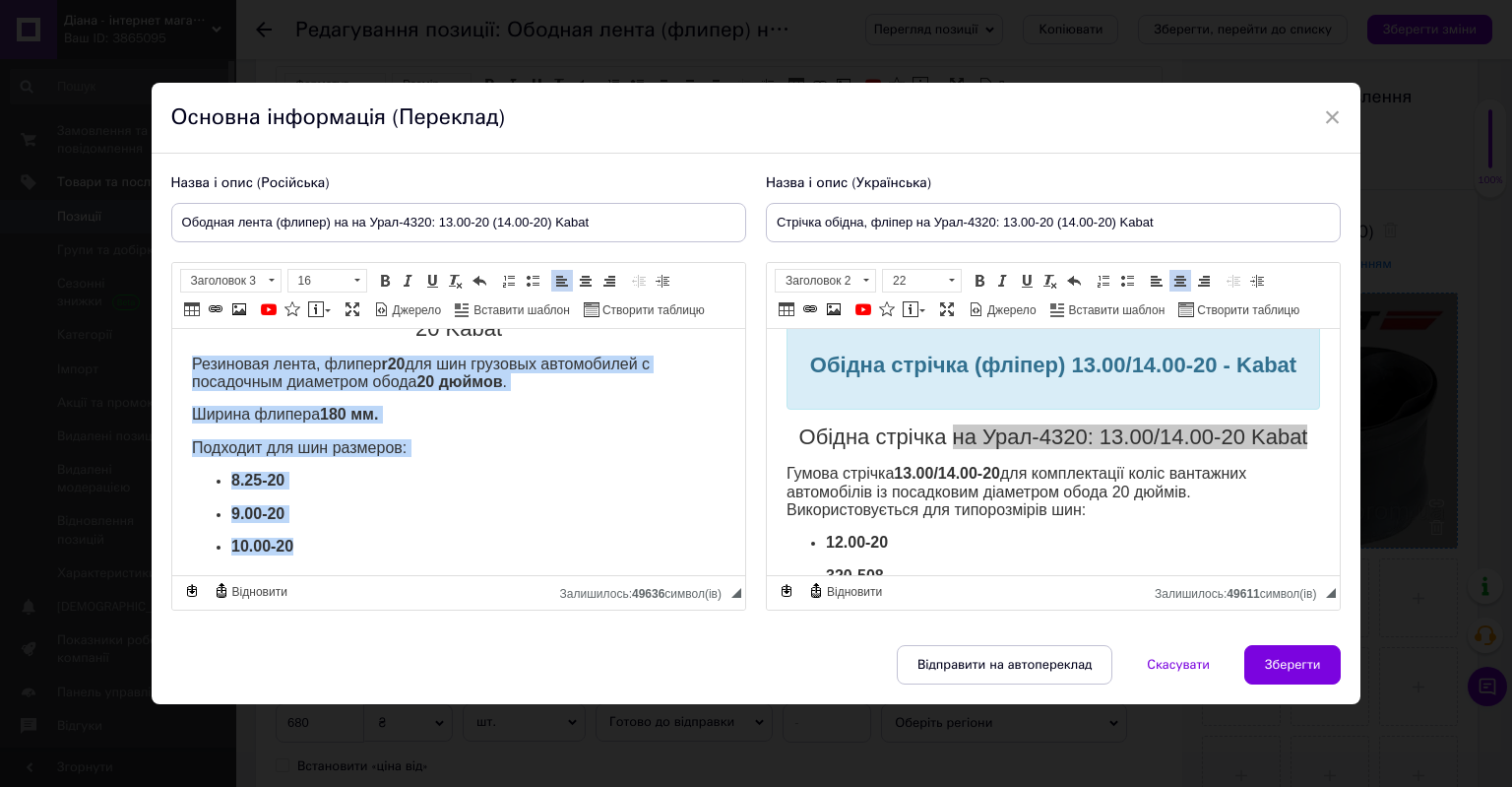 drag, startPoint x: 191, startPoint y: 442, endPoint x: 440, endPoint y: 537, distance: 266.507 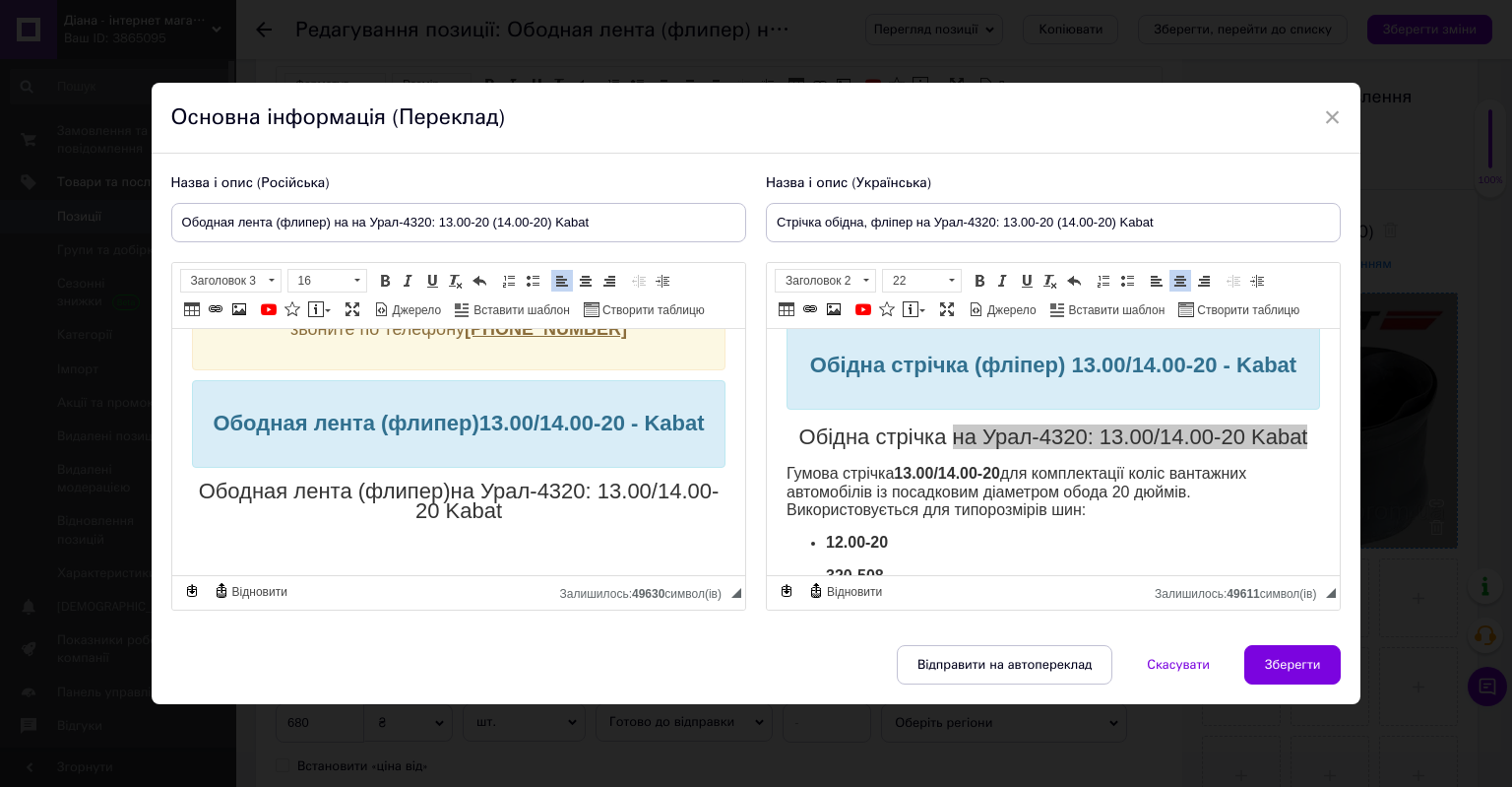 scroll, scrollTop: 100, scrollLeft: 0, axis: vertical 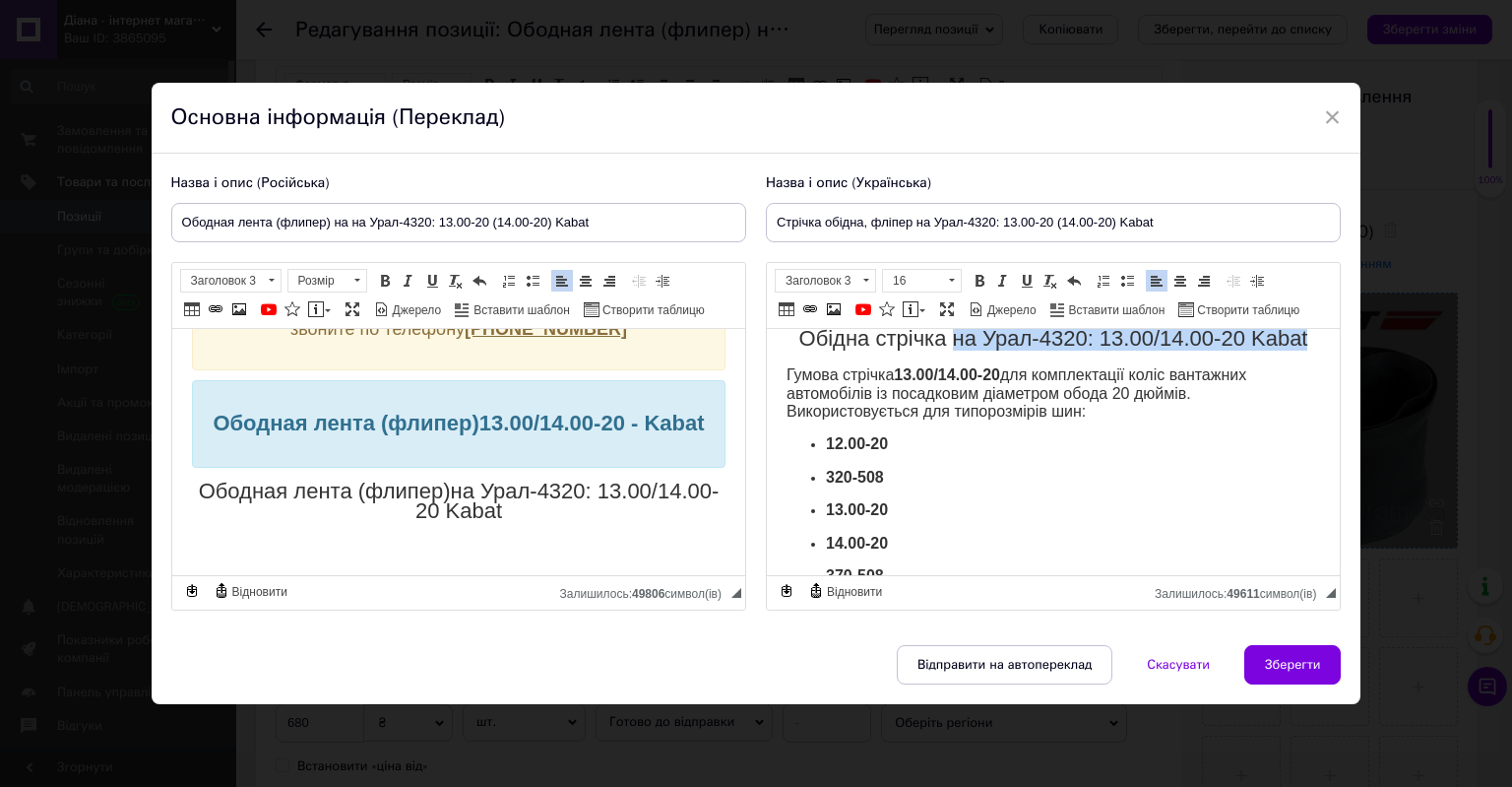 drag, startPoint x: 784, startPoint y: 395, endPoint x: 1100, endPoint y: 443, distance: 319.62478 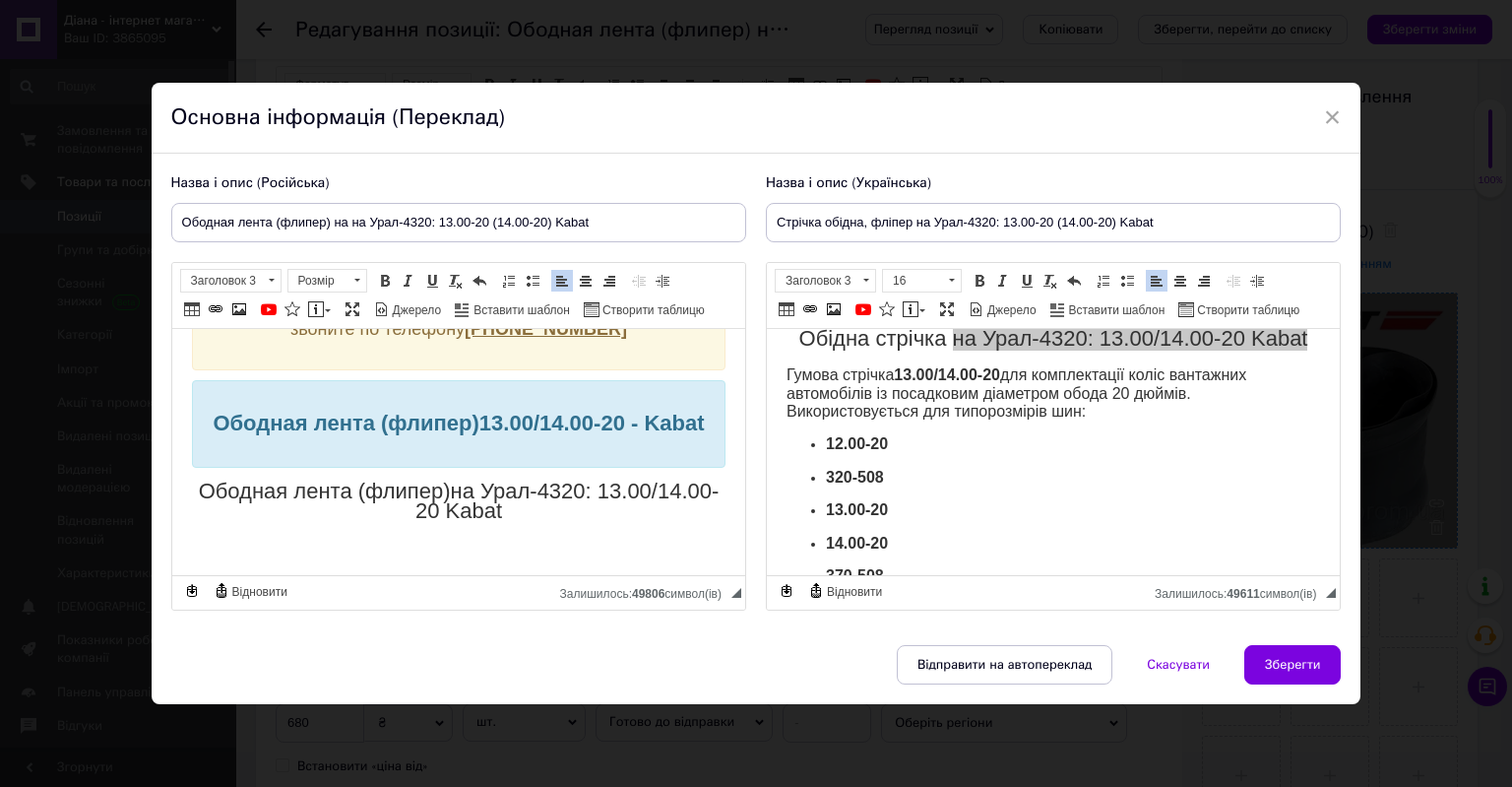 click on "Для заказа, или  получения более подробной информации звоните по телефону  [PHONE_NUMBER] Ободная лента (флипер)  13.00/14.00-20 - Kabat Ободная лента (флипер)  на Урал-4320: 13.00/14.00-20 Kabat" at bounding box center [458, 412] 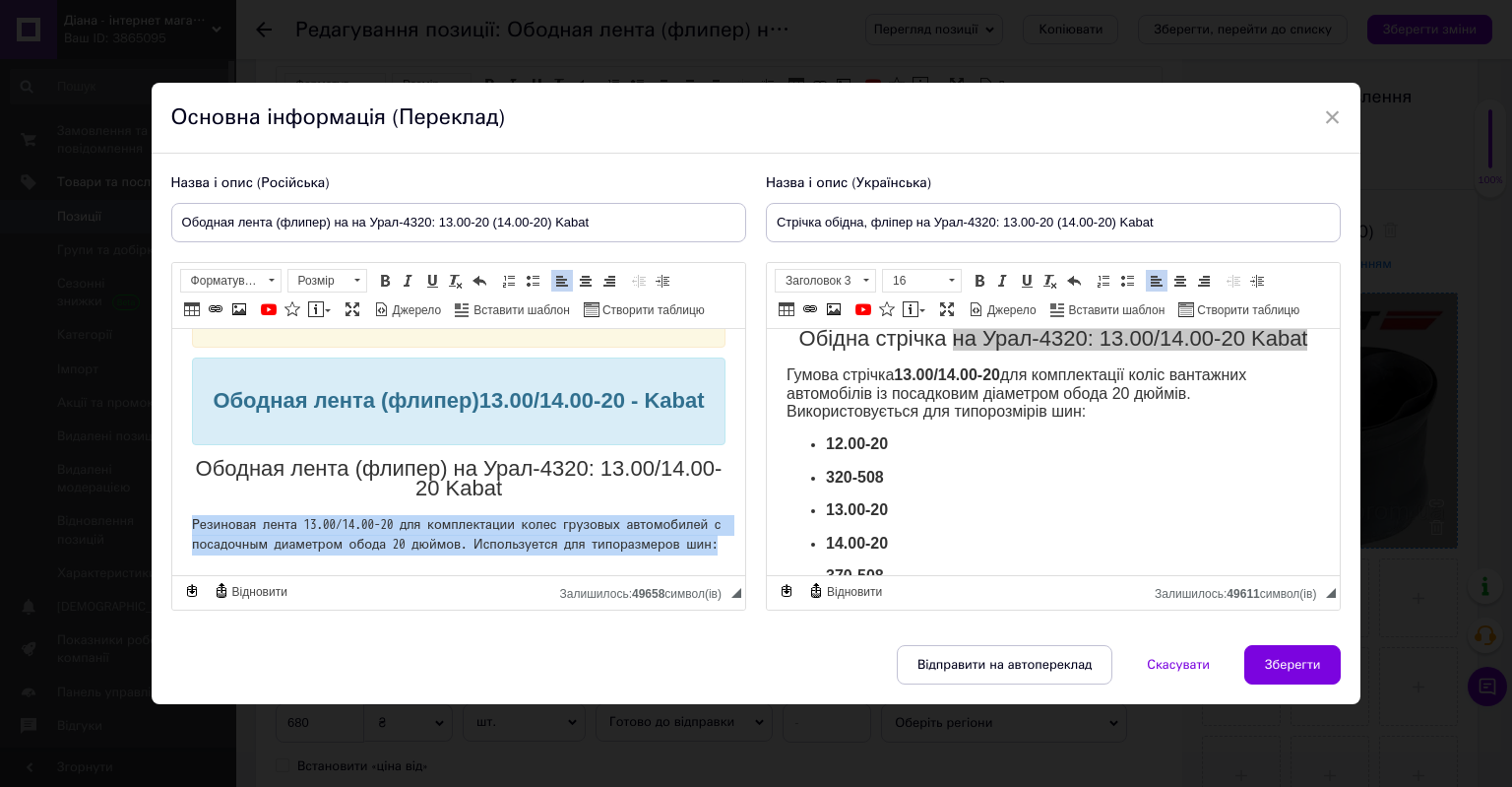 scroll, scrollTop: 144, scrollLeft: 0, axis: vertical 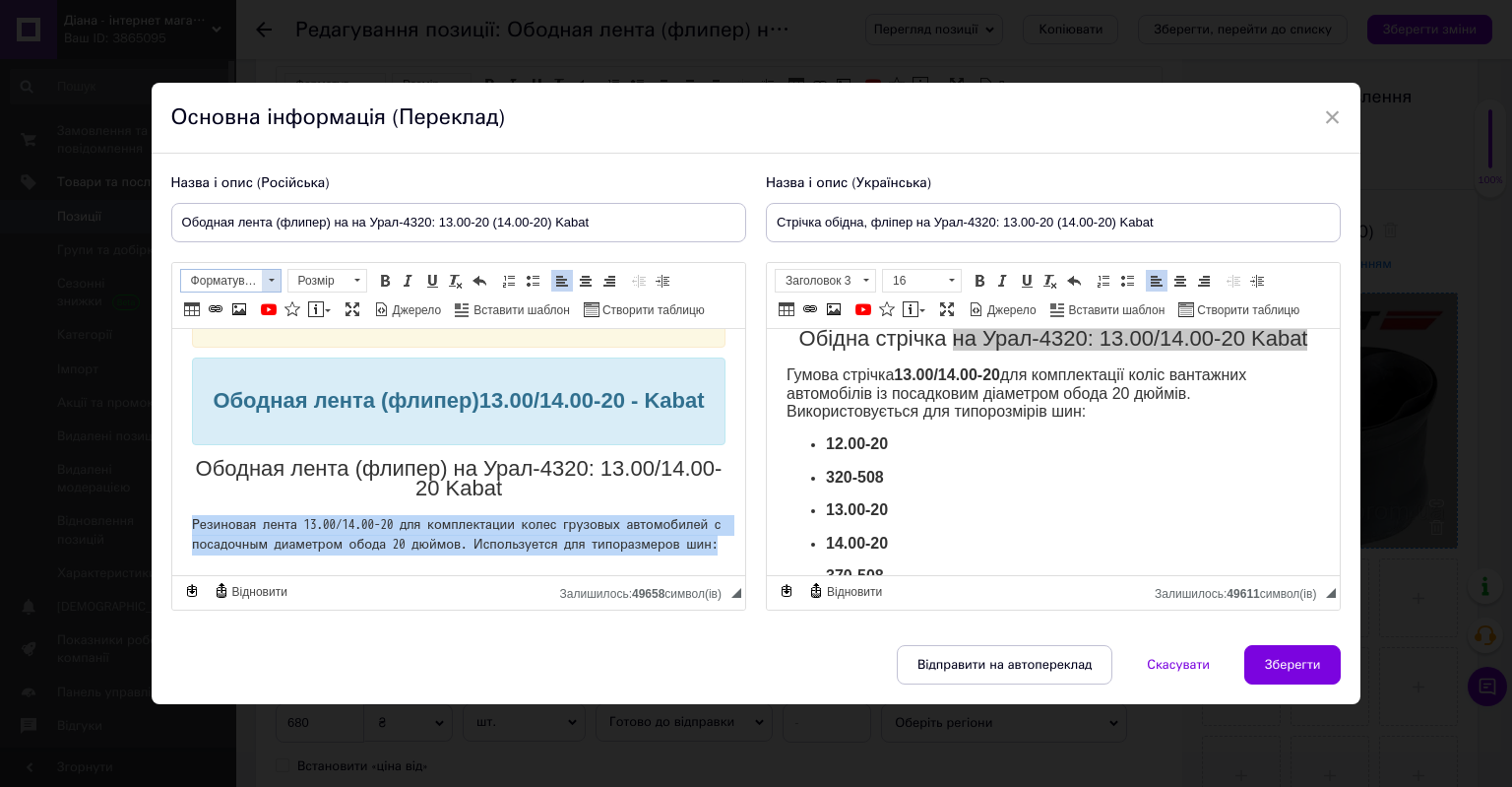 click at bounding box center [271, 281] 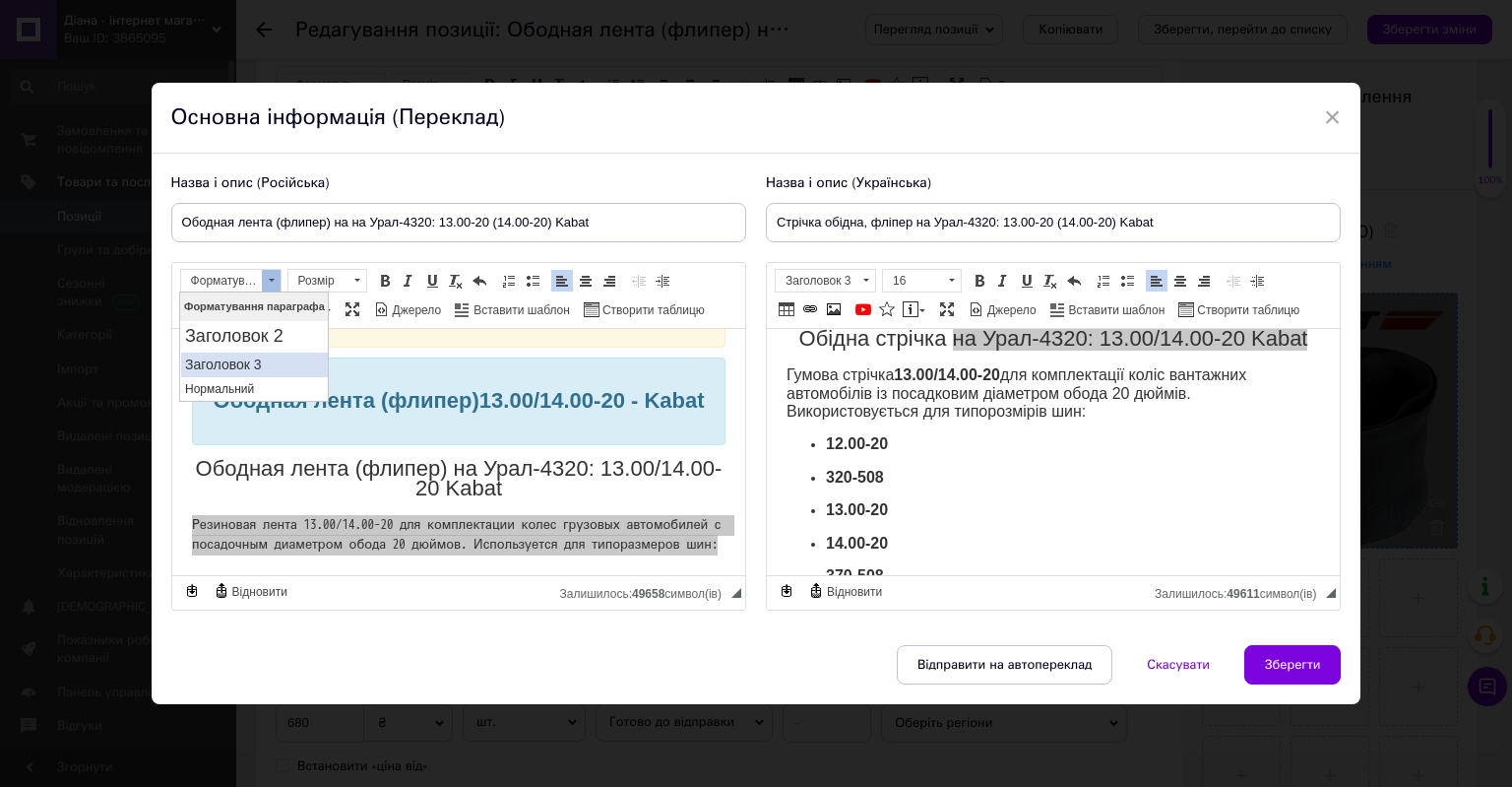 click on "Заголовок 3" at bounding box center [253, 364] 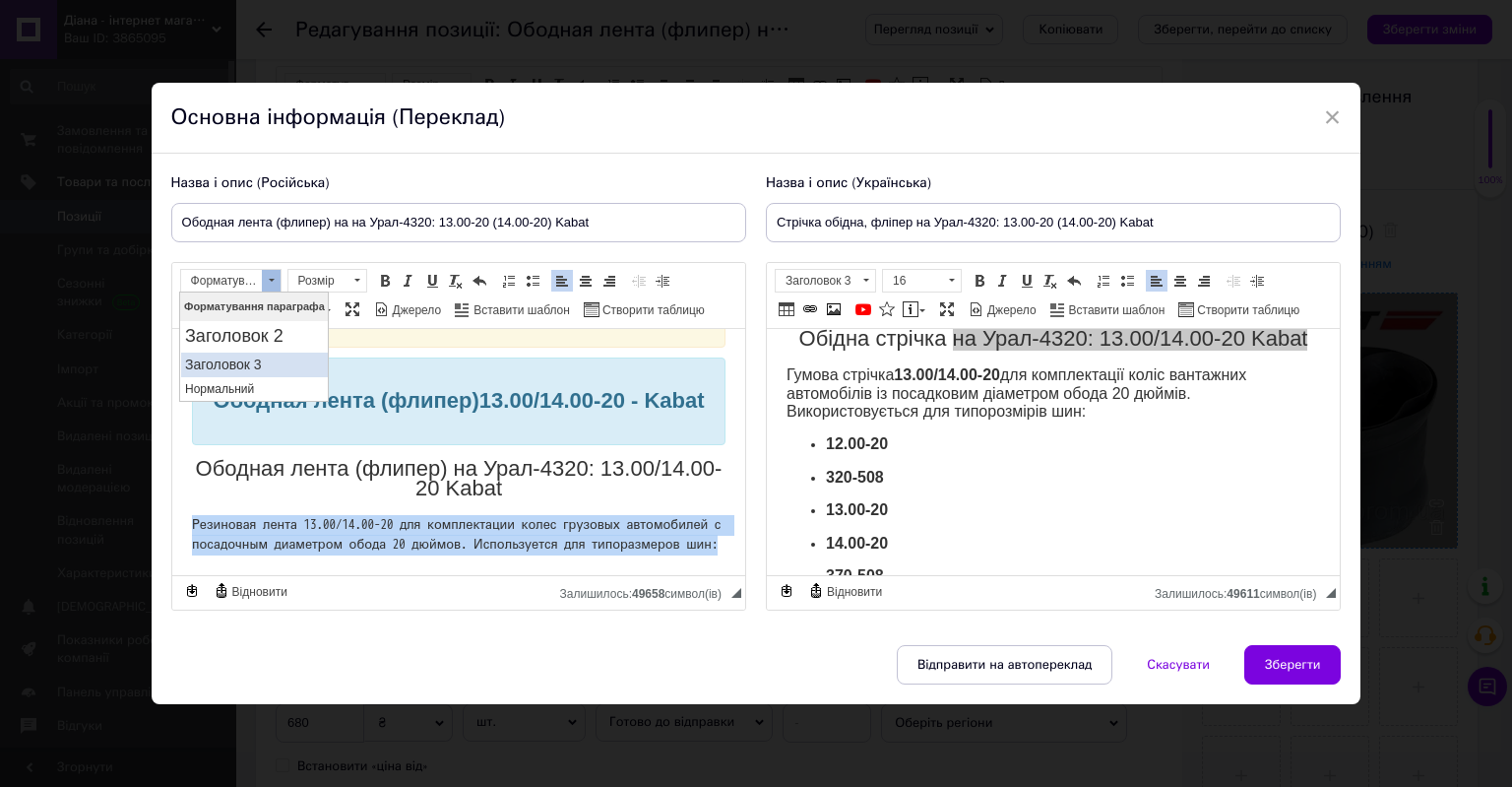 scroll, scrollTop: 136, scrollLeft: 0, axis: vertical 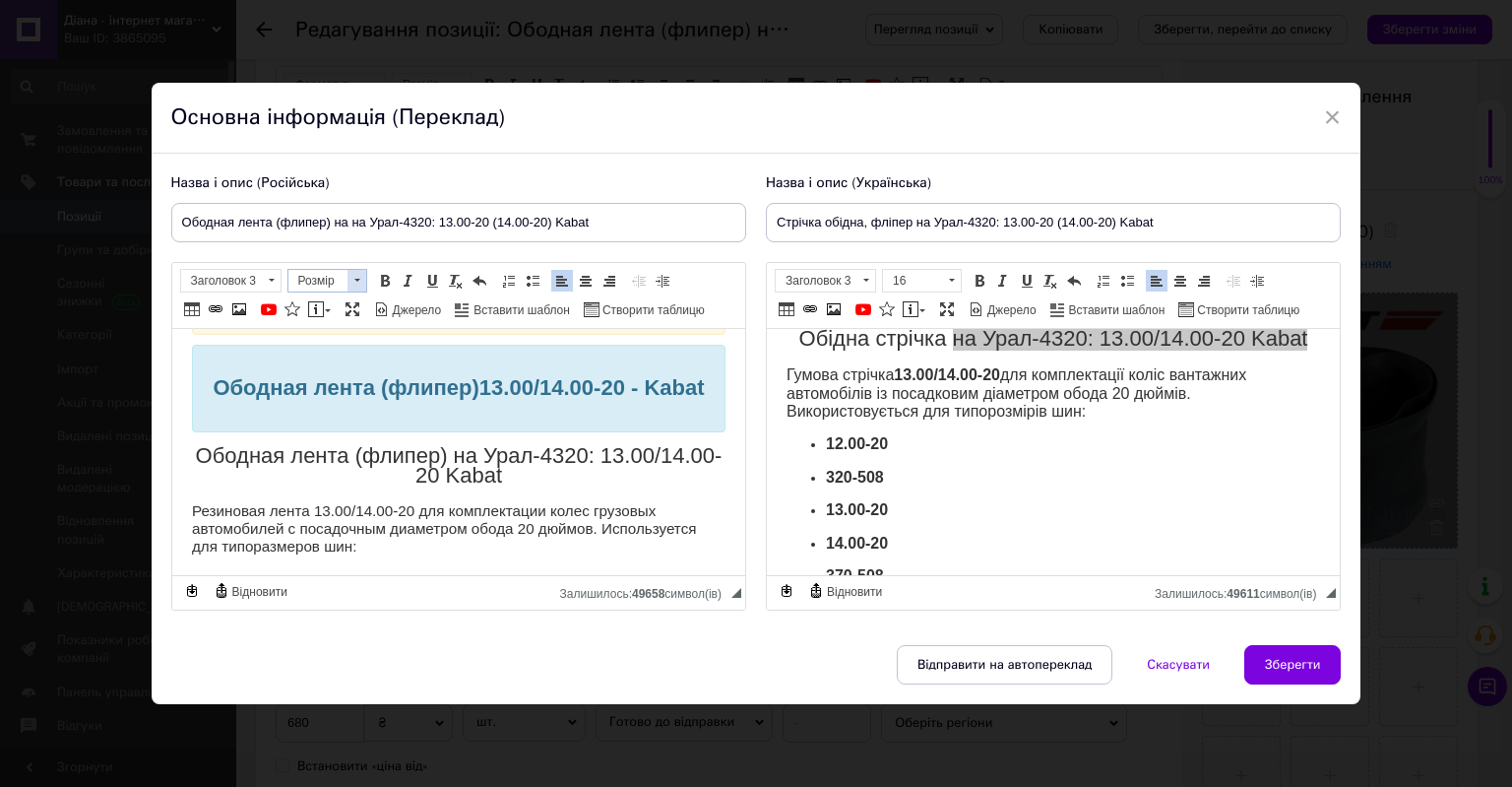click at bounding box center (356, 281) 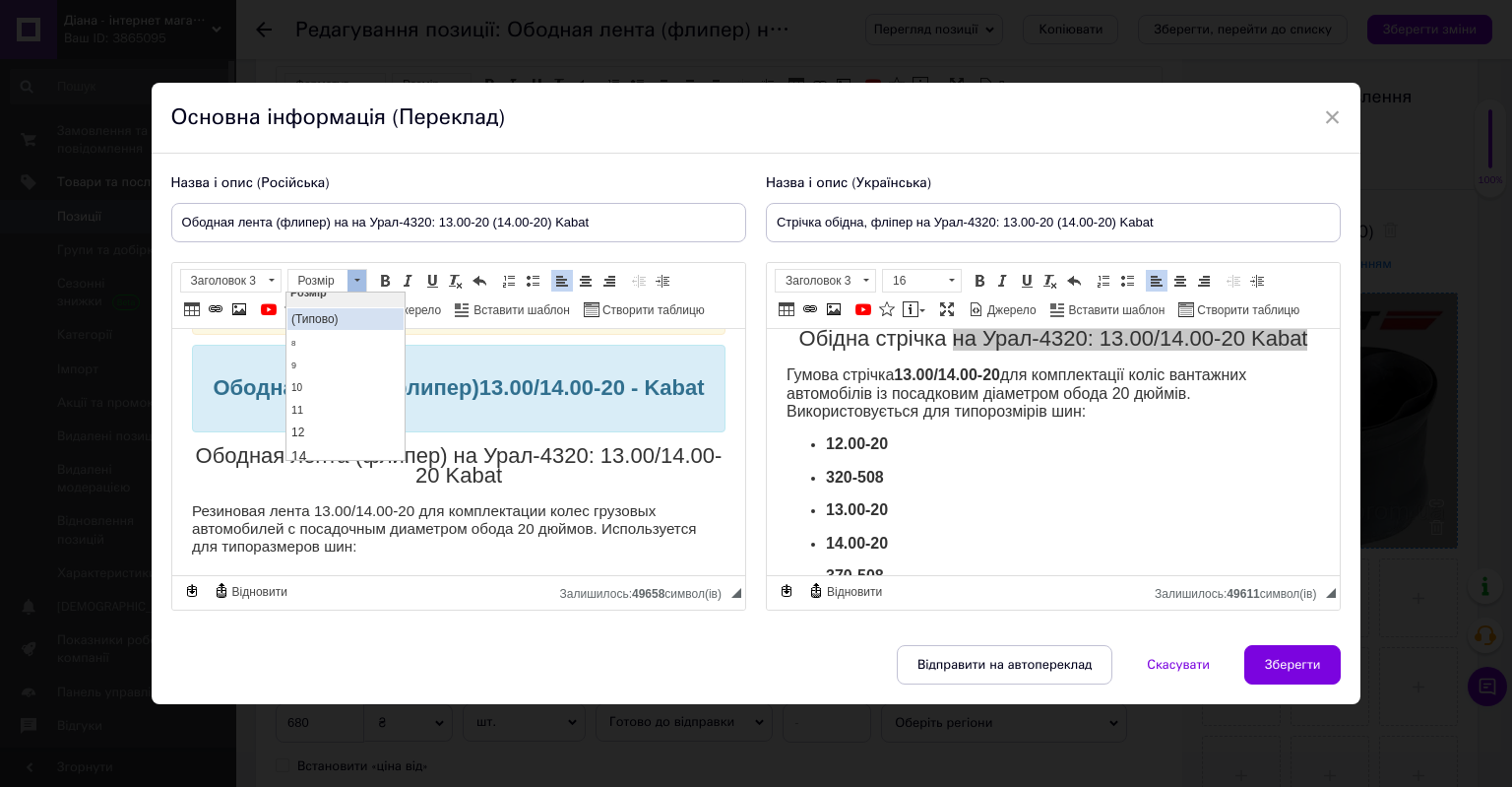 scroll, scrollTop: 98, scrollLeft: 0, axis: vertical 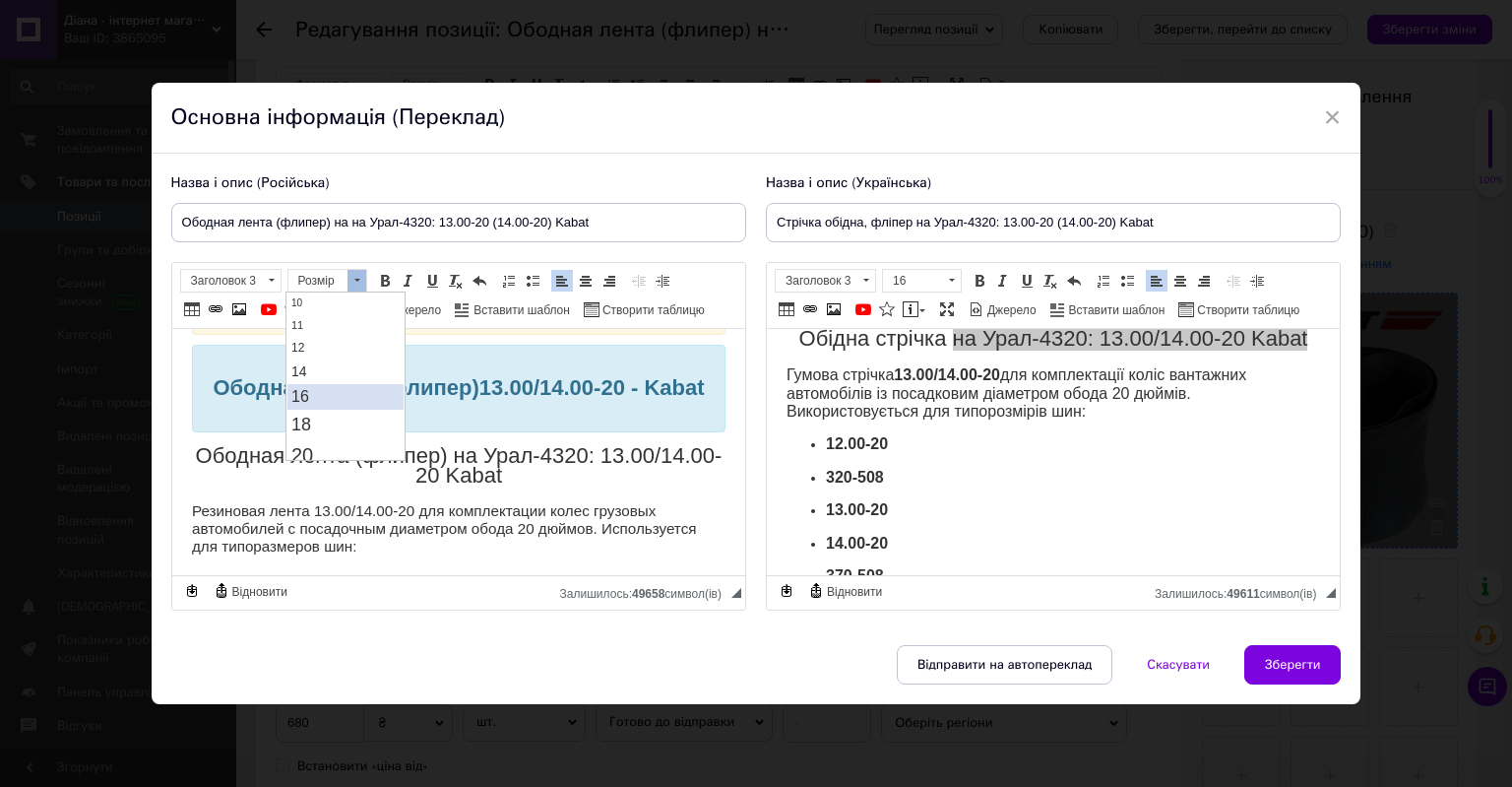 click on "16" at bounding box center [346, 397] 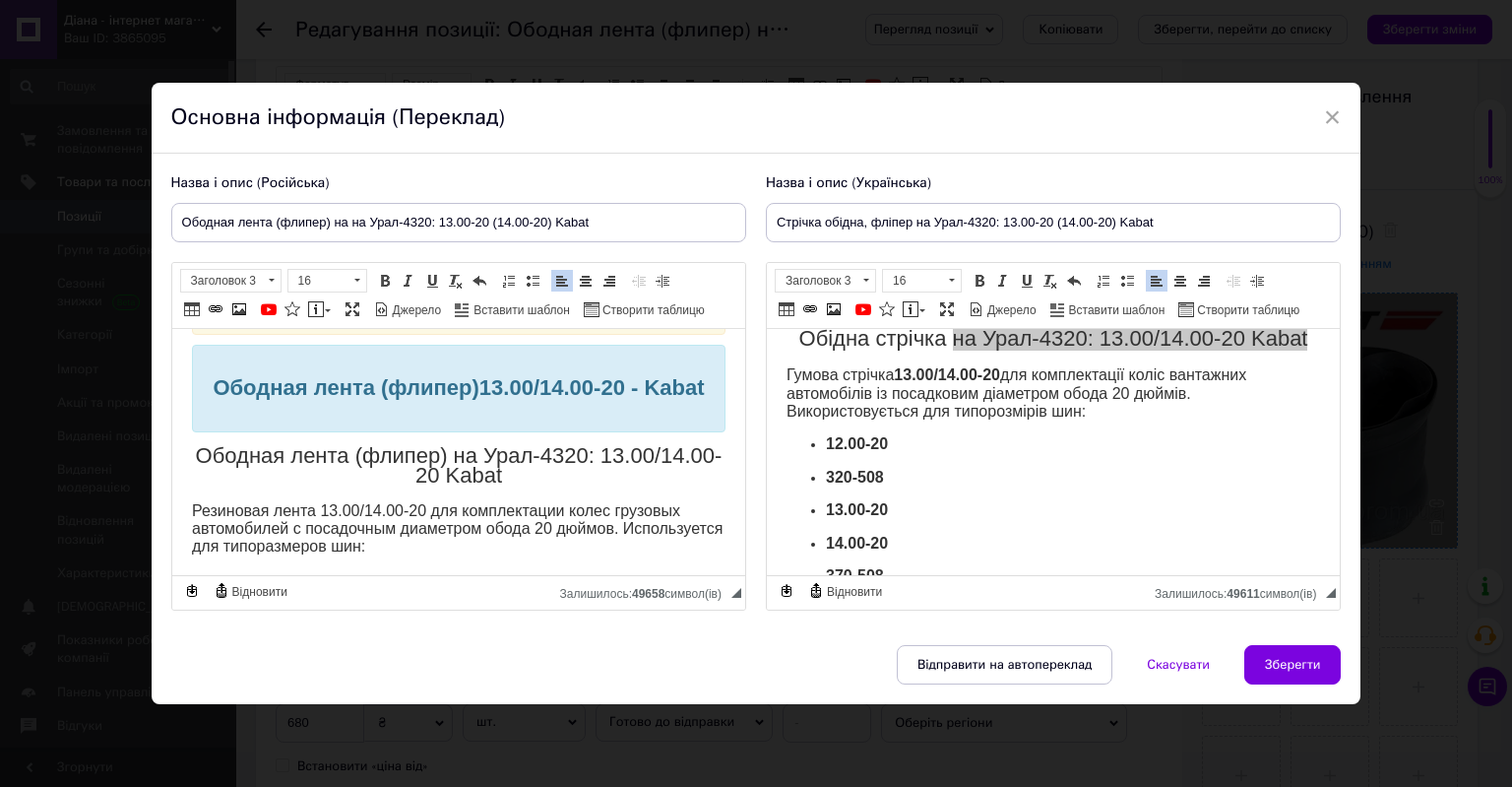 click on "Резиновая лента 13.00/14.00-20 для комплектации колес грузовых автомобилей с посадочным диаметром обода 20 дюймов. Используется для типоразмеров шин:" at bounding box center (458, 528) 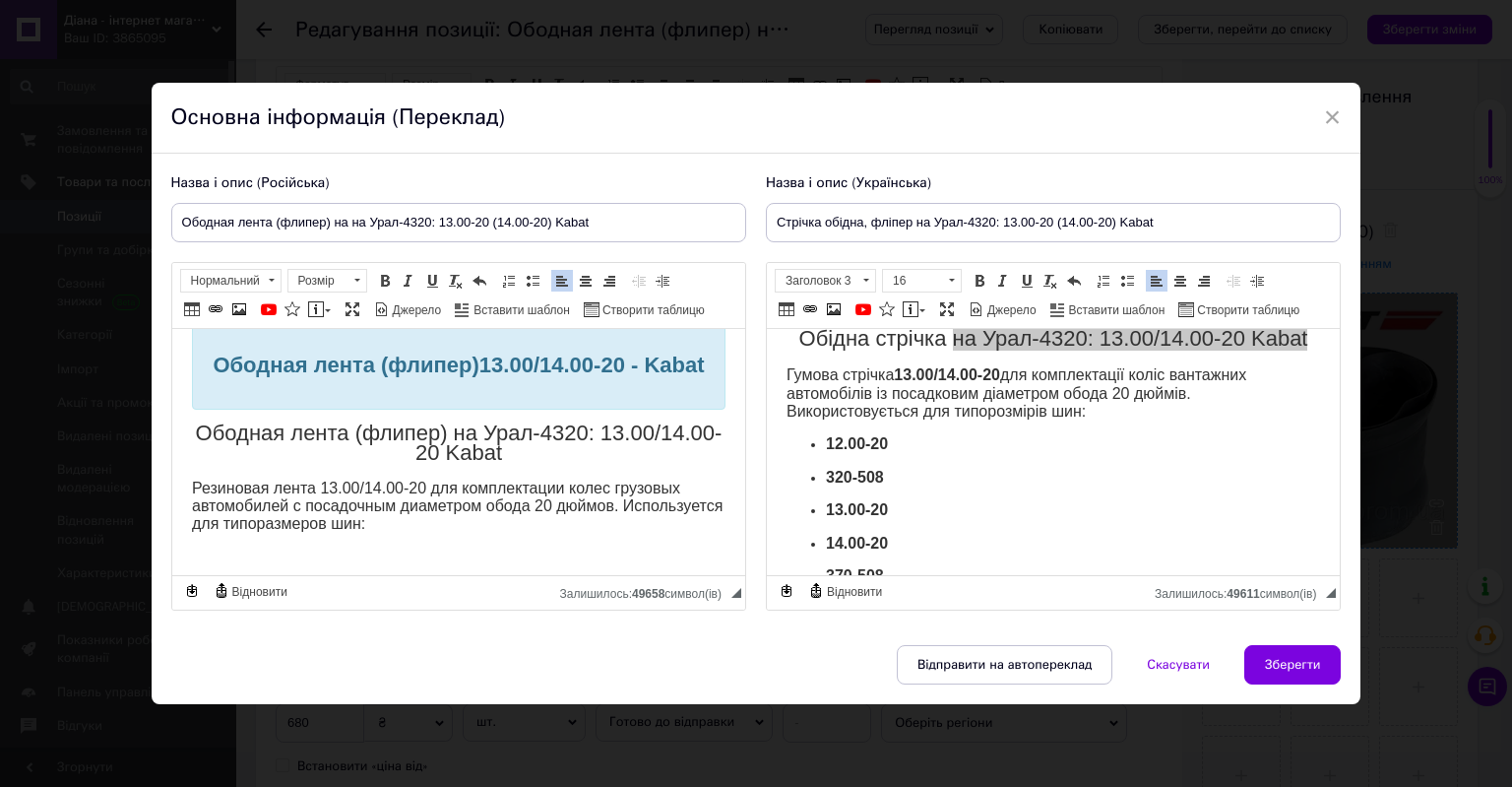 scroll, scrollTop: 151, scrollLeft: 0, axis: vertical 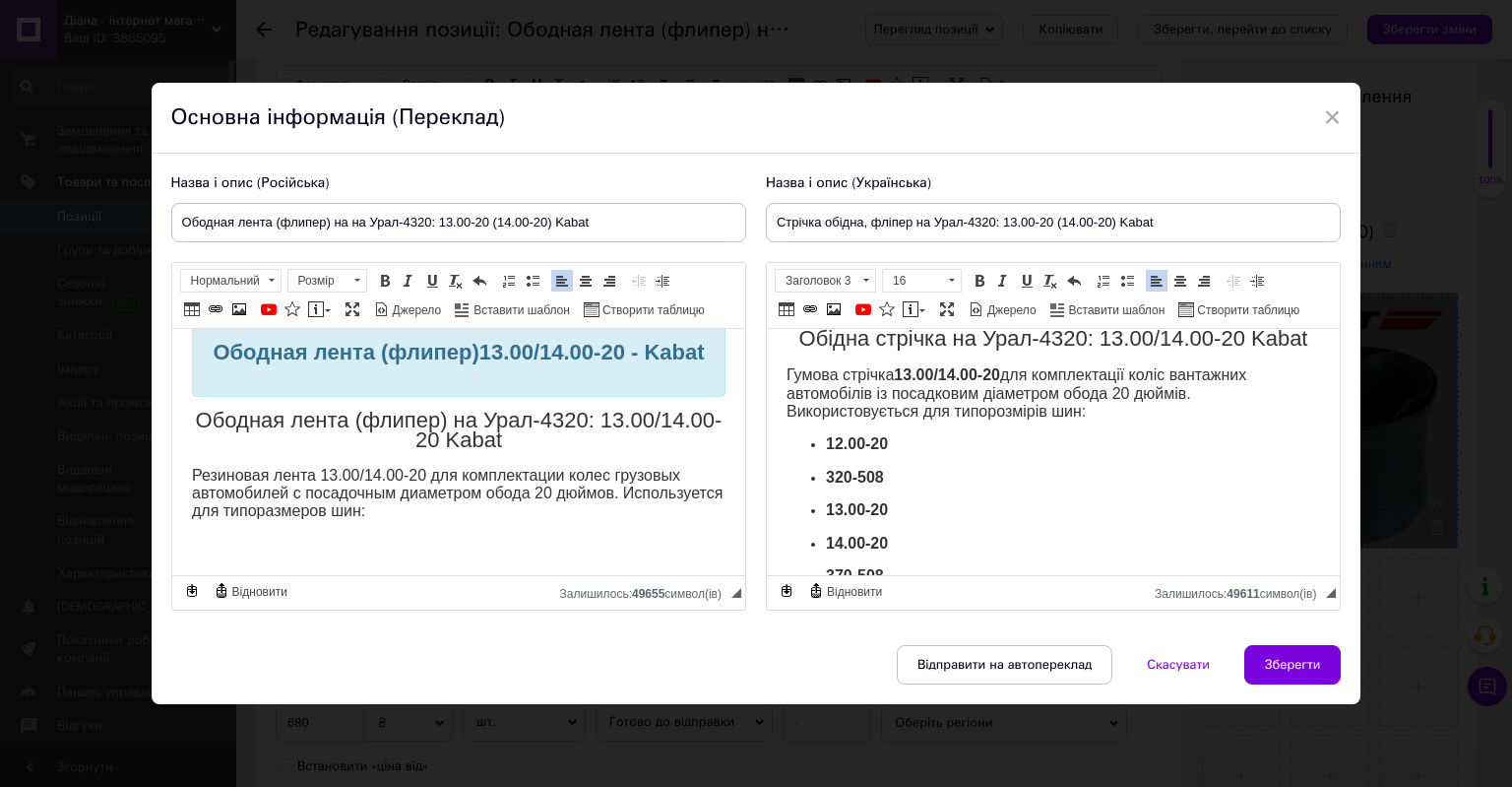 click on "12.00-20" at bounding box center (855, 442) 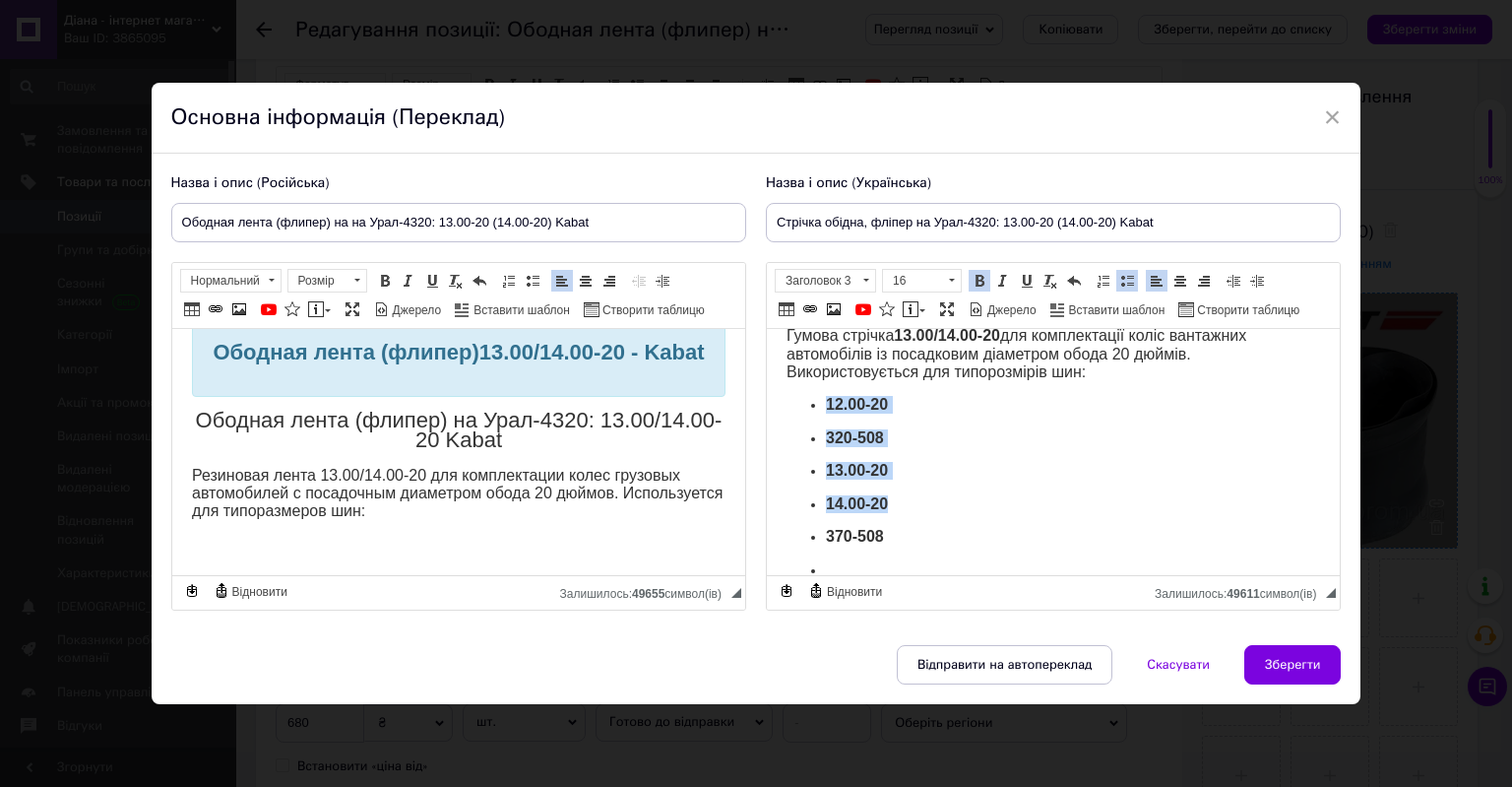 scroll, scrollTop: 331, scrollLeft: 0, axis: vertical 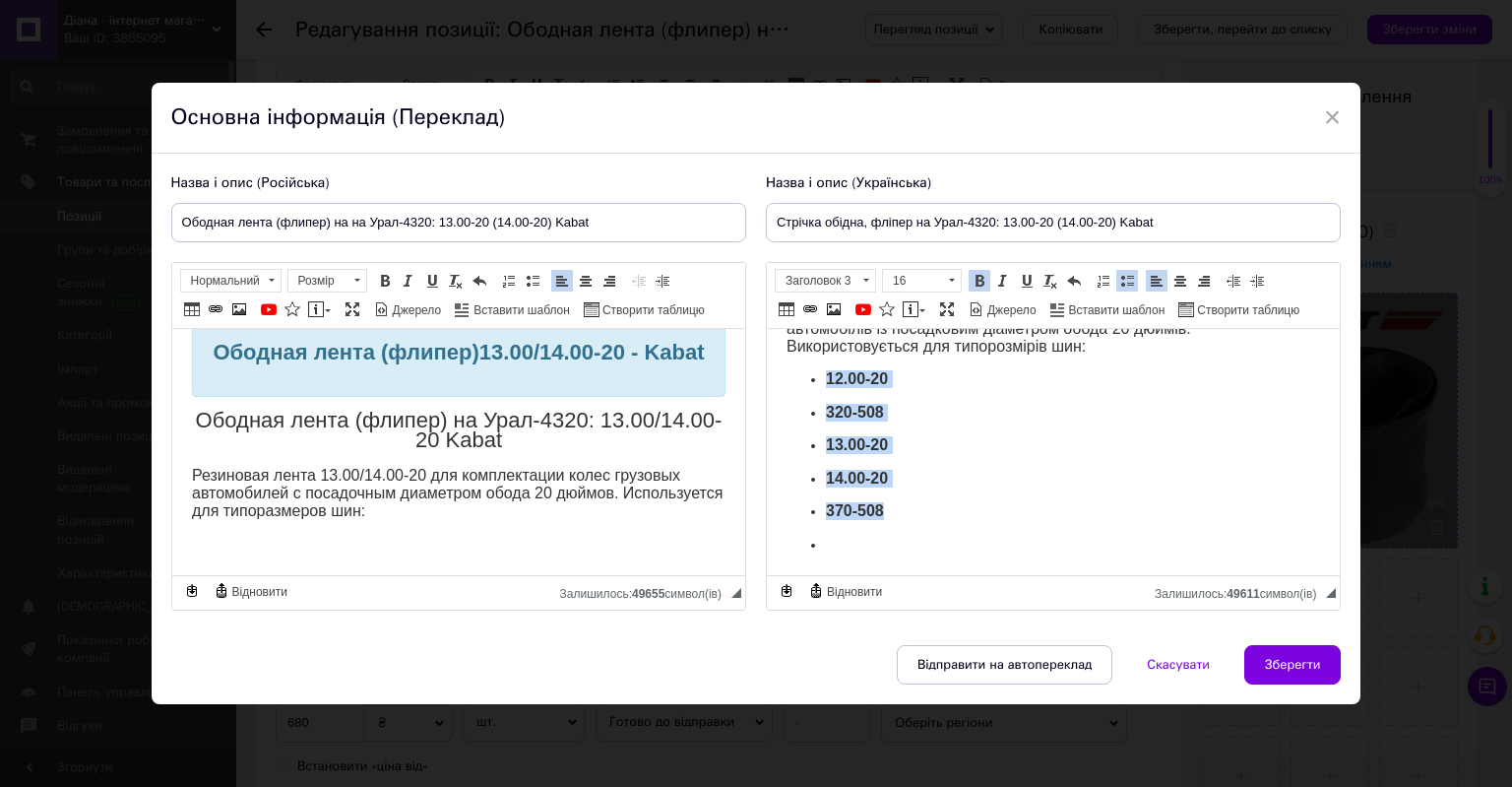 drag, startPoint x: 826, startPoint y: 470, endPoint x: 887, endPoint y: 508, distance: 71.86793 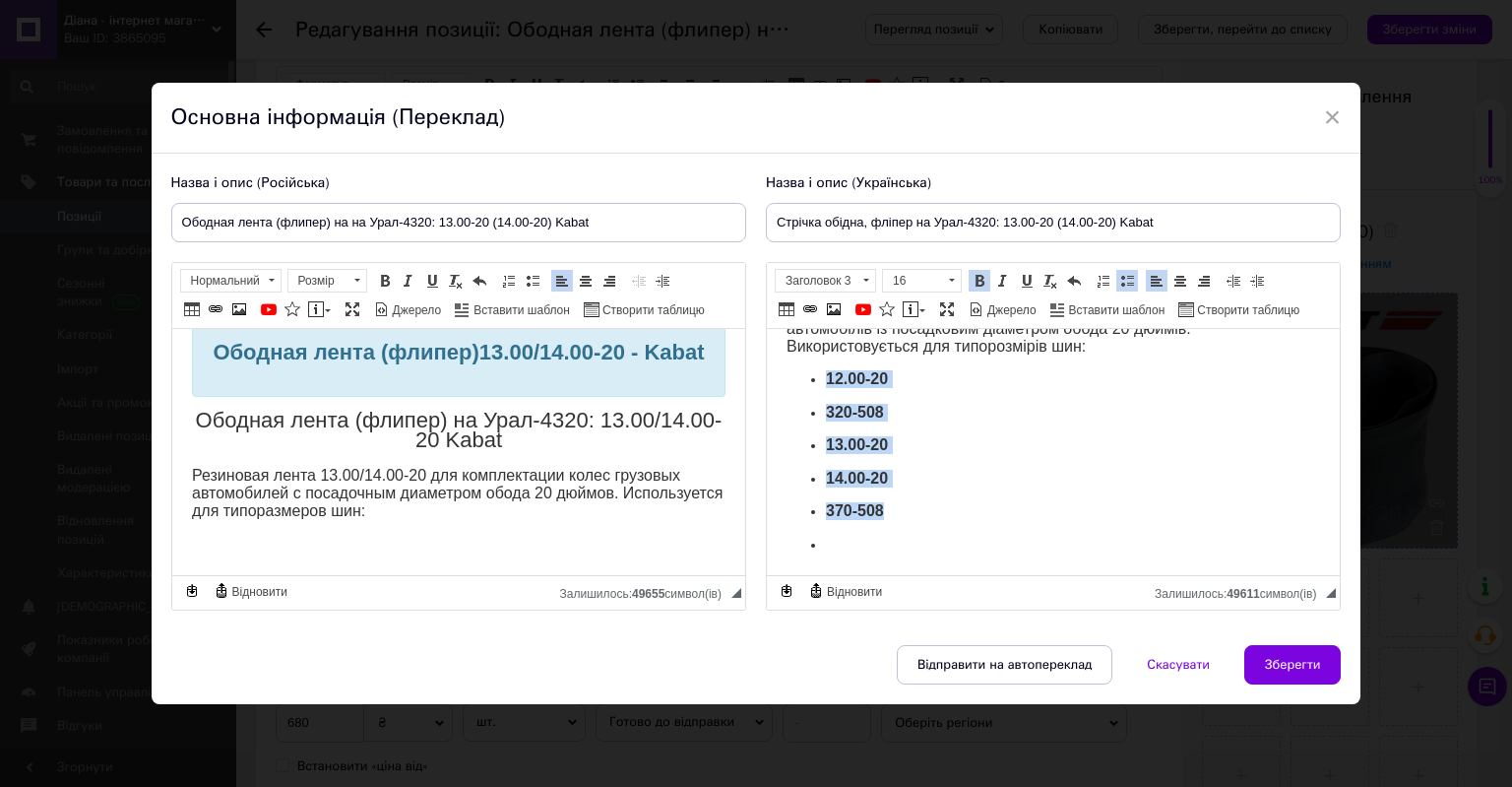 click on "12.00-20 320-508 13.00-20 14.00-20 370-508" at bounding box center [1052, 444] 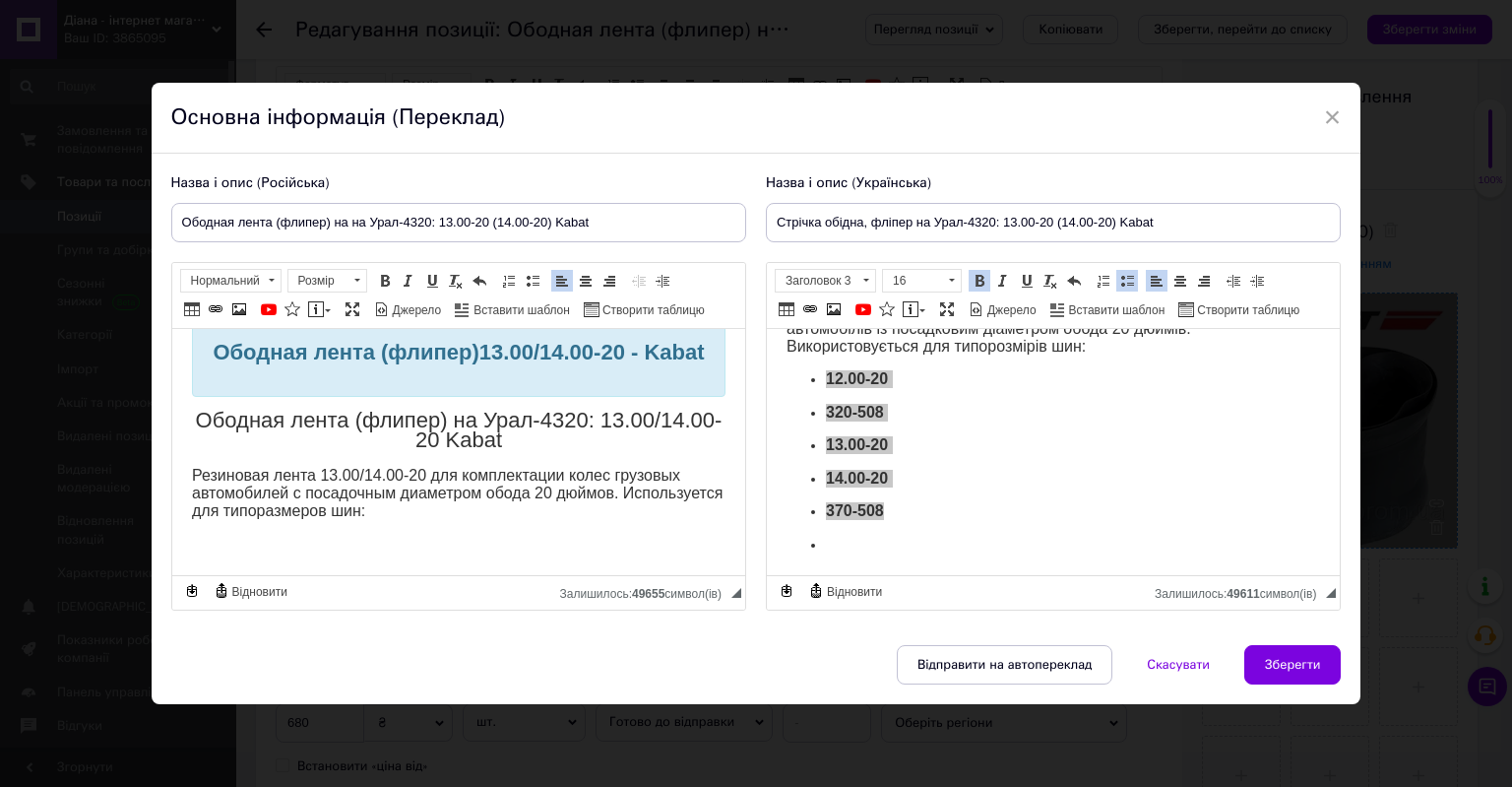 click on "Для заказа, или  получения более подробной информации звоните по телефону  [PHONE_NUMBER] Ободная лента (флипер)  13.00/14.00-20 - Kabat Ободная лента (флипер) на Урал-4320: 13.00/14.00-20 Kabat Резиновая лента 13.00/14.00-20 для комплектации колес грузовых автомобилей с посадочным диаметром обода 20 дюймов. Используется для типоразмеров шин:" at bounding box center (458, 376) 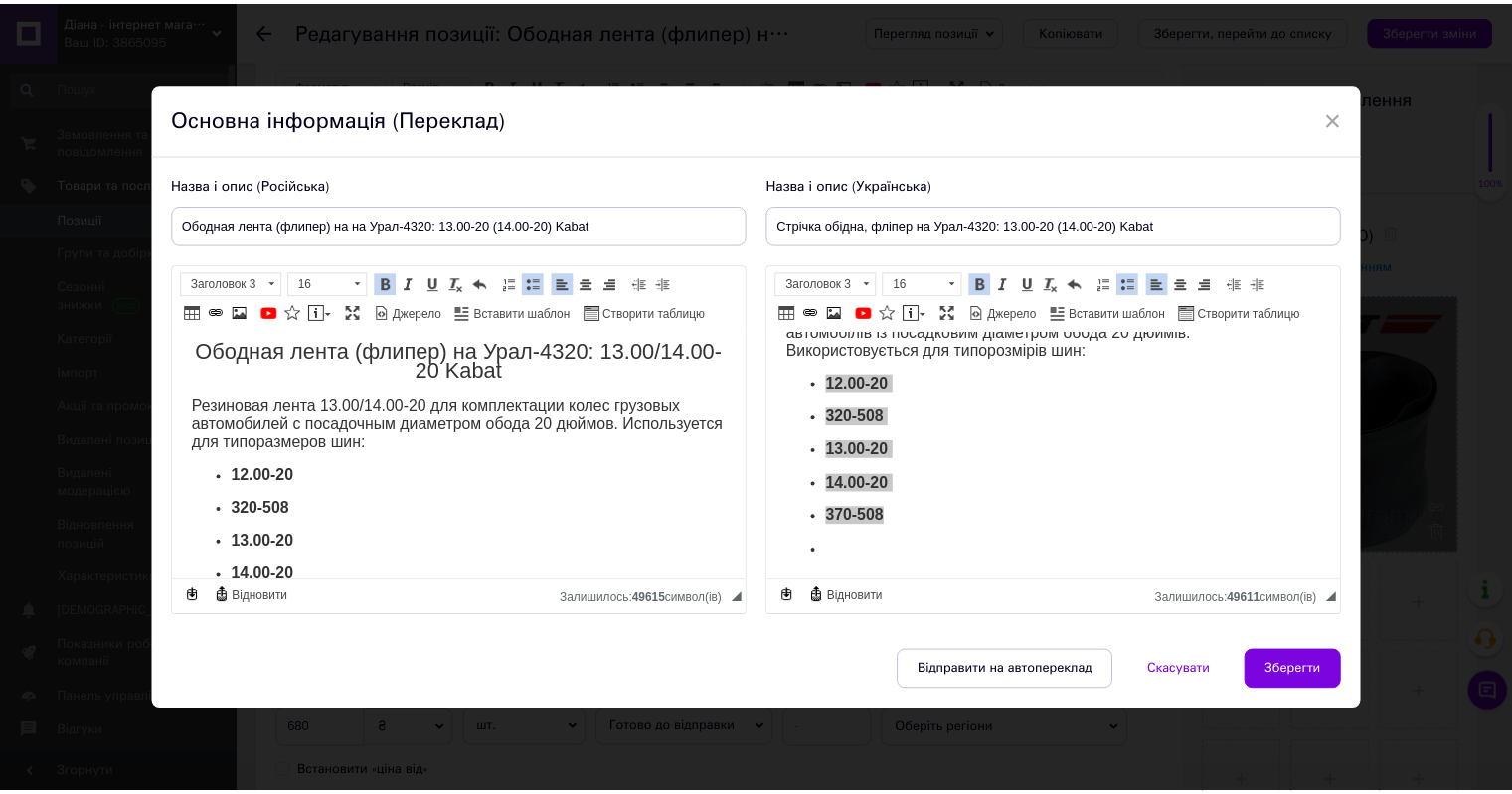 scroll, scrollTop: 194, scrollLeft: 0, axis: vertical 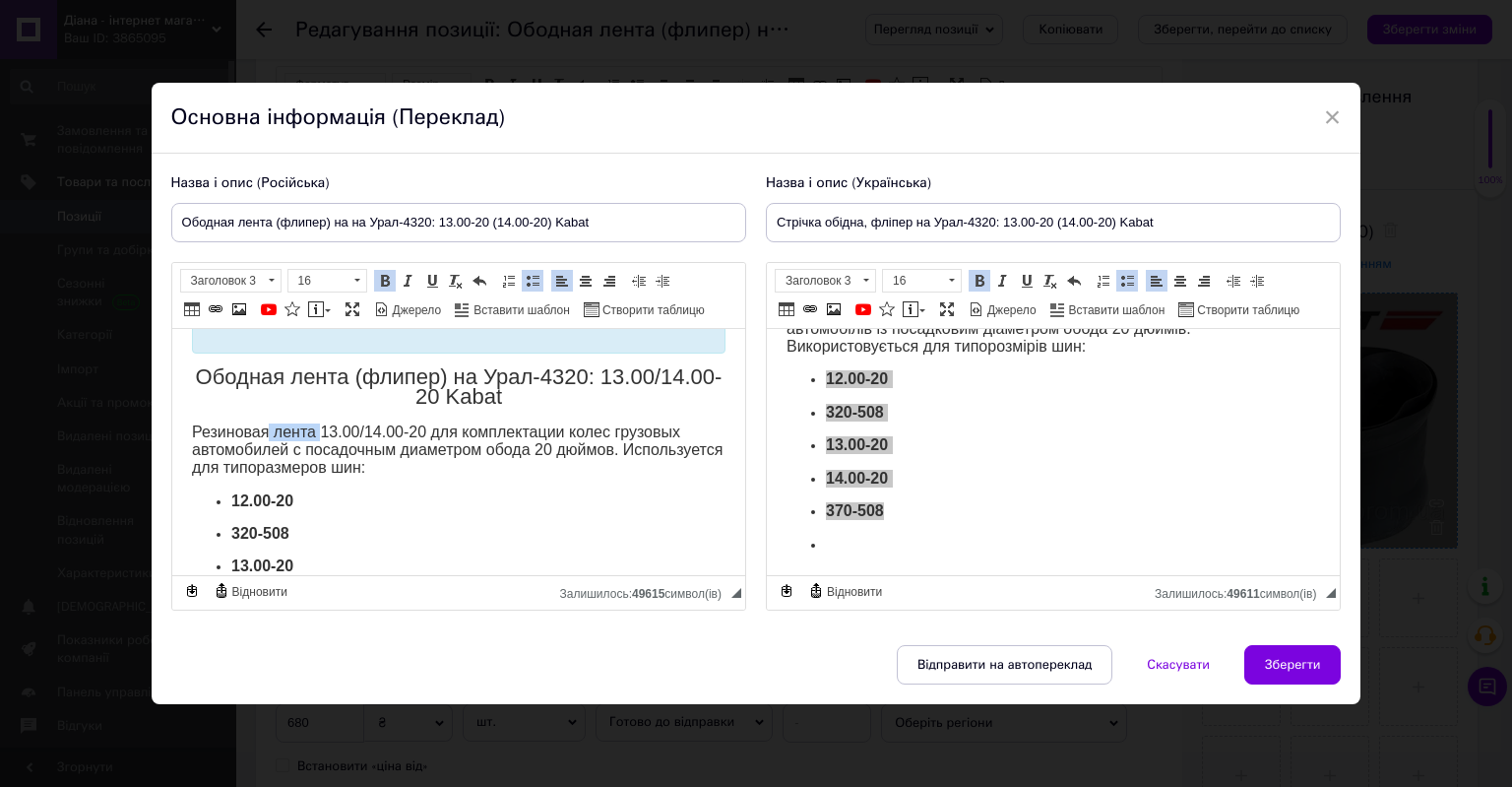 drag, startPoint x: 269, startPoint y: 456, endPoint x: 321, endPoint y: 456, distance: 52 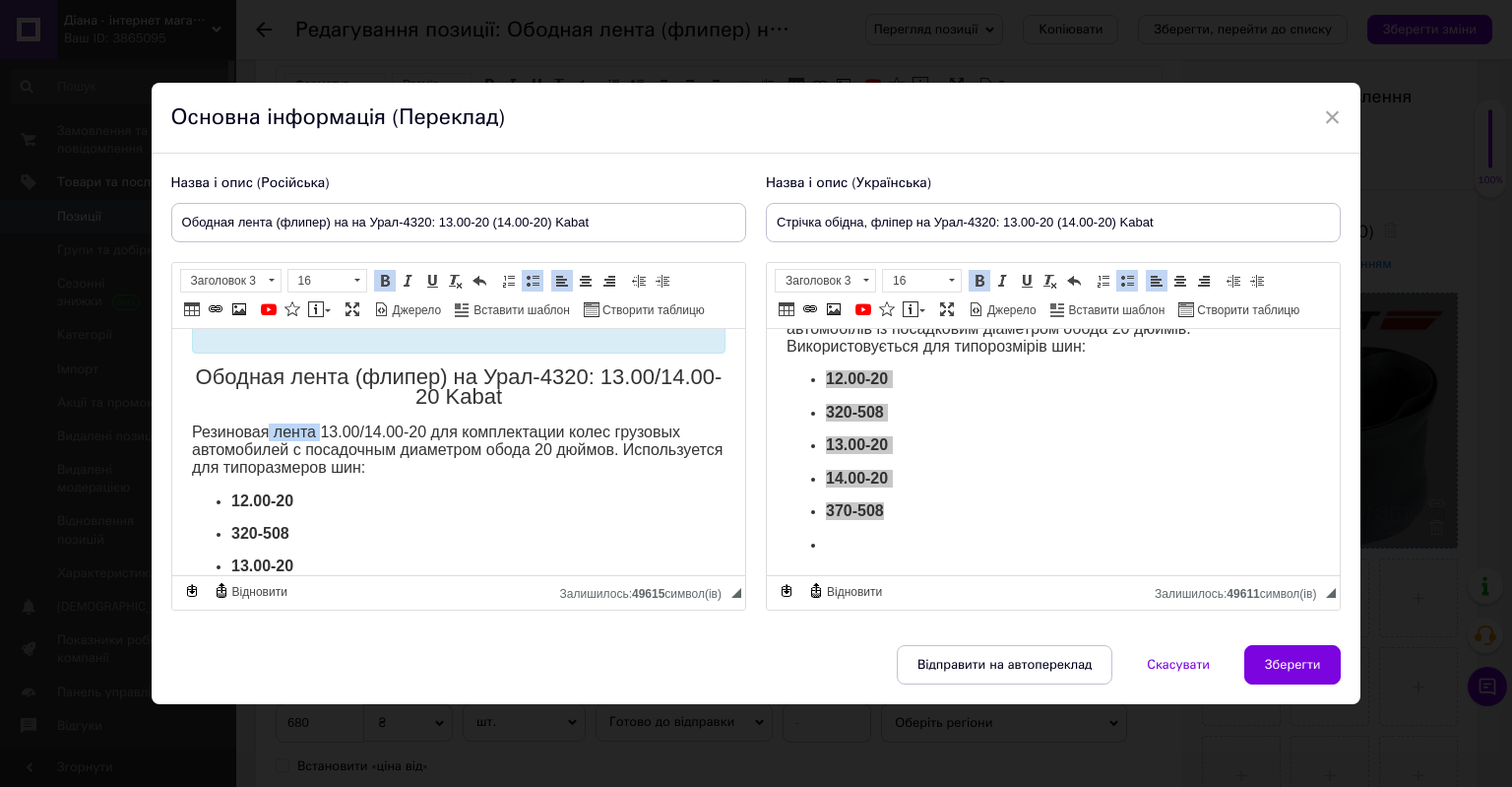 click on "Резиновая лента 13.00/14.00-20 для комплектации колес грузовых автомобилей с посадочным диаметром обода 20 дюймов. Используется для типоразмеров шин:" at bounding box center (456, 449) 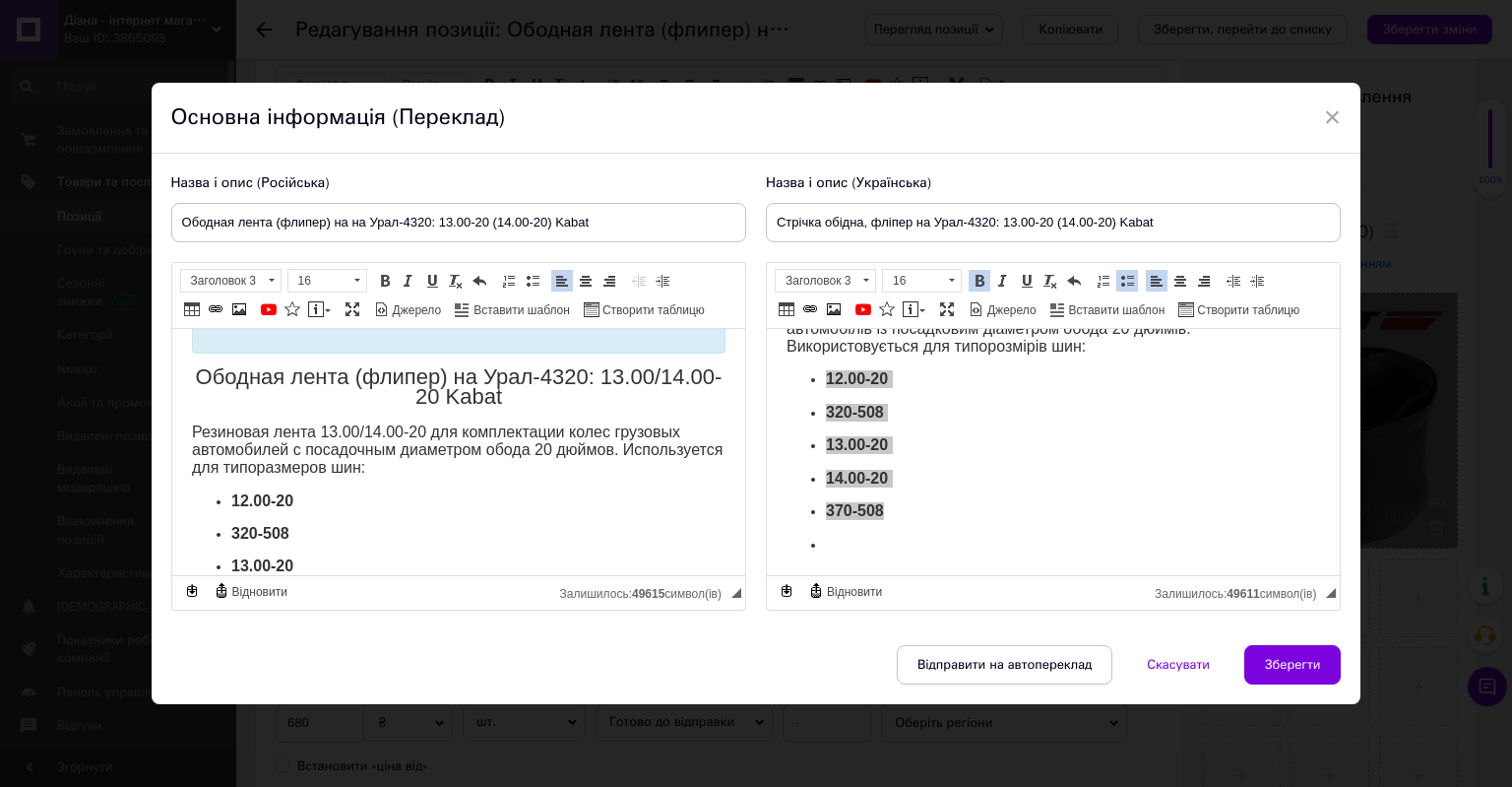 click on "Резиновая лента 13.00/14.00-20 для комплектации колес грузовых автомобилей с посадочным диаметром обода 20 дюймов. Используется для типоразмеров шин:" at bounding box center (456, 449) 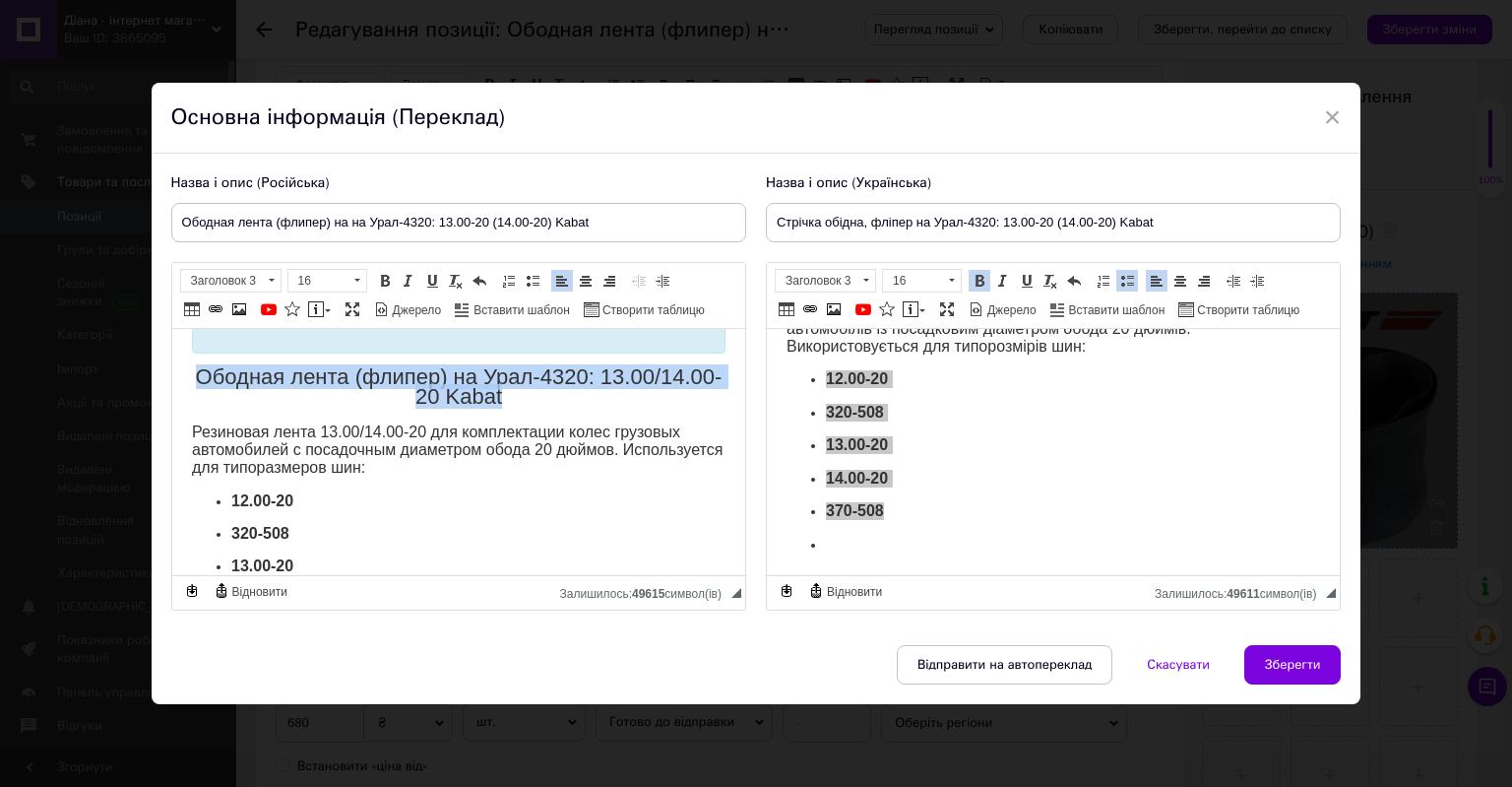 drag, startPoint x: 303, startPoint y: 390, endPoint x: 657, endPoint y: 415, distance: 354.88167 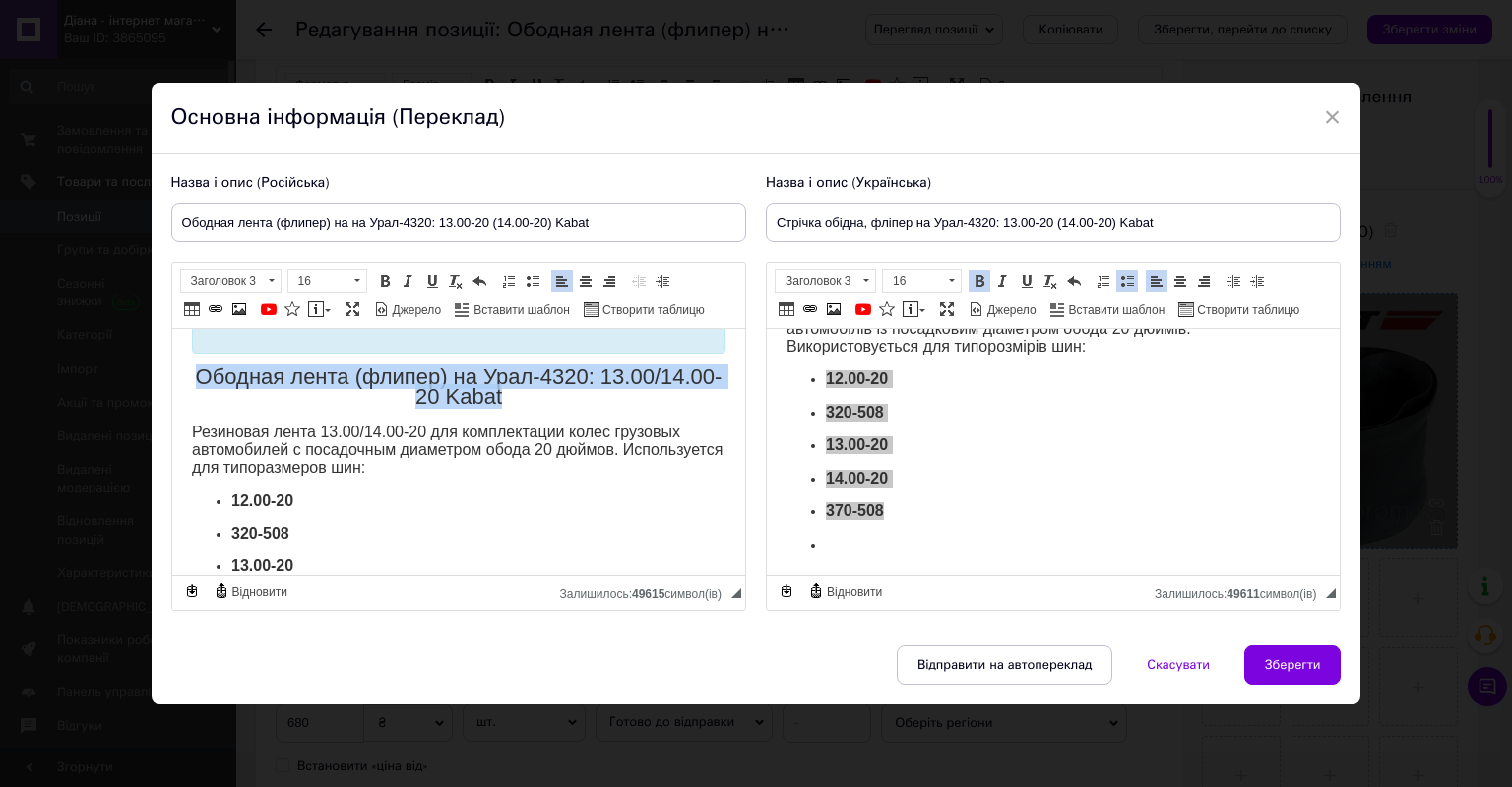 click on "Ободная лента (флипер) на Урал-4320: 13.00/14.00-20 Kabat" at bounding box center (458, 387) 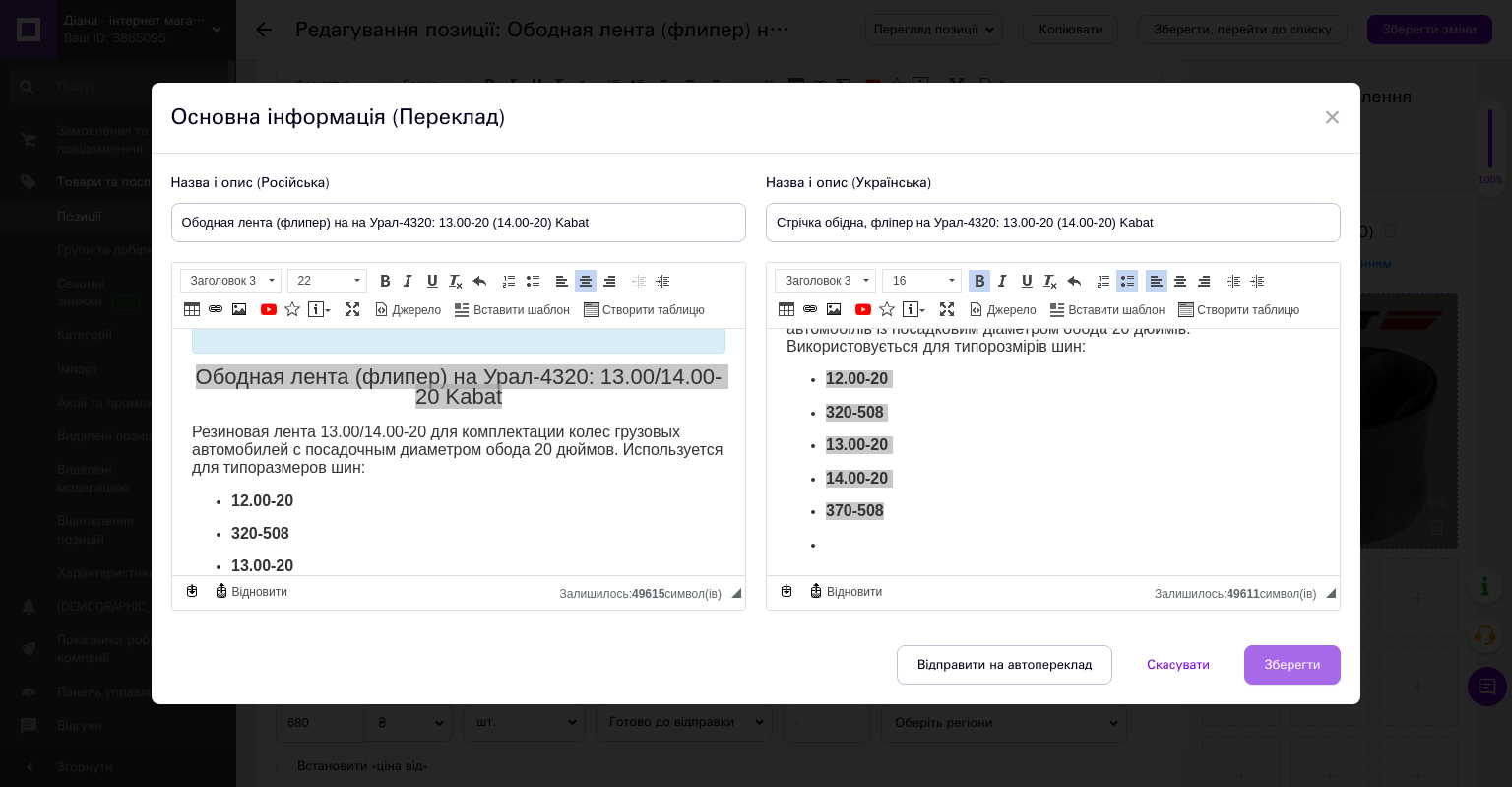 click on "Зберегти" at bounding box center [1292, 665] 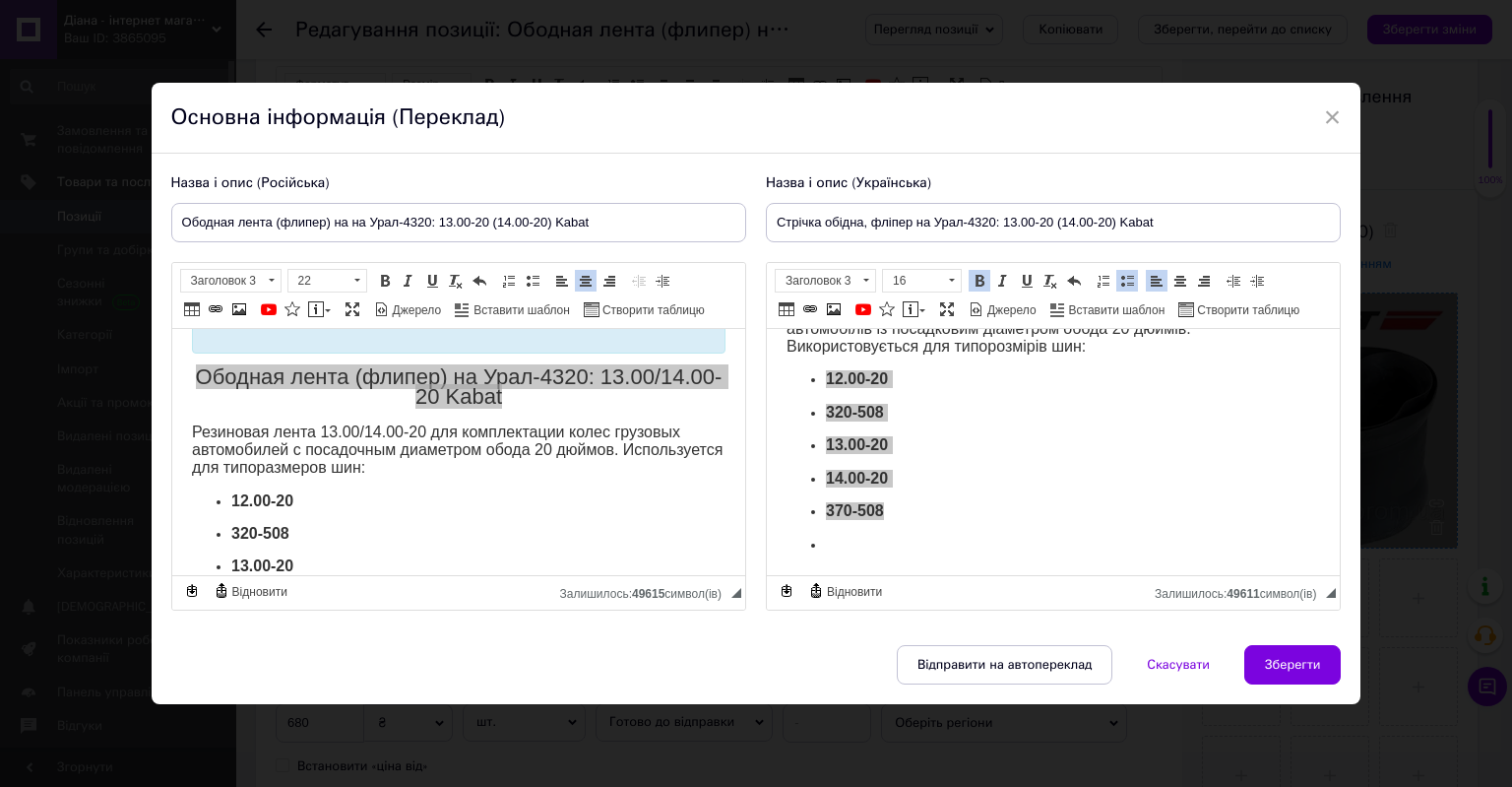type on "Ободная лента (флипер) на на Урал-4320: 13.00-20 (14.00-20) Kabat" 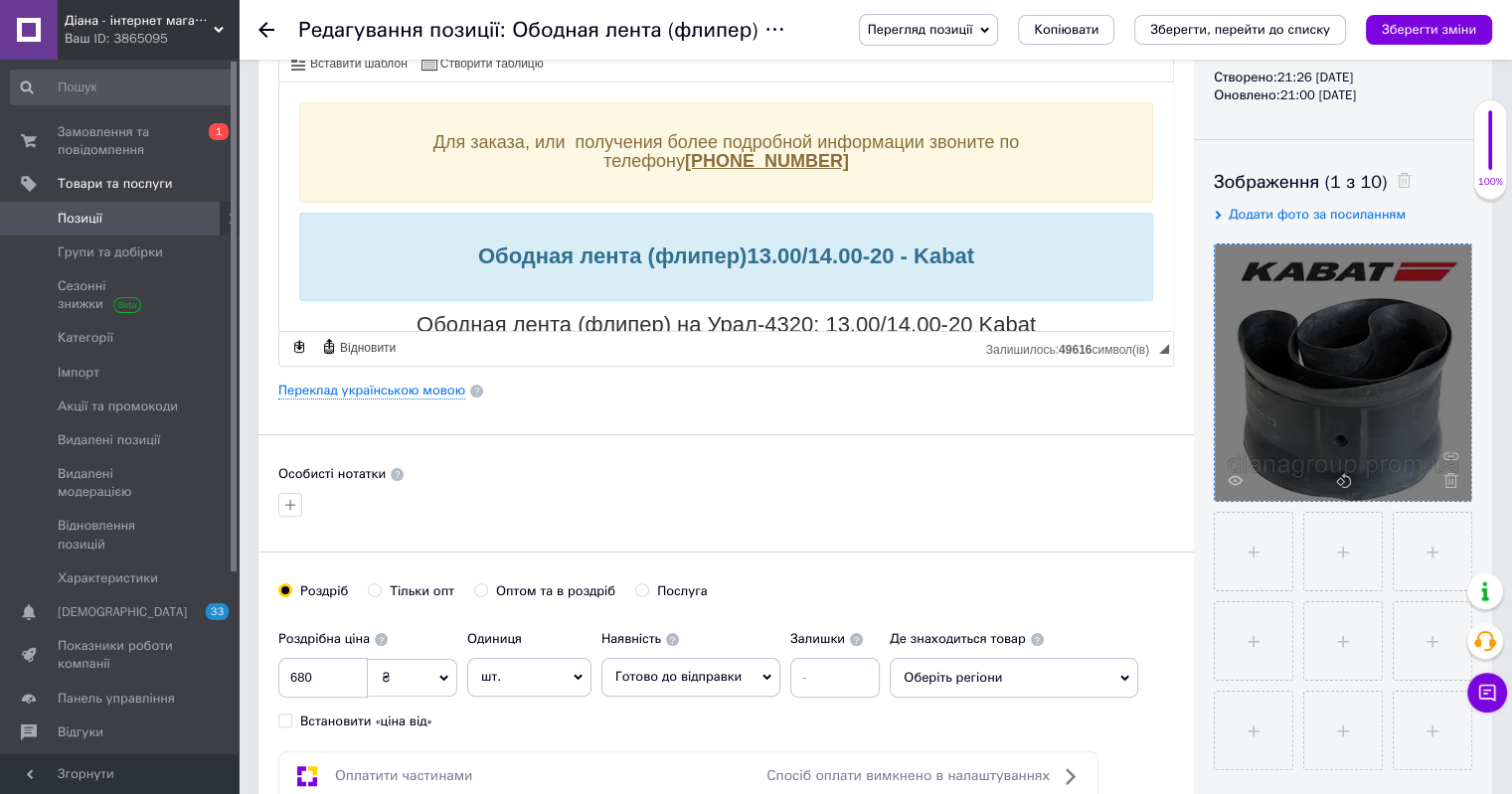 scroll, scrollTop: 298, scrollLeft: 0, axis: vertical 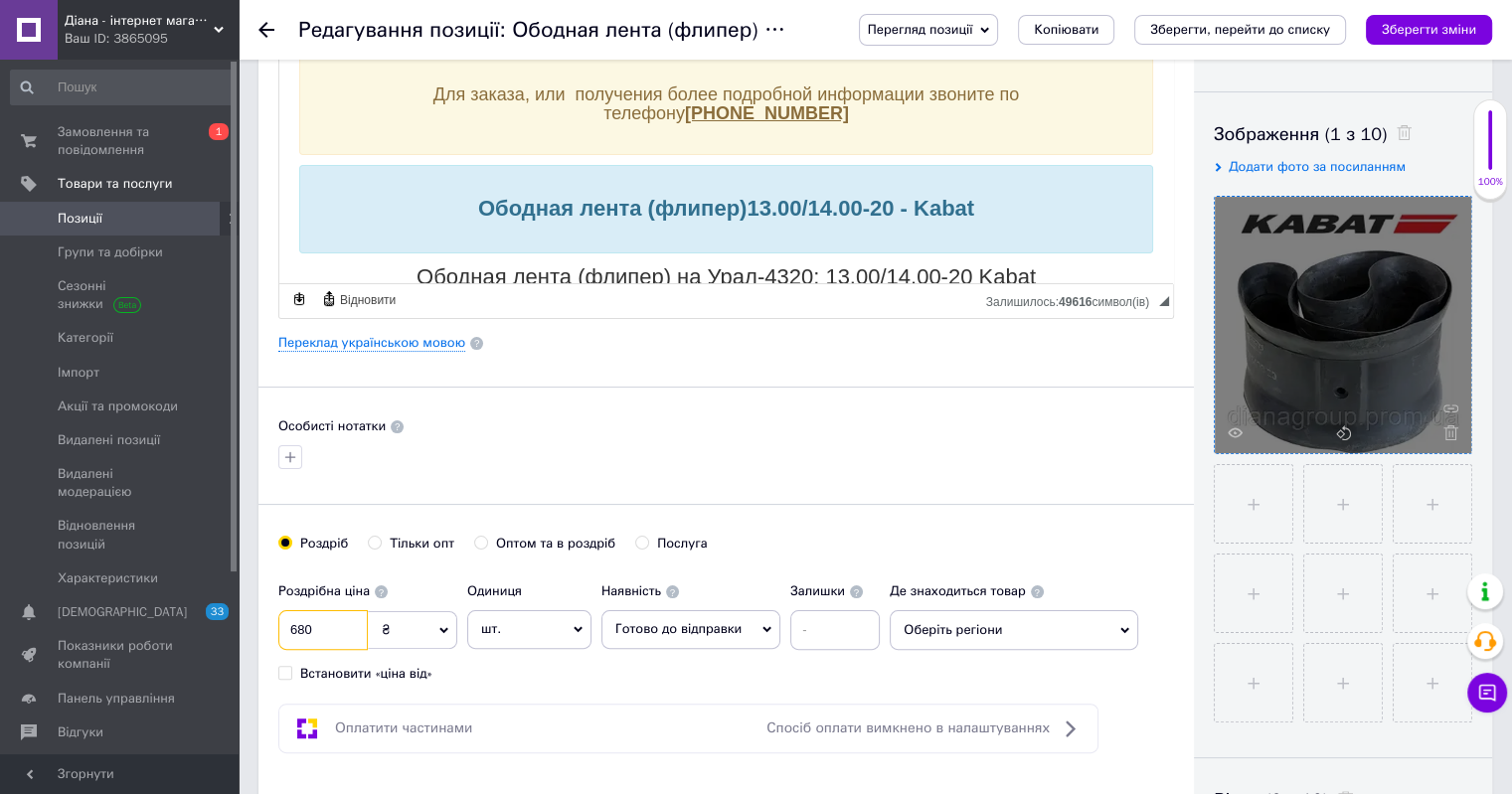 drag, startPoint x: 332, startPoint y: 640, endPoint x: 290, endPoint y: 639, distance: 42.0119 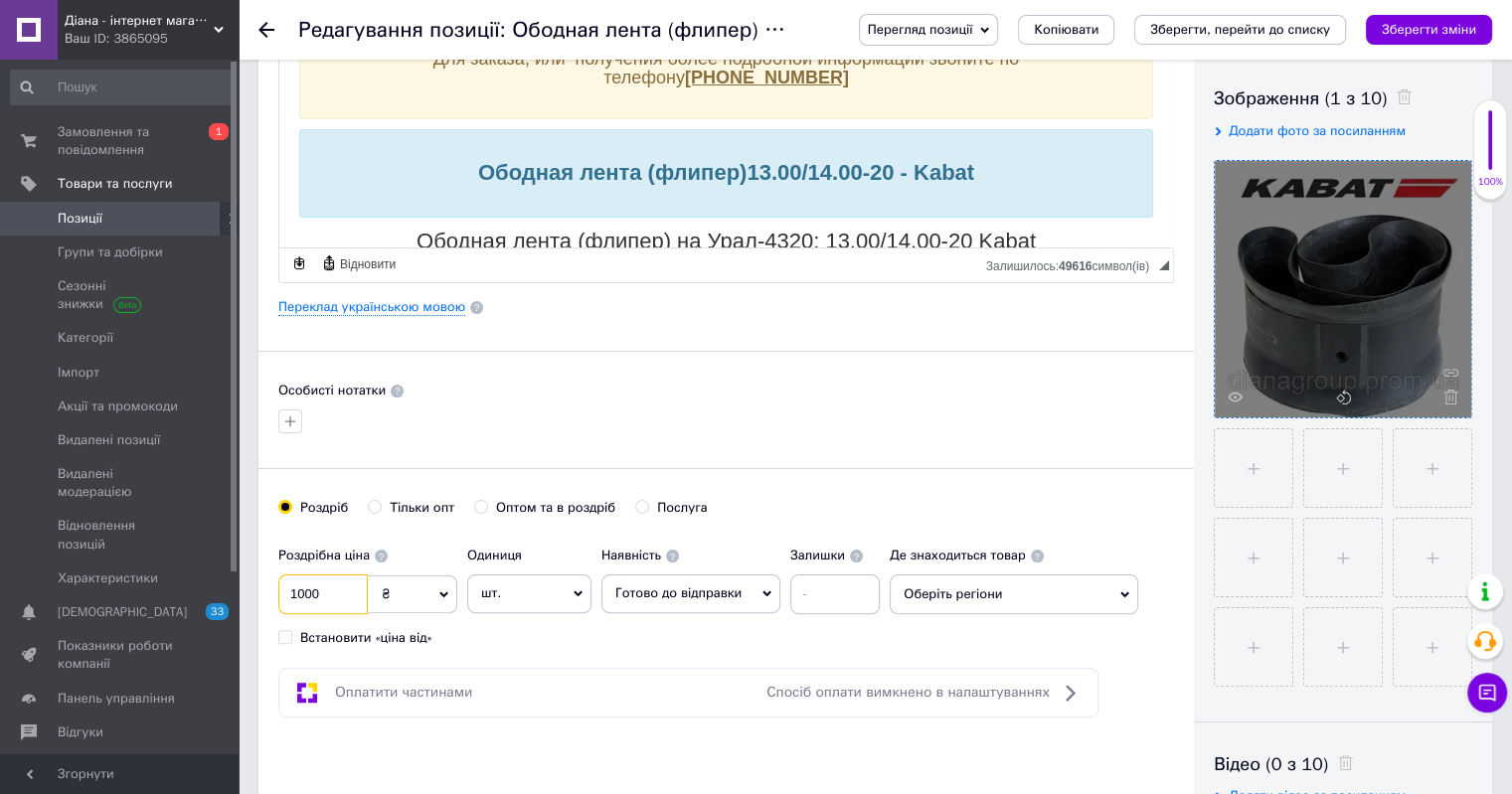 scroll, scrollTop: 99, scrollLeft: 0, axis: vertical 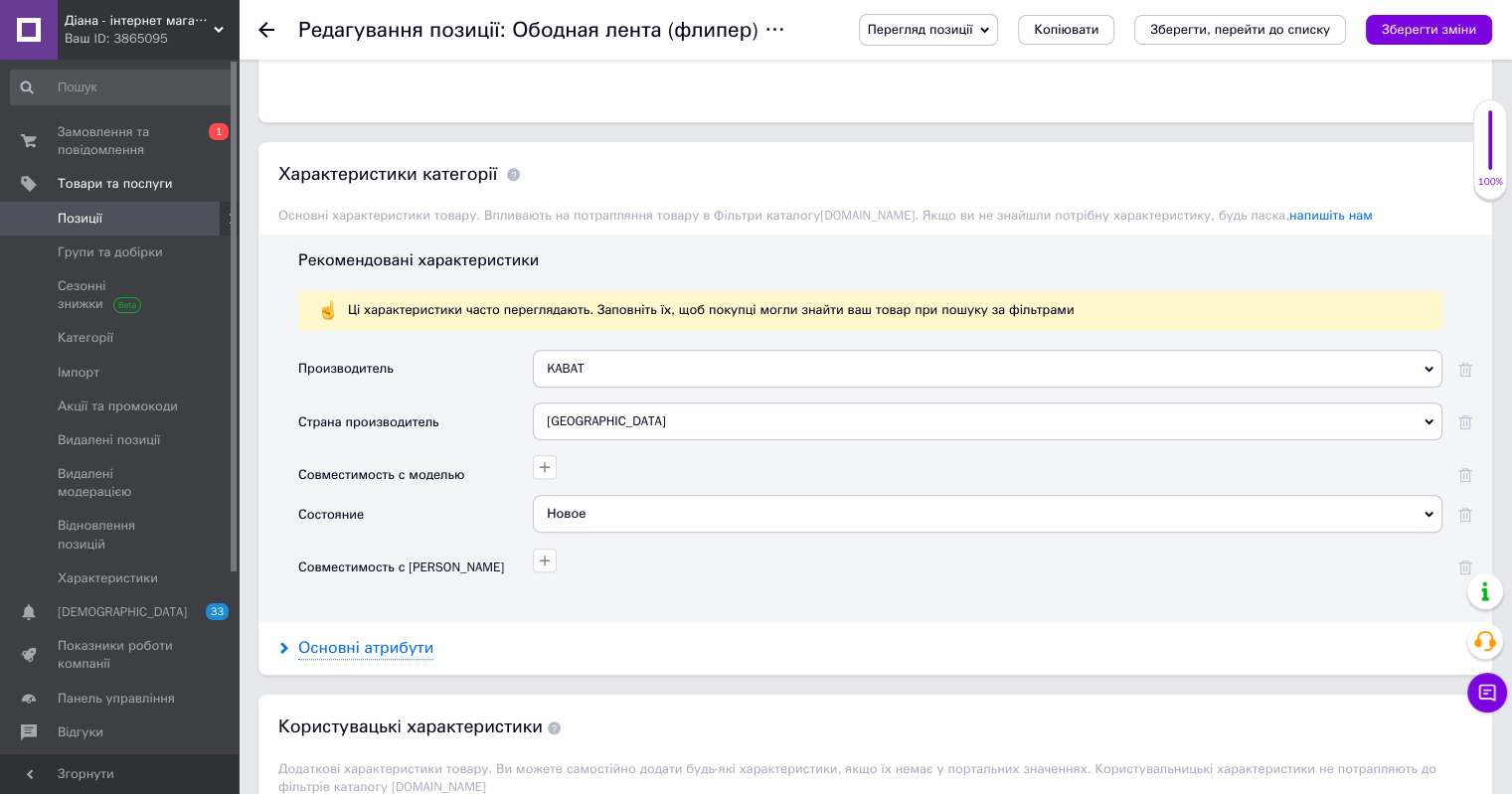 type on "1000" 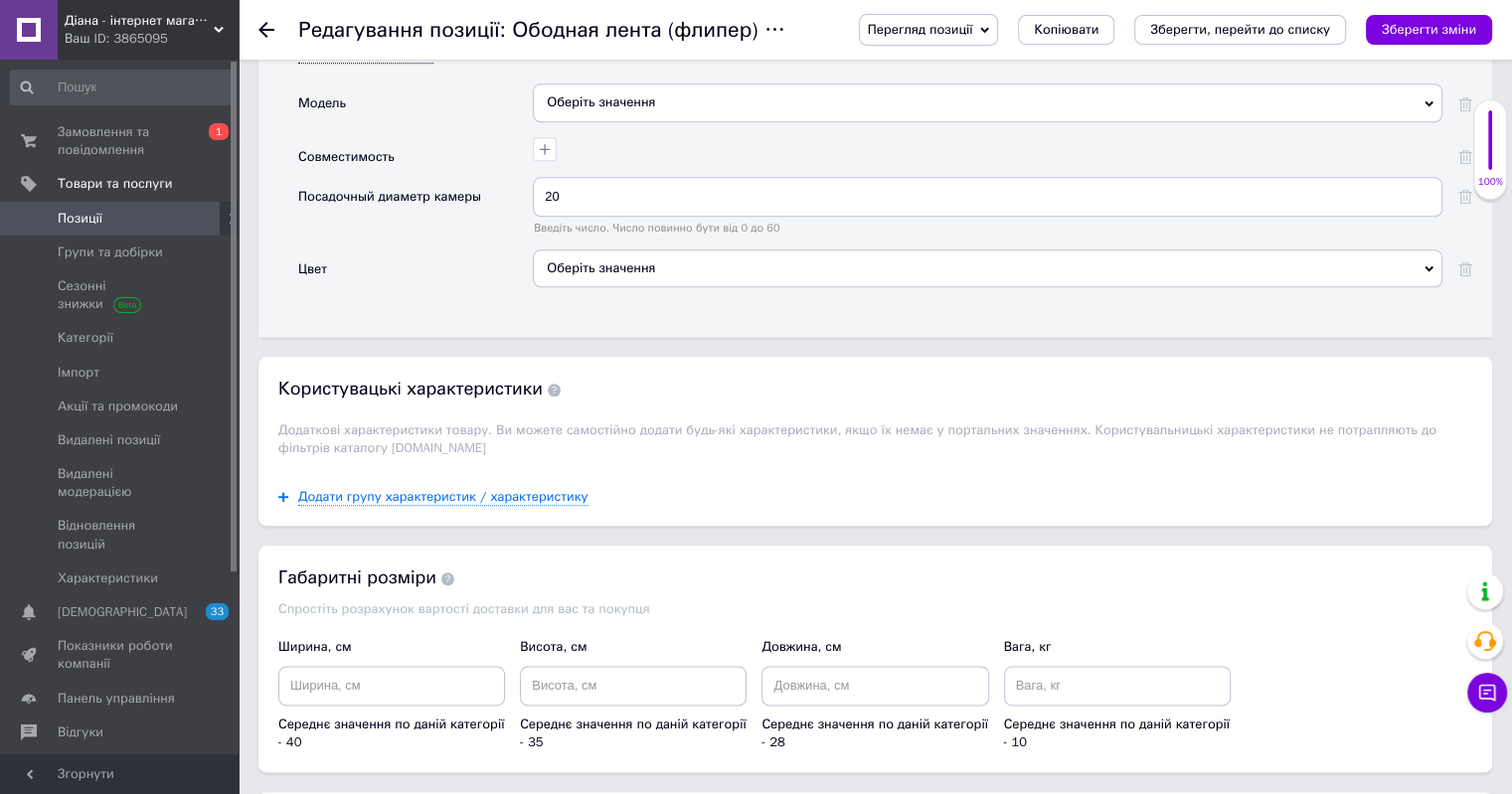 scroll, scrollTop: 2484, scrollLeft: 0, axis: vertical 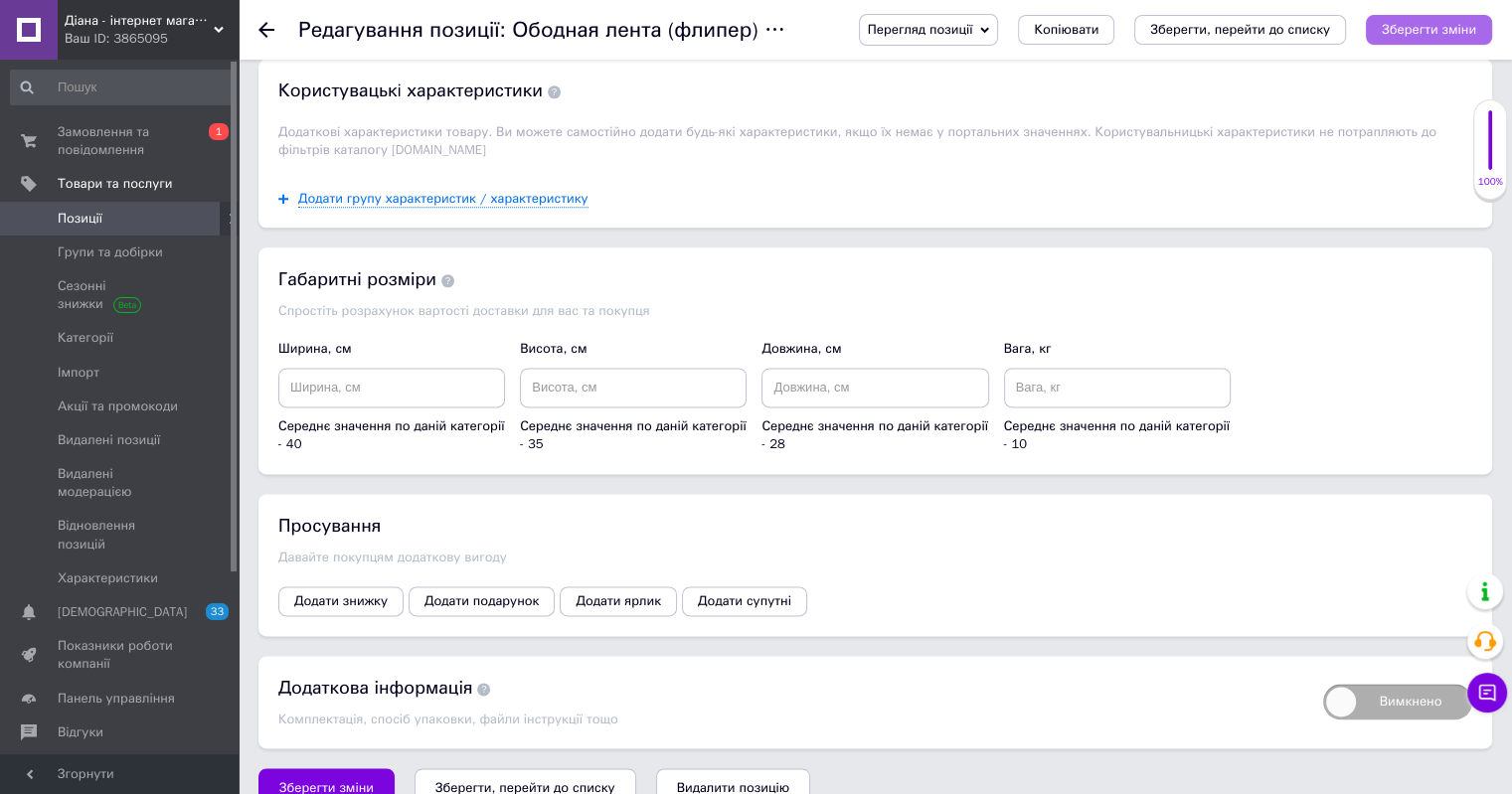 click on "Зберегти зміни" at bounding box center [1428, 29] 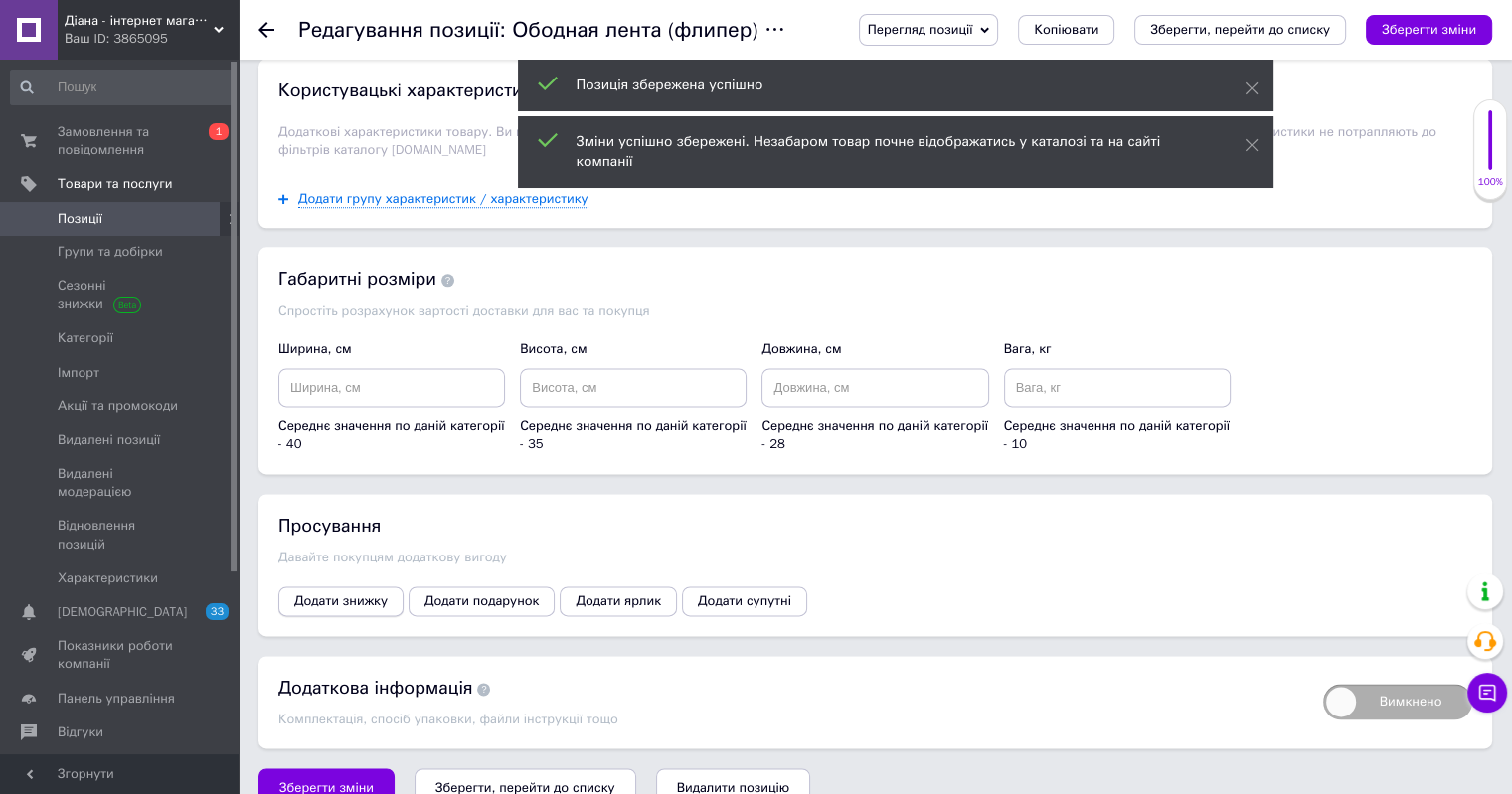click on "Додати знижку" at bounding box center [341, 601] 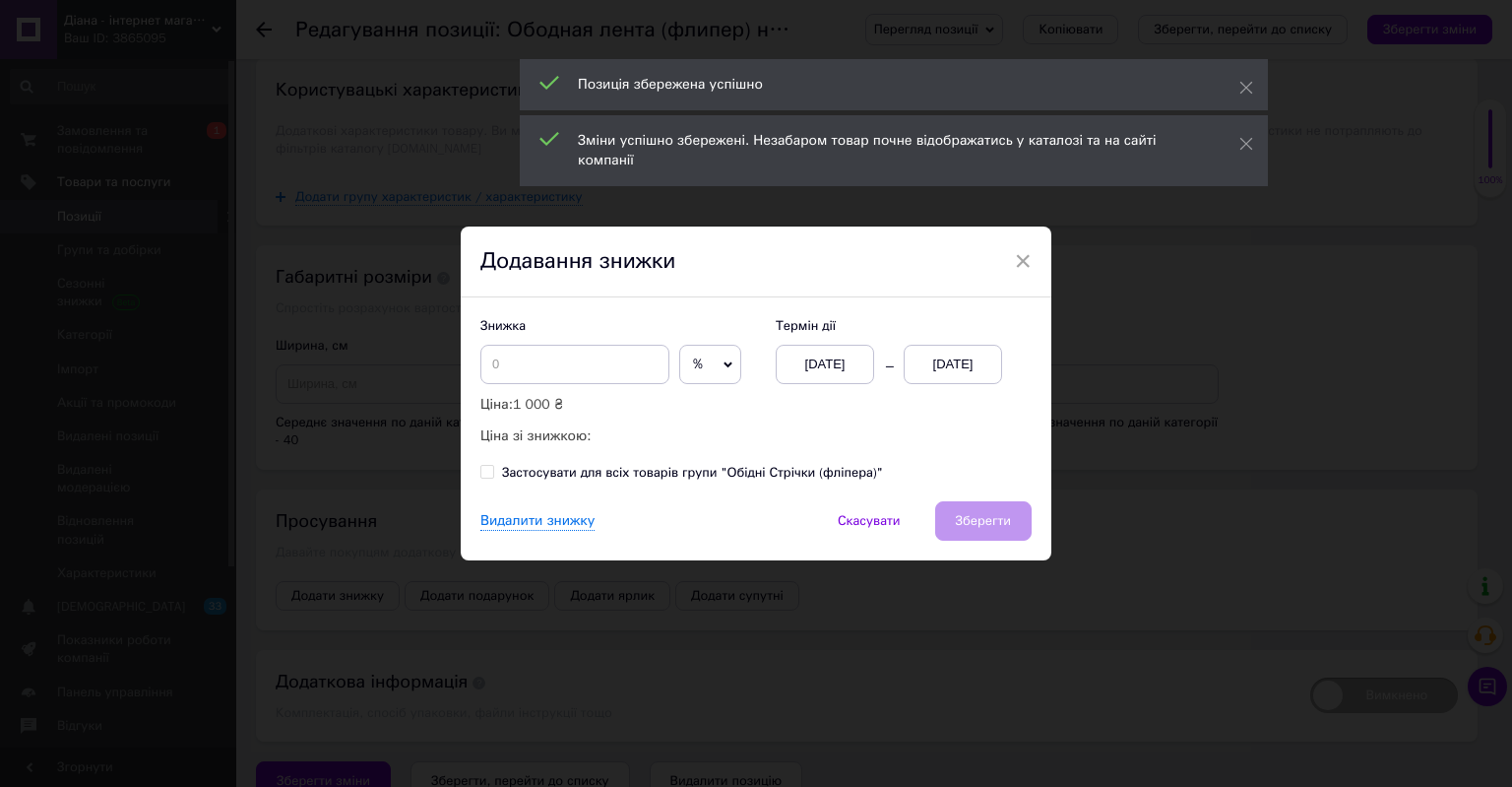 click on "%" at bounding box center (710, 364) 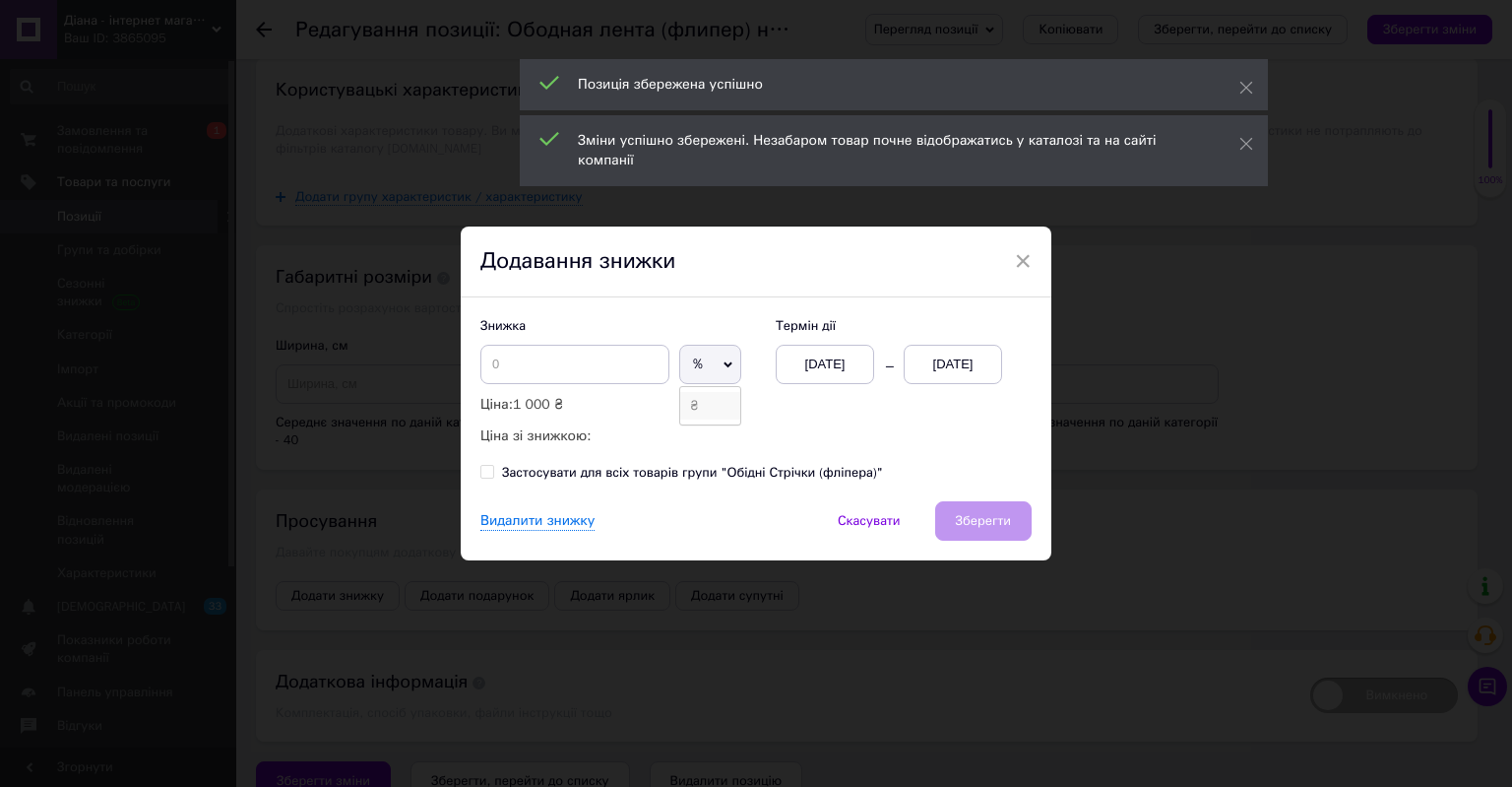 click on "₴" at bounding box center (710, 406) 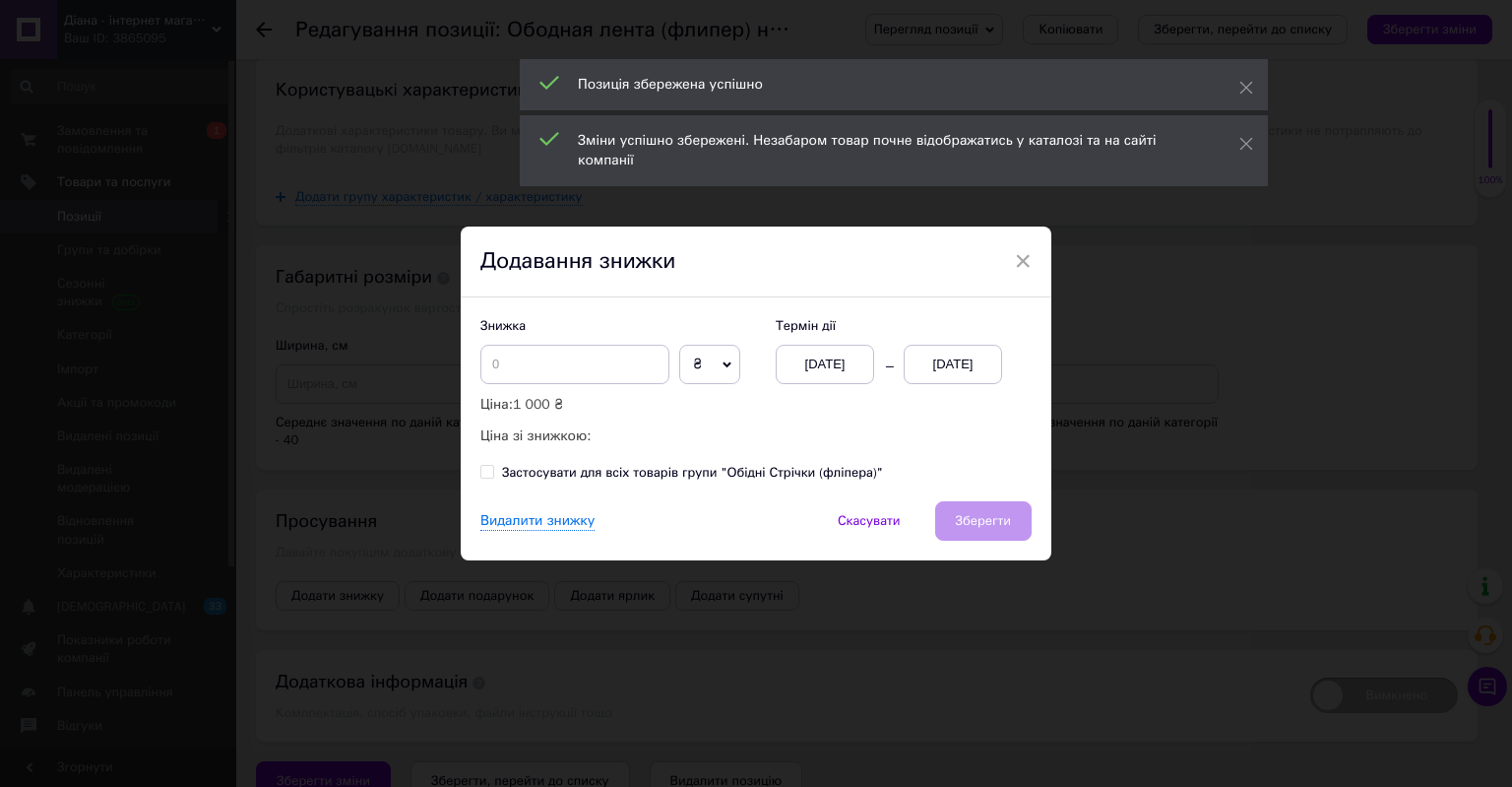 click on "[DATE]" at bounding box center [953, 364] 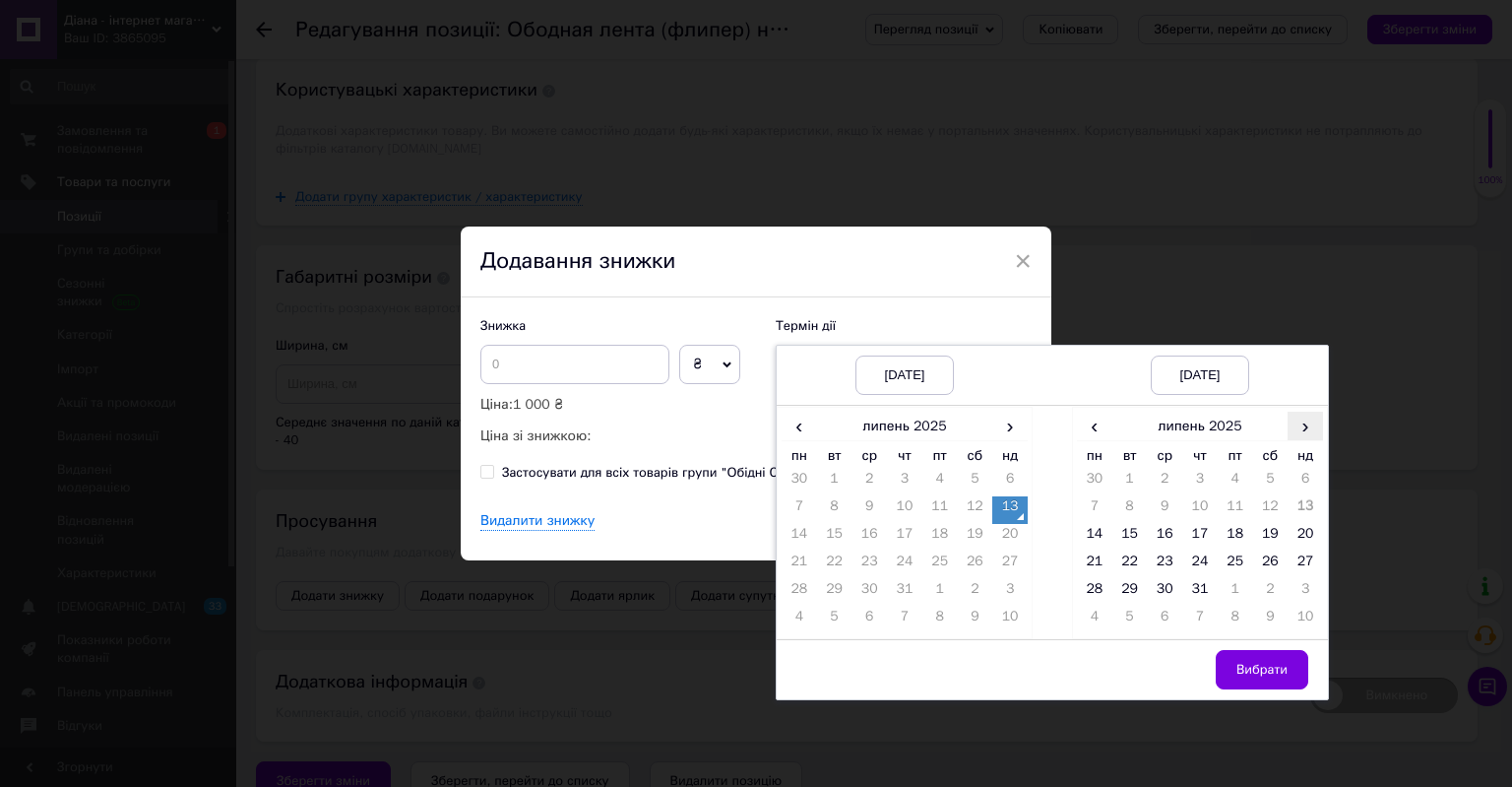 click on "›" at bounding box center [1305, 426] 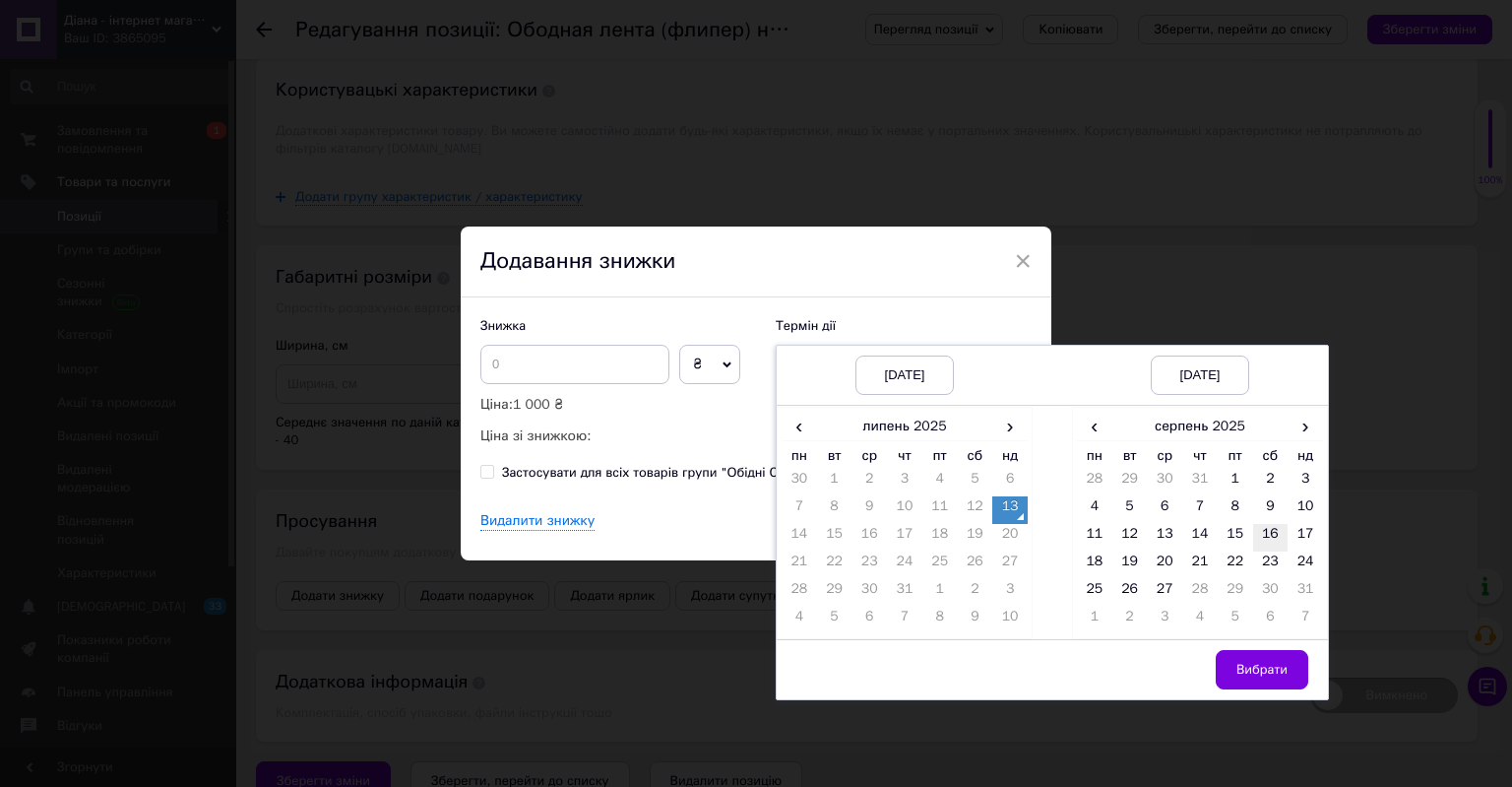 click on "16" at bounding box center (1271, 538) 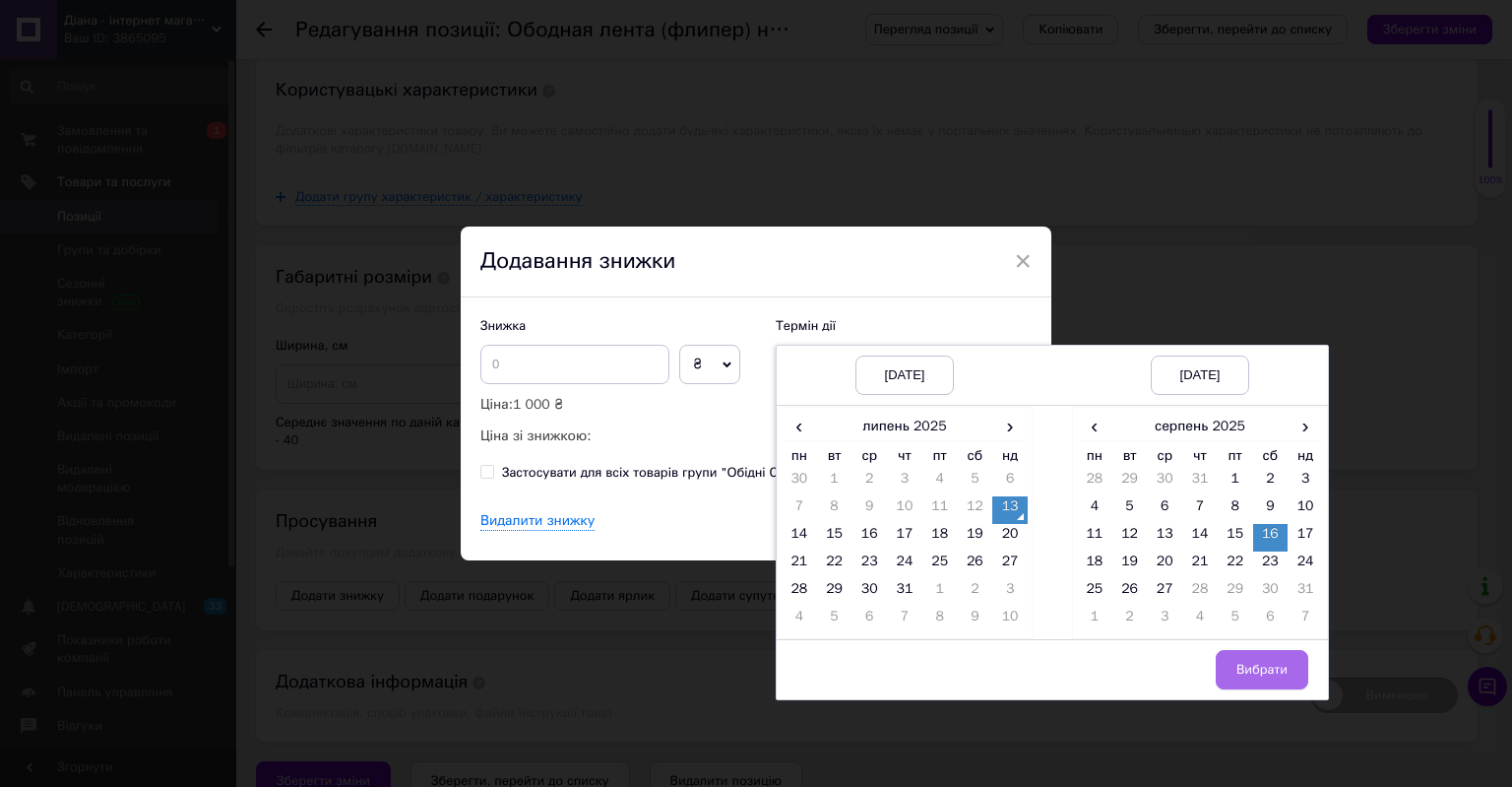 click on "Вибрати" at bounding box center (1262, 670) 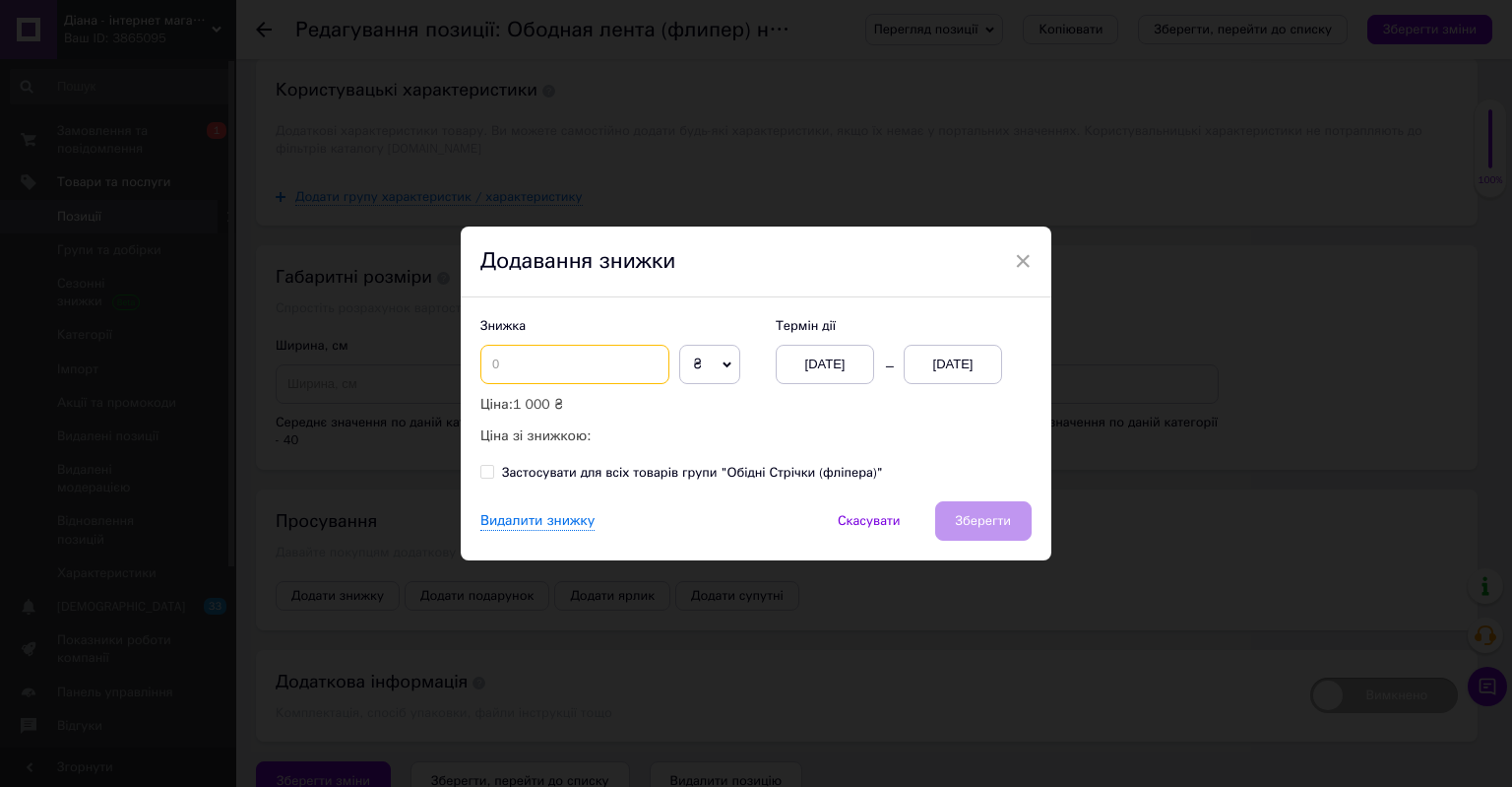 click at bounding box center [575, 364] 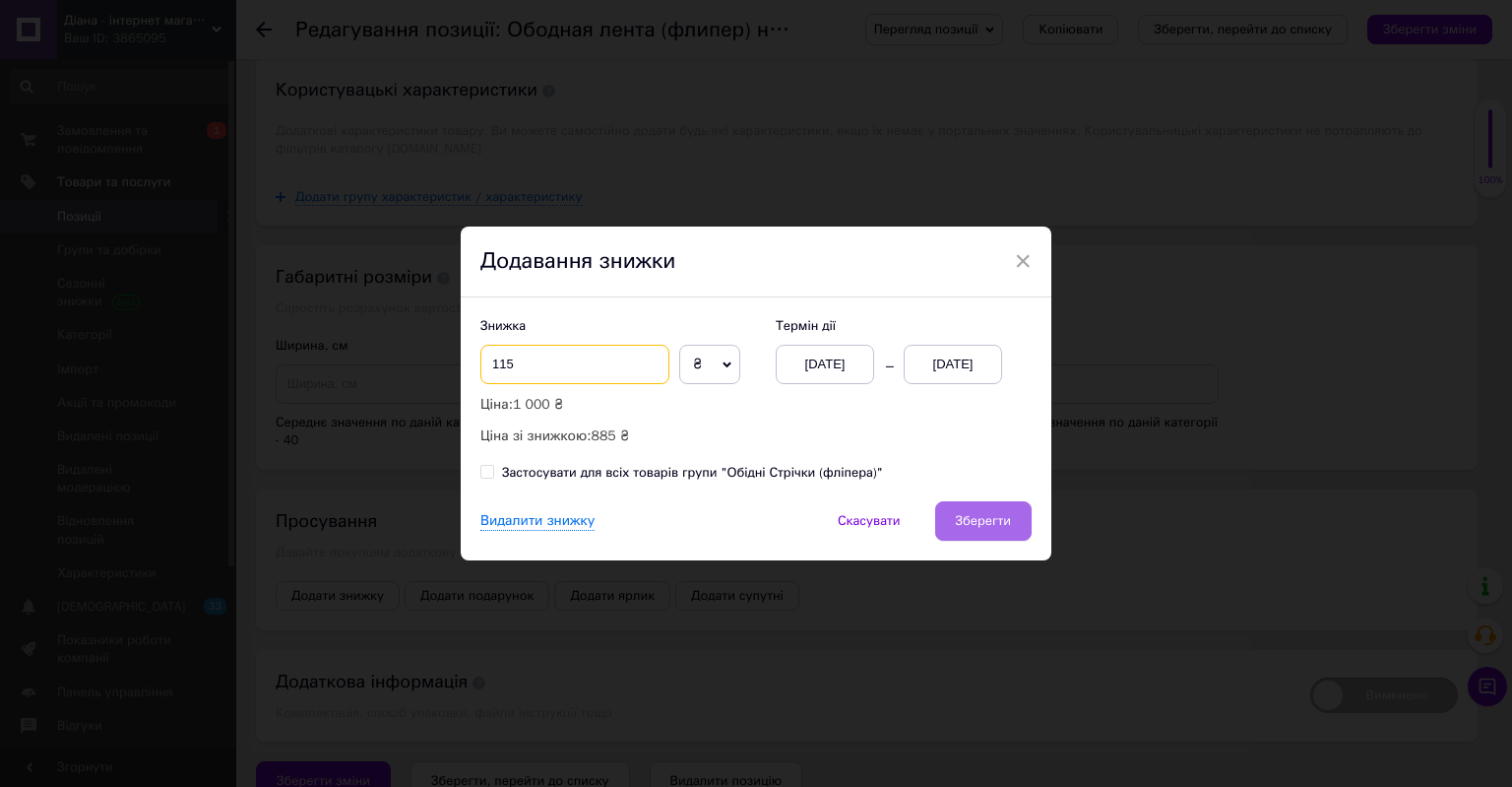 type on "115" 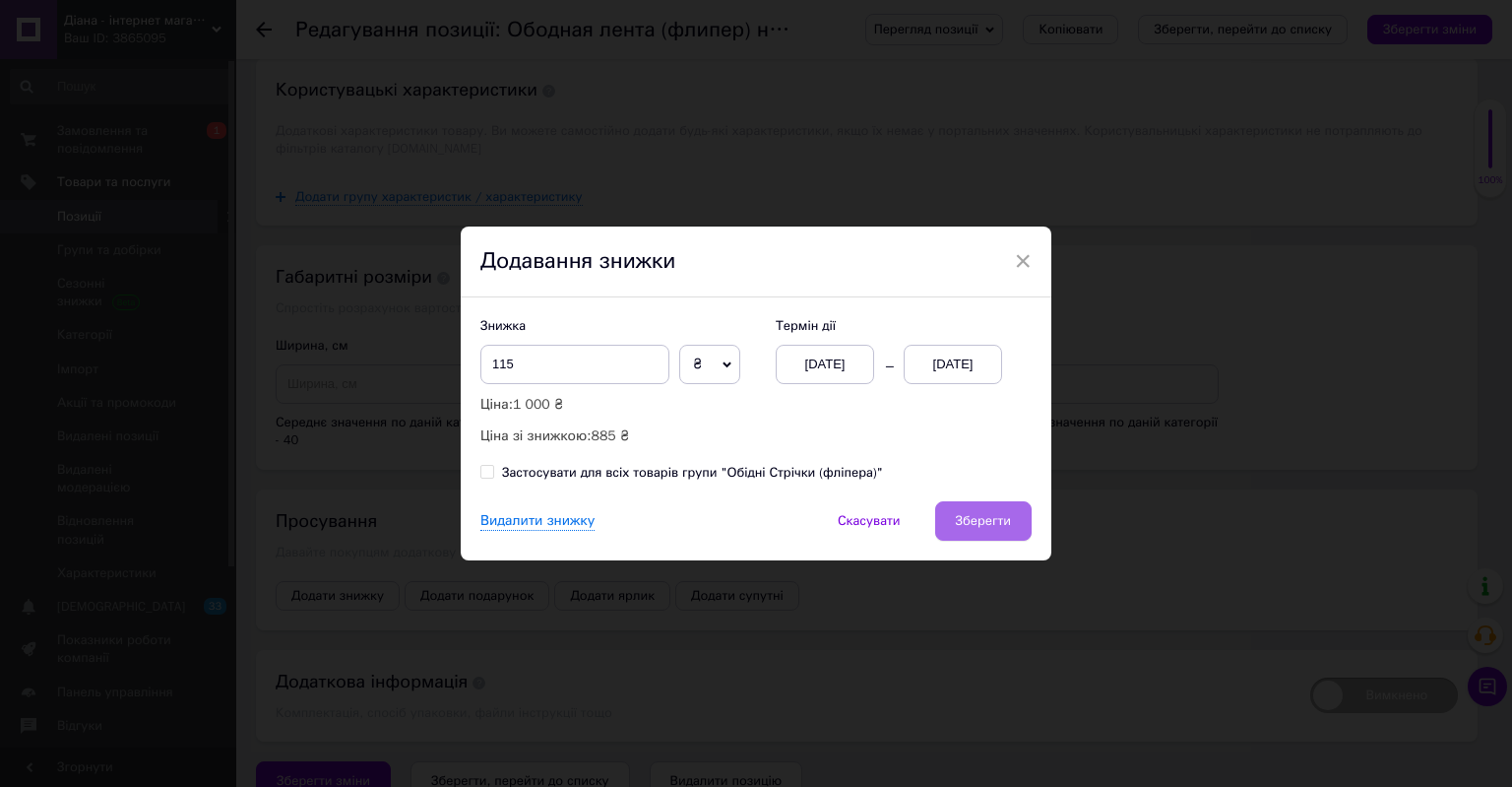 click on "Зберегти" at bounding box center [983, 521] 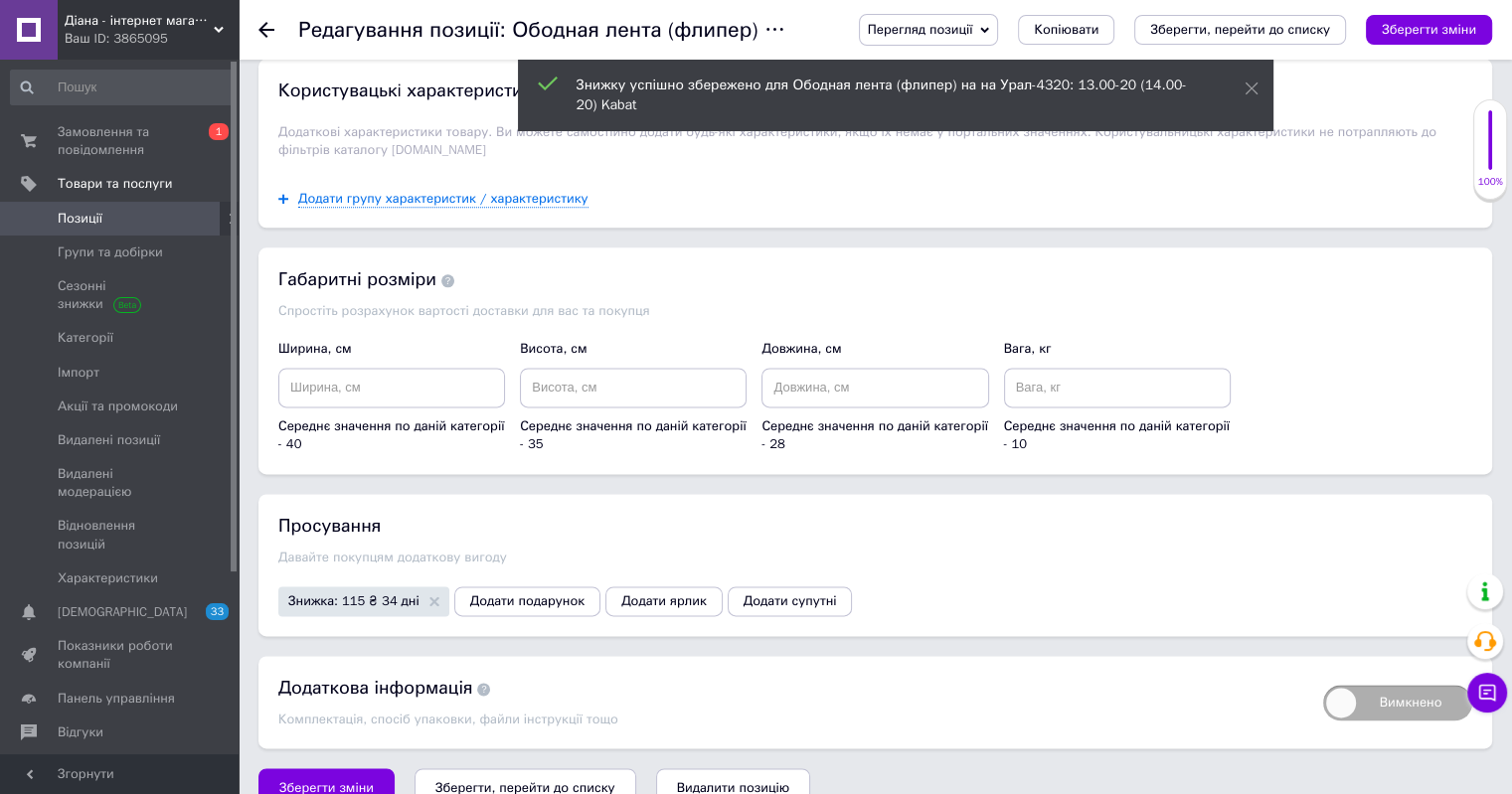click on "Перегляд позиції Зберегти та переглянути на сайті Зберегти та переглянути на маркетплейсі Копіювати Зберегти, перейти до списку Зберегти зміни" at bounding box center [1165, 30] 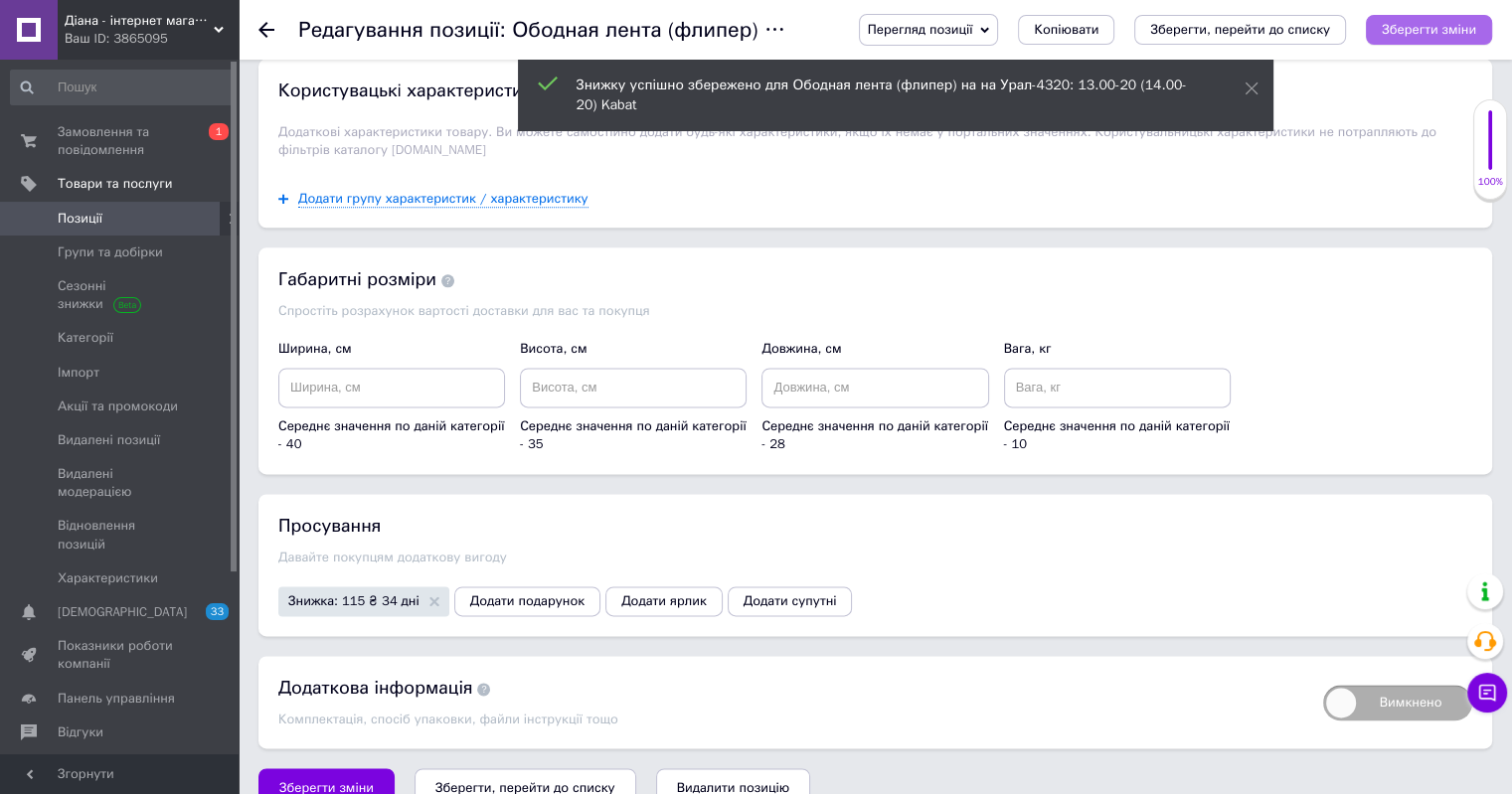 click on "Зберегти зміни" at bounding box center [1428, 29] 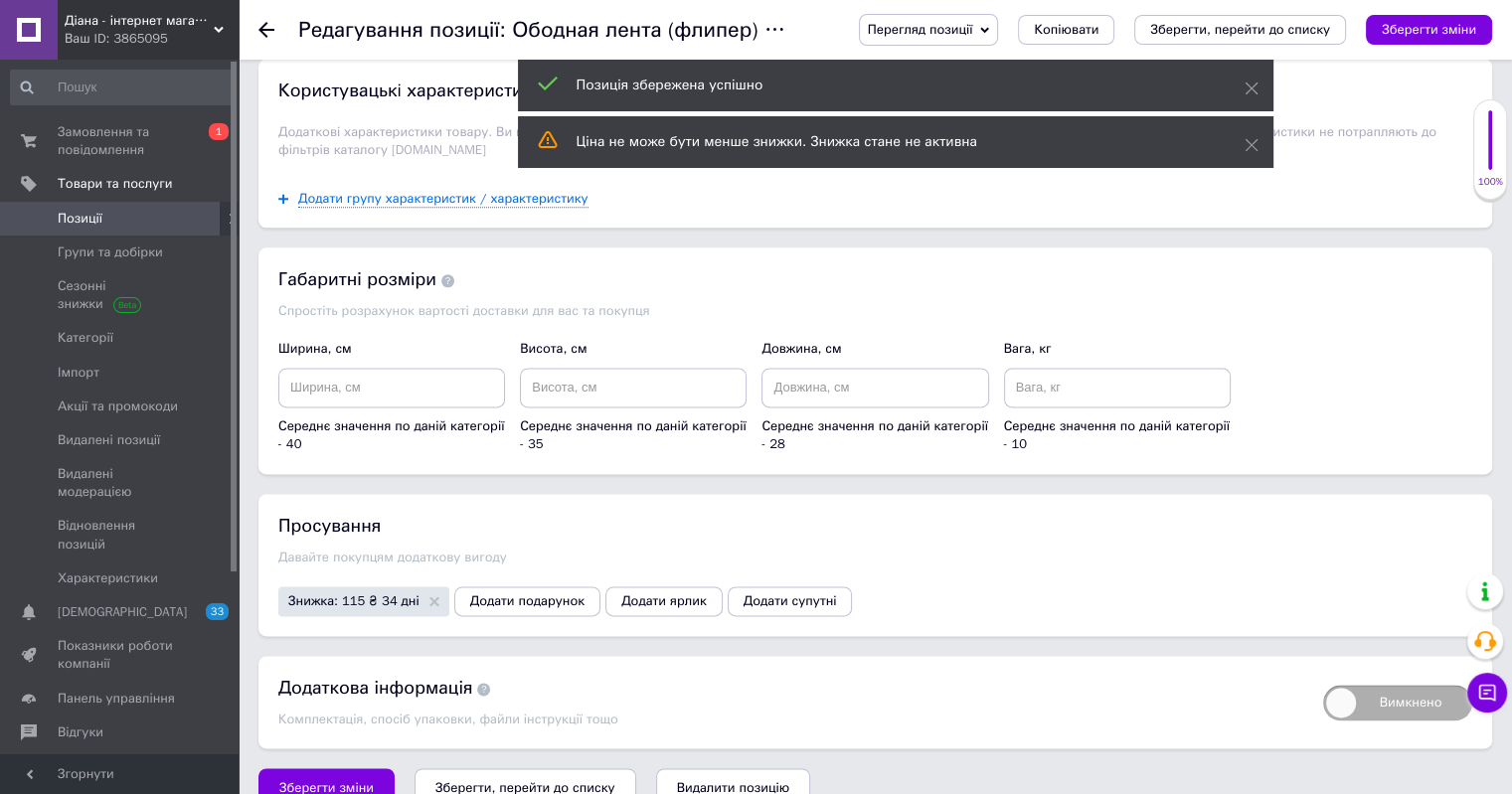click on "Позиції" at bounding box center (120, 219) 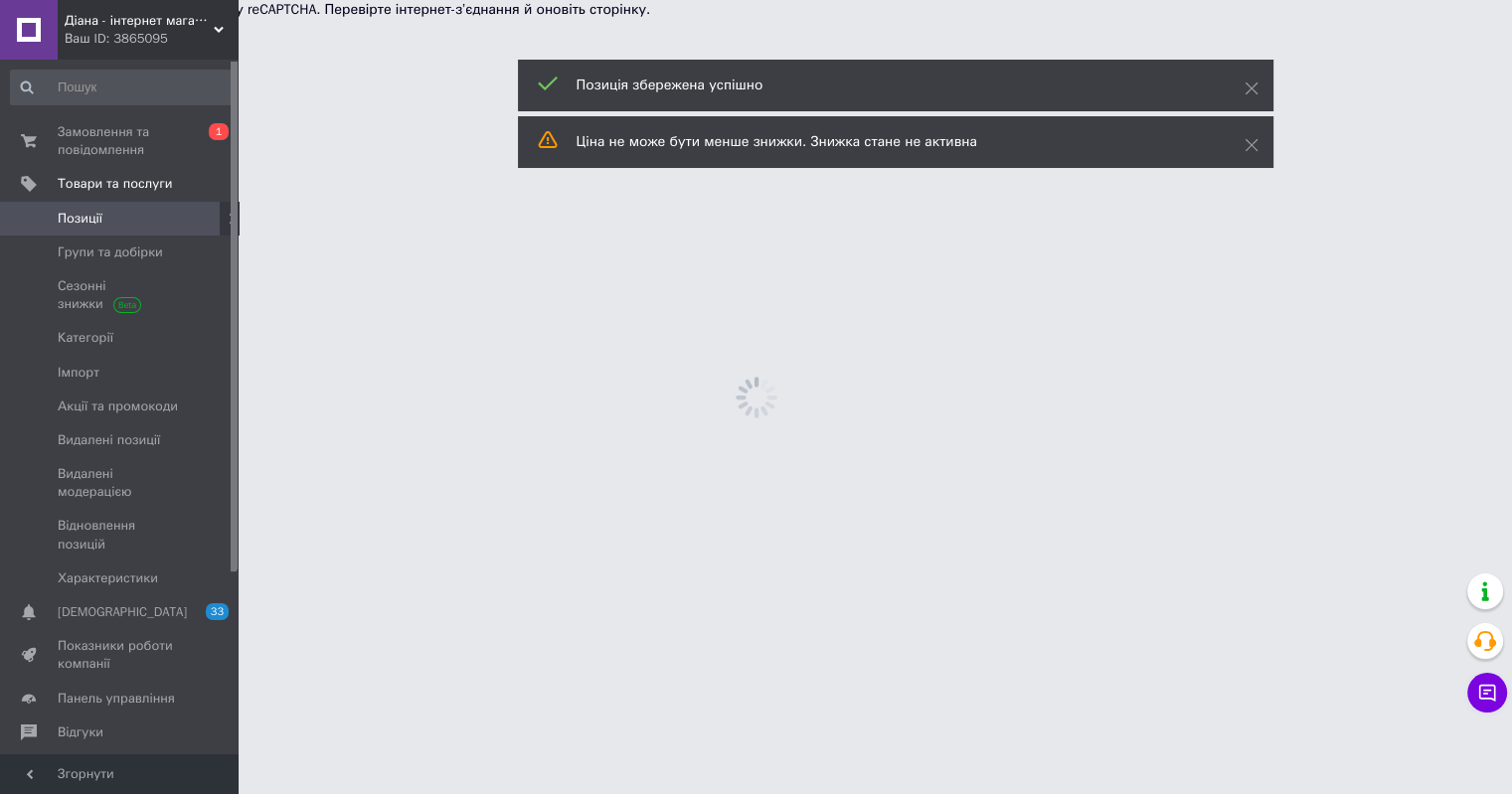 scroll, scrollTop: 0, scrollLeft: 0, axis: both 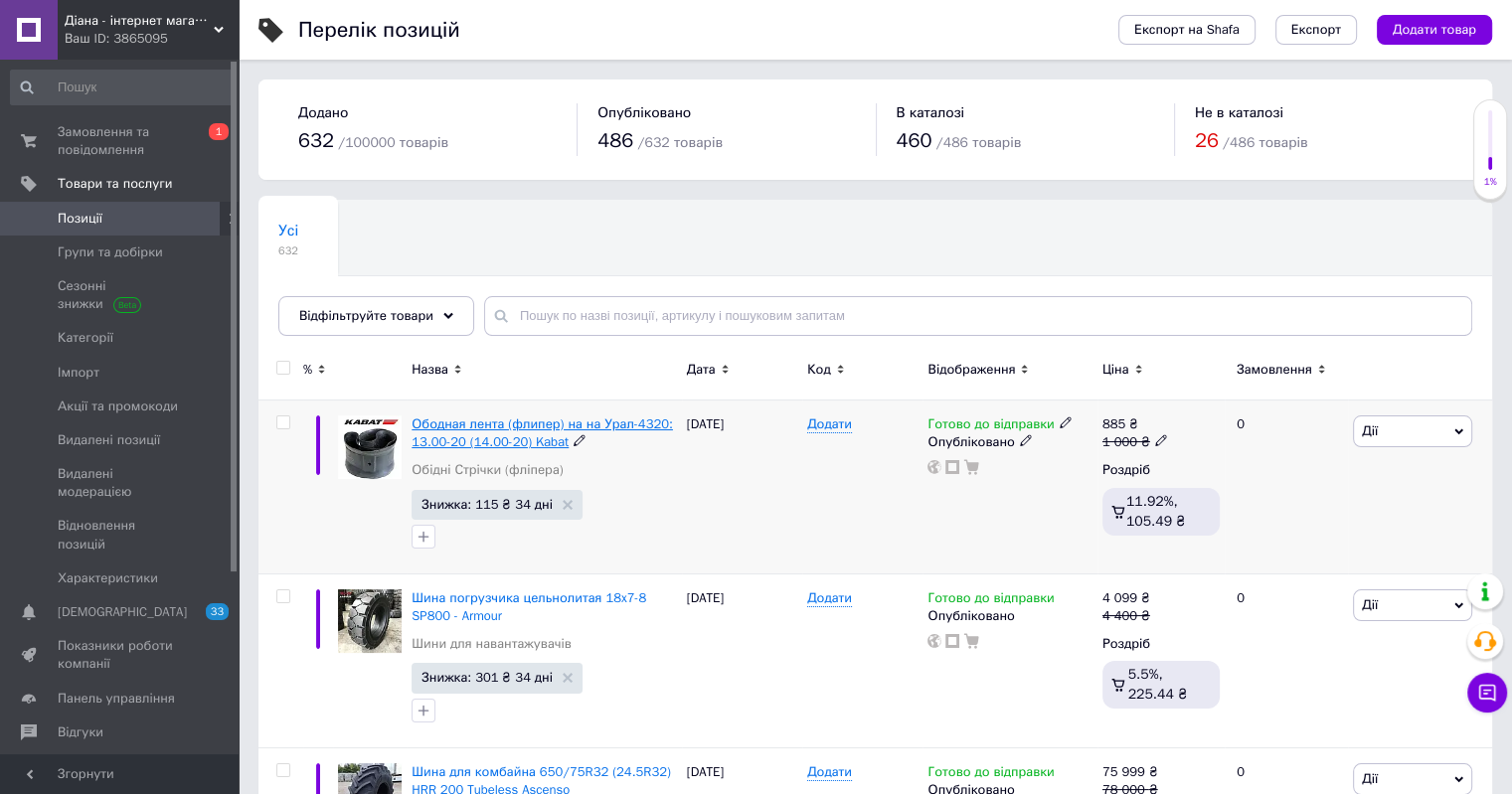 click on "Ободная лента (флипер) на на Урал-4320: 13.00-20 (14.00-20) Kabat" at bounding box center [542, 432] 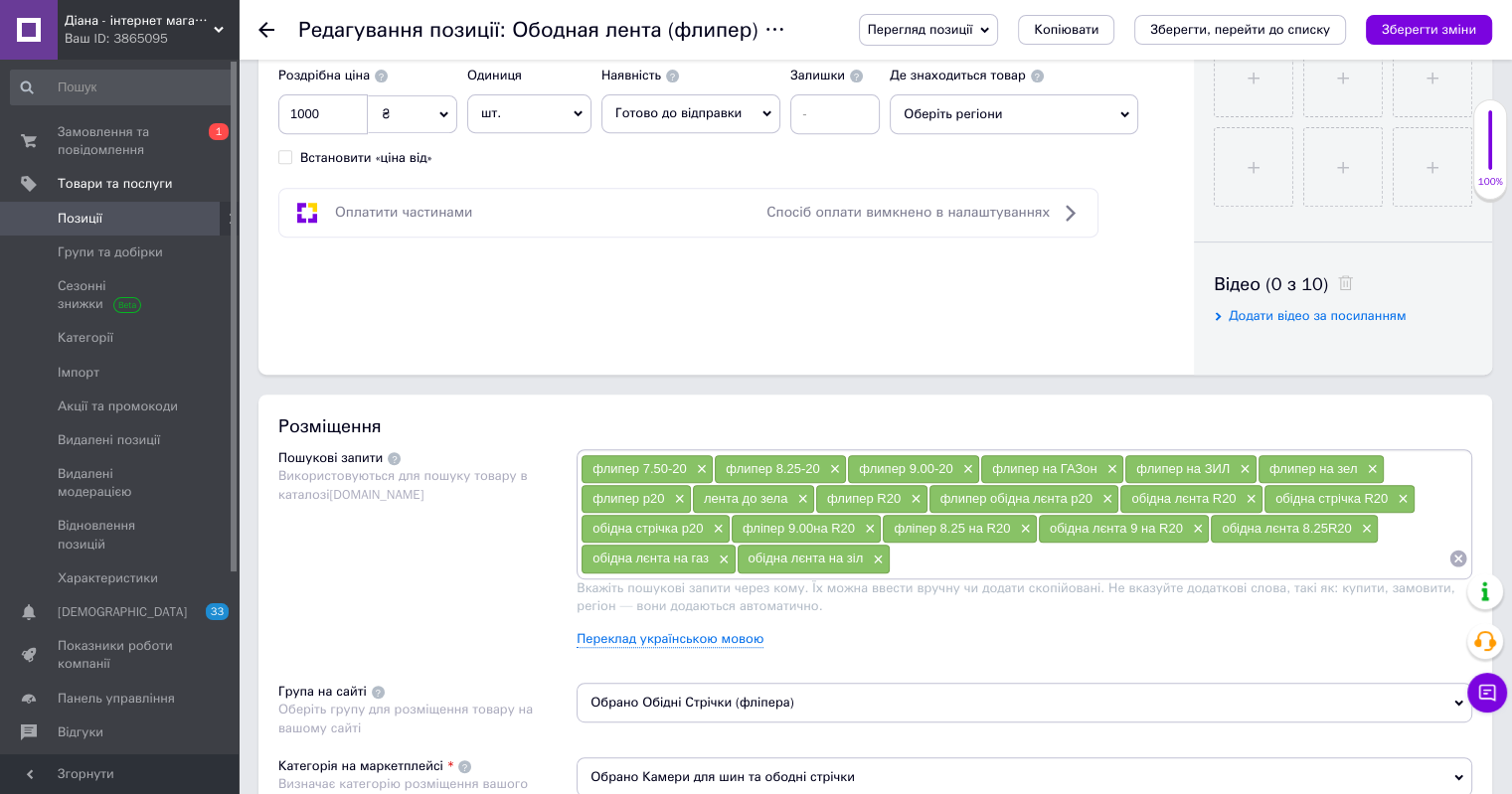 scroll, scrollTop: 994, scrollLeft: 0, axis: vertical 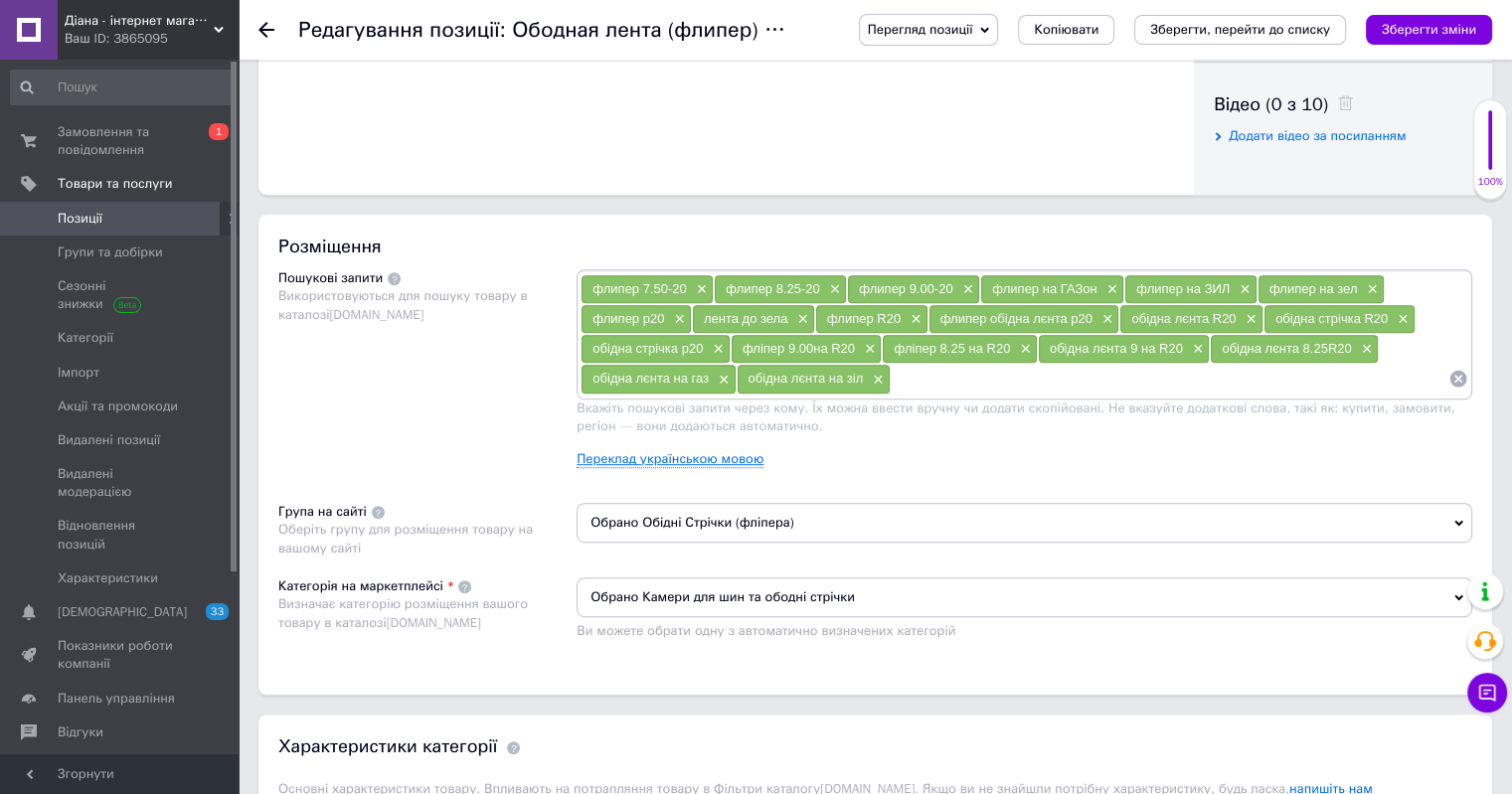 click on "Переклад українською мовою" at bounding box center (670, 459) 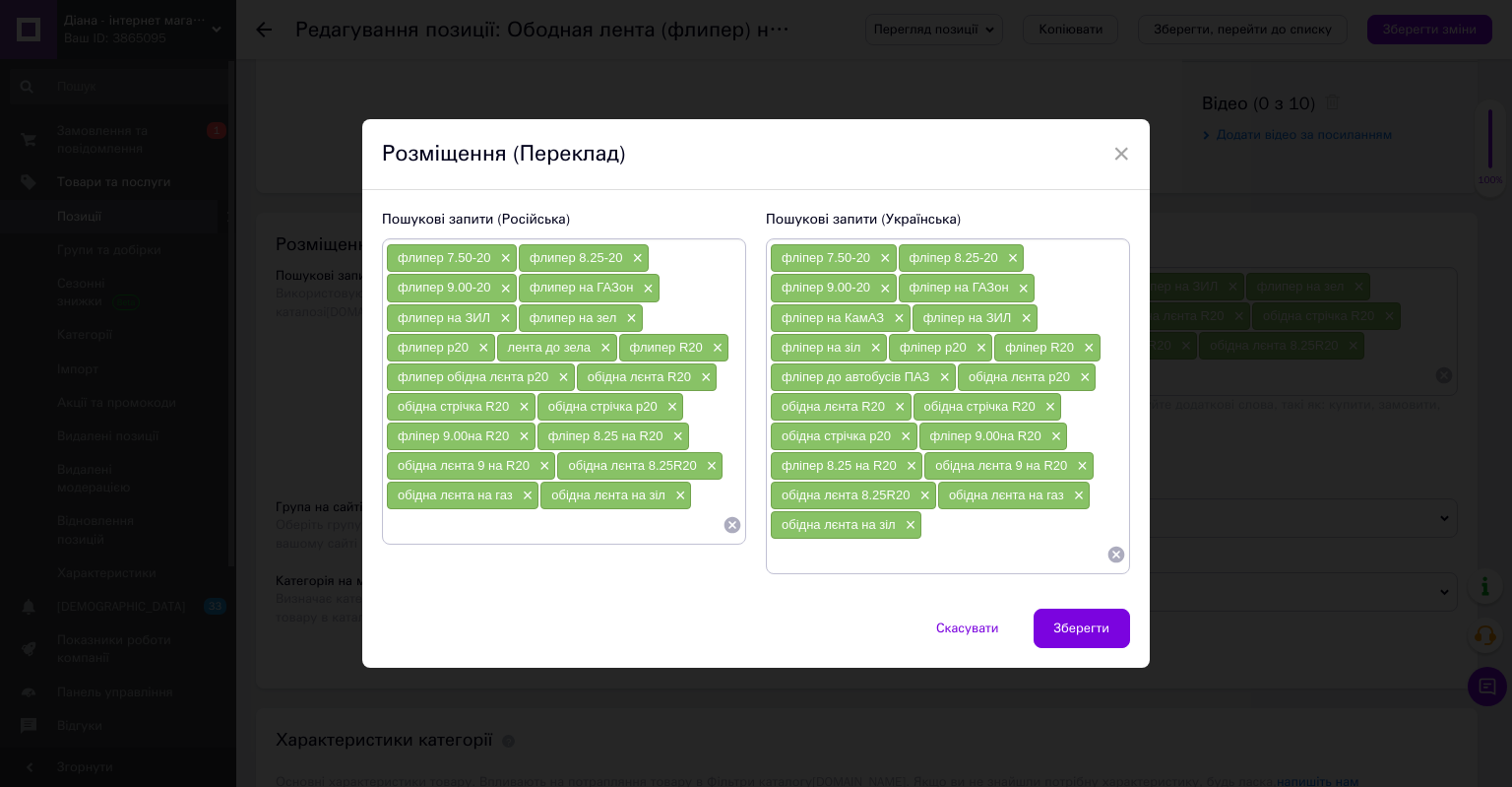 click 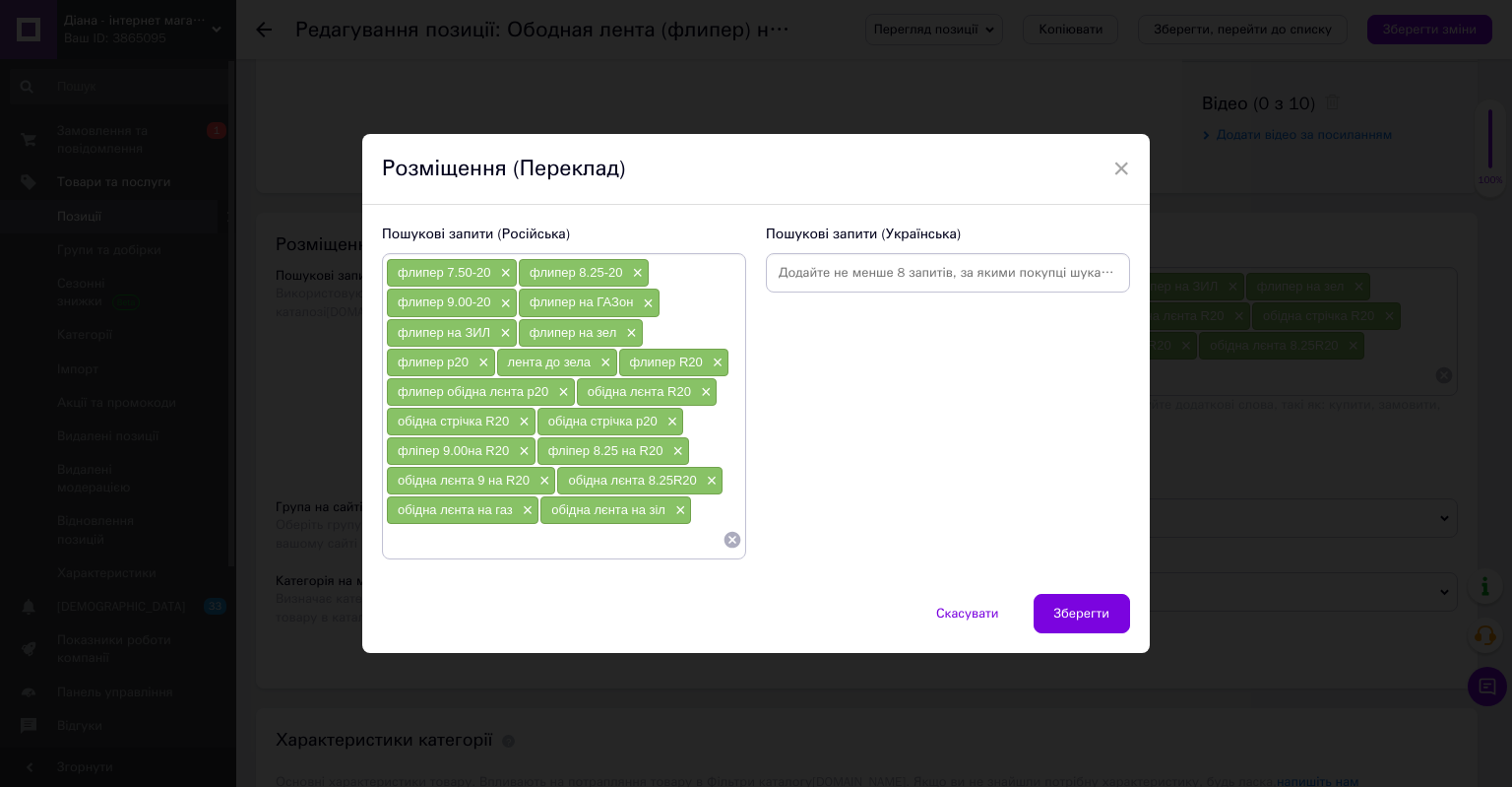 click at bounding box center [948, 273] 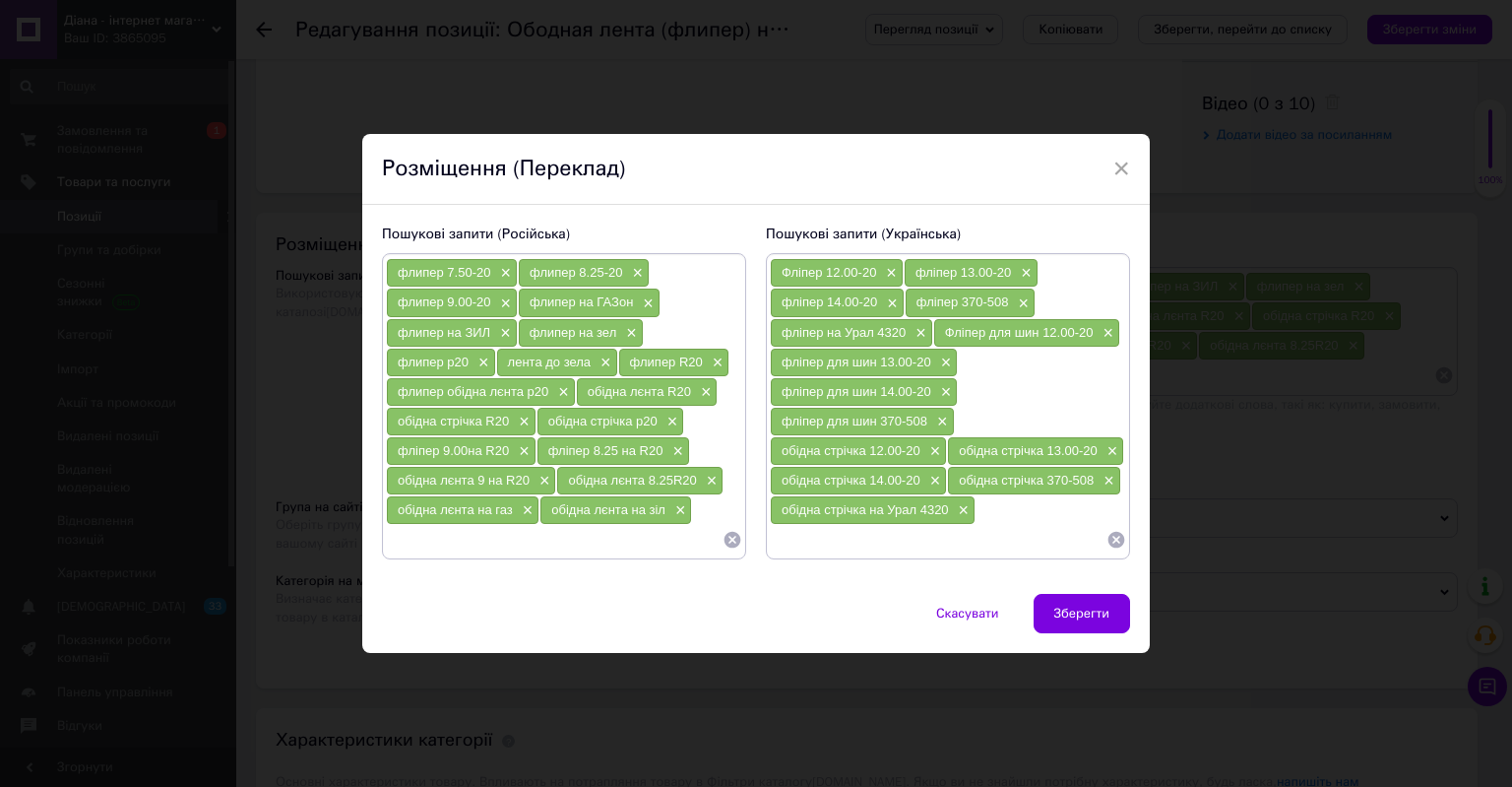 click at bounding box center [554, 540] 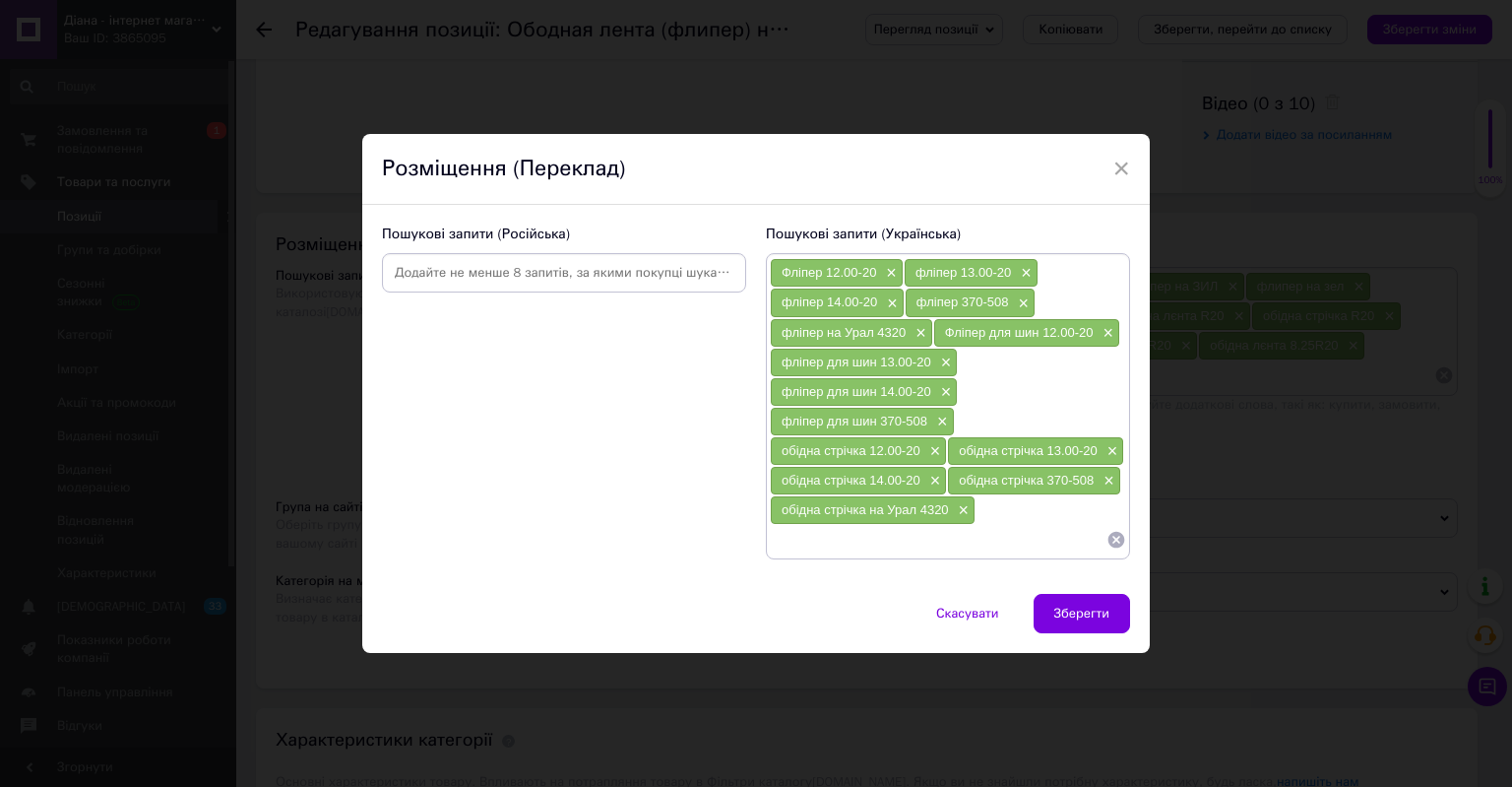 click at bounding box center (564, 273) 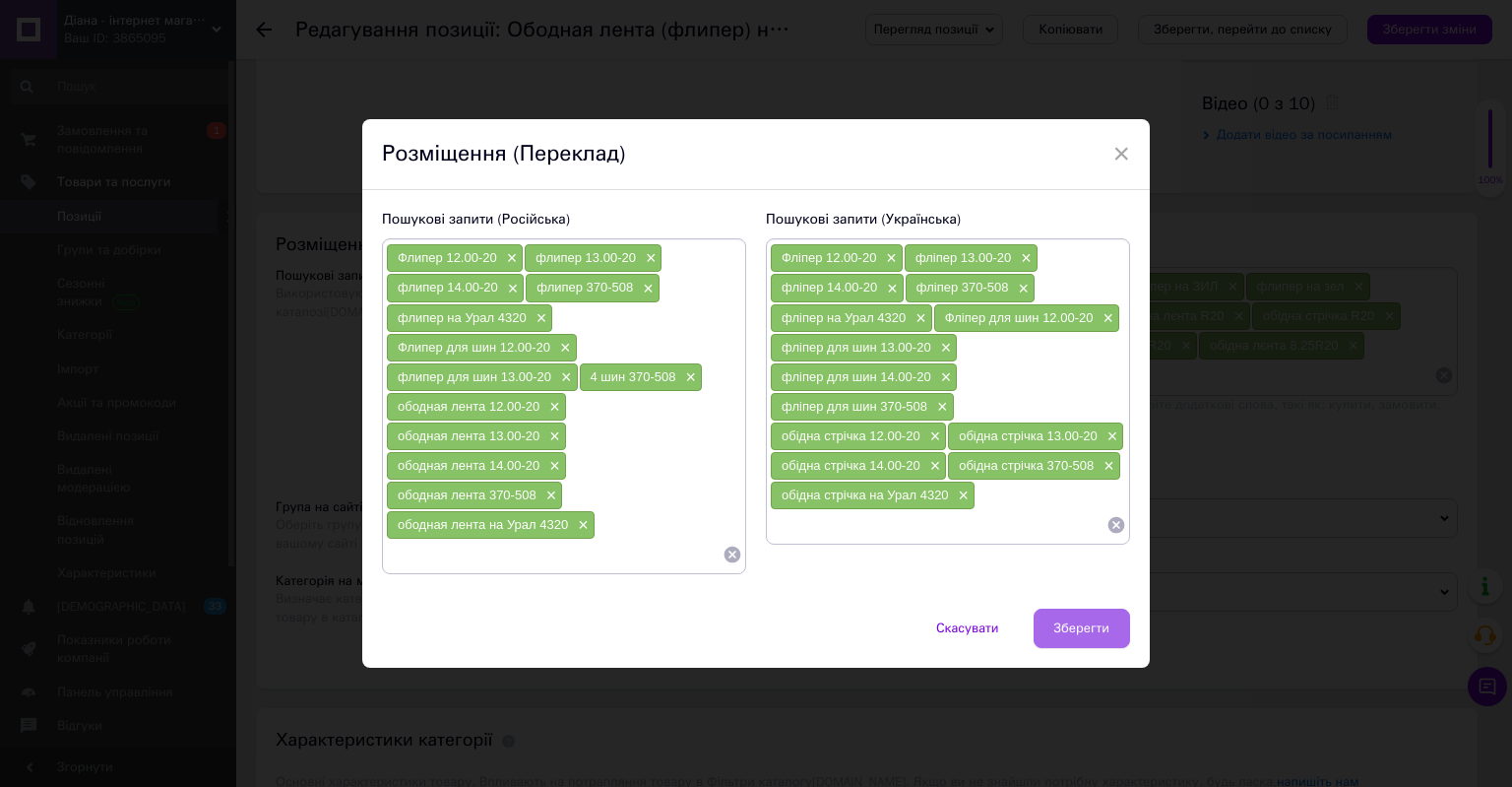click on "Зберегти" at bounding box center [1082, 628] 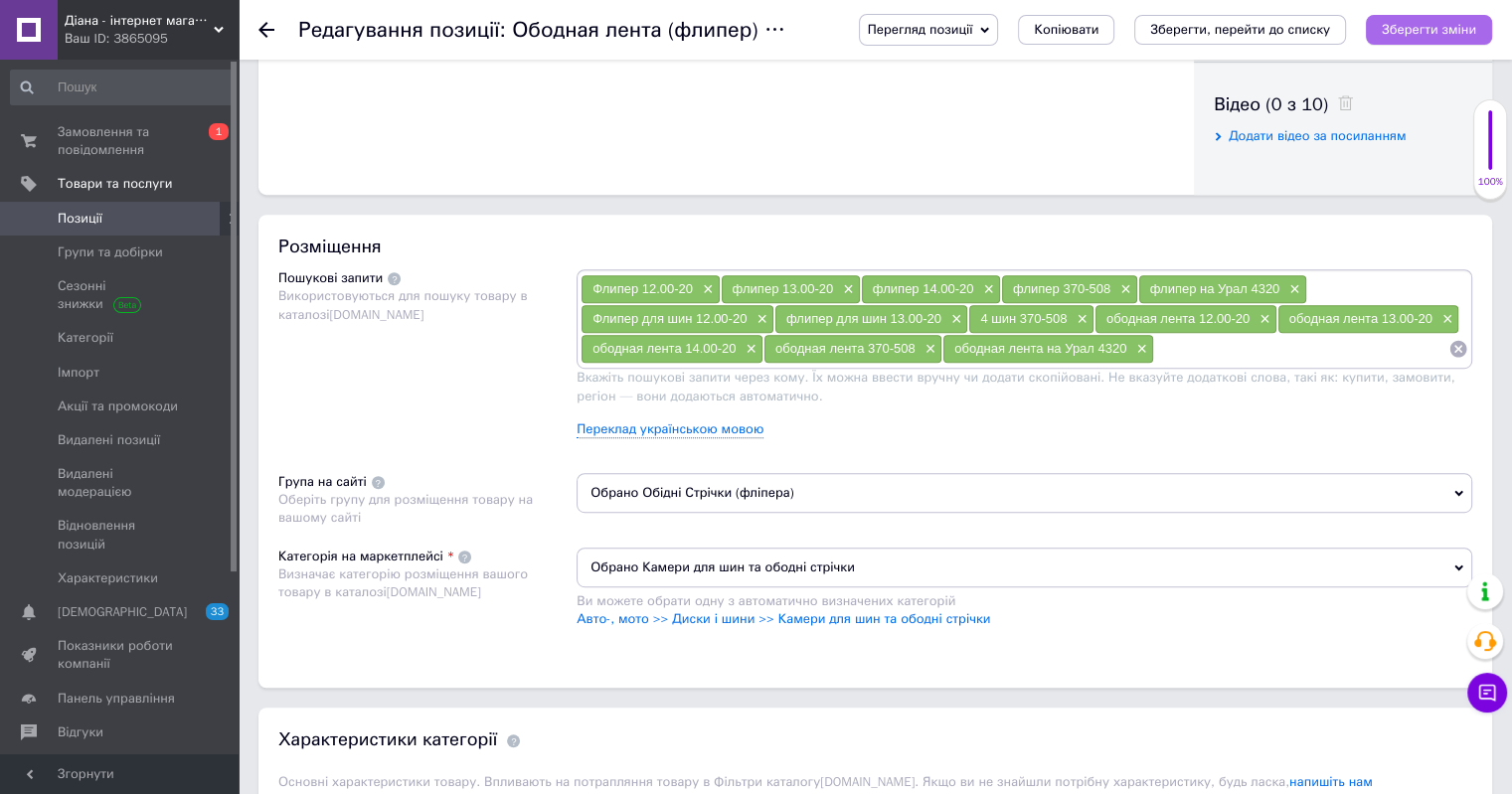 click on "Зберегти зміни" at bounding box center [1428, 29] 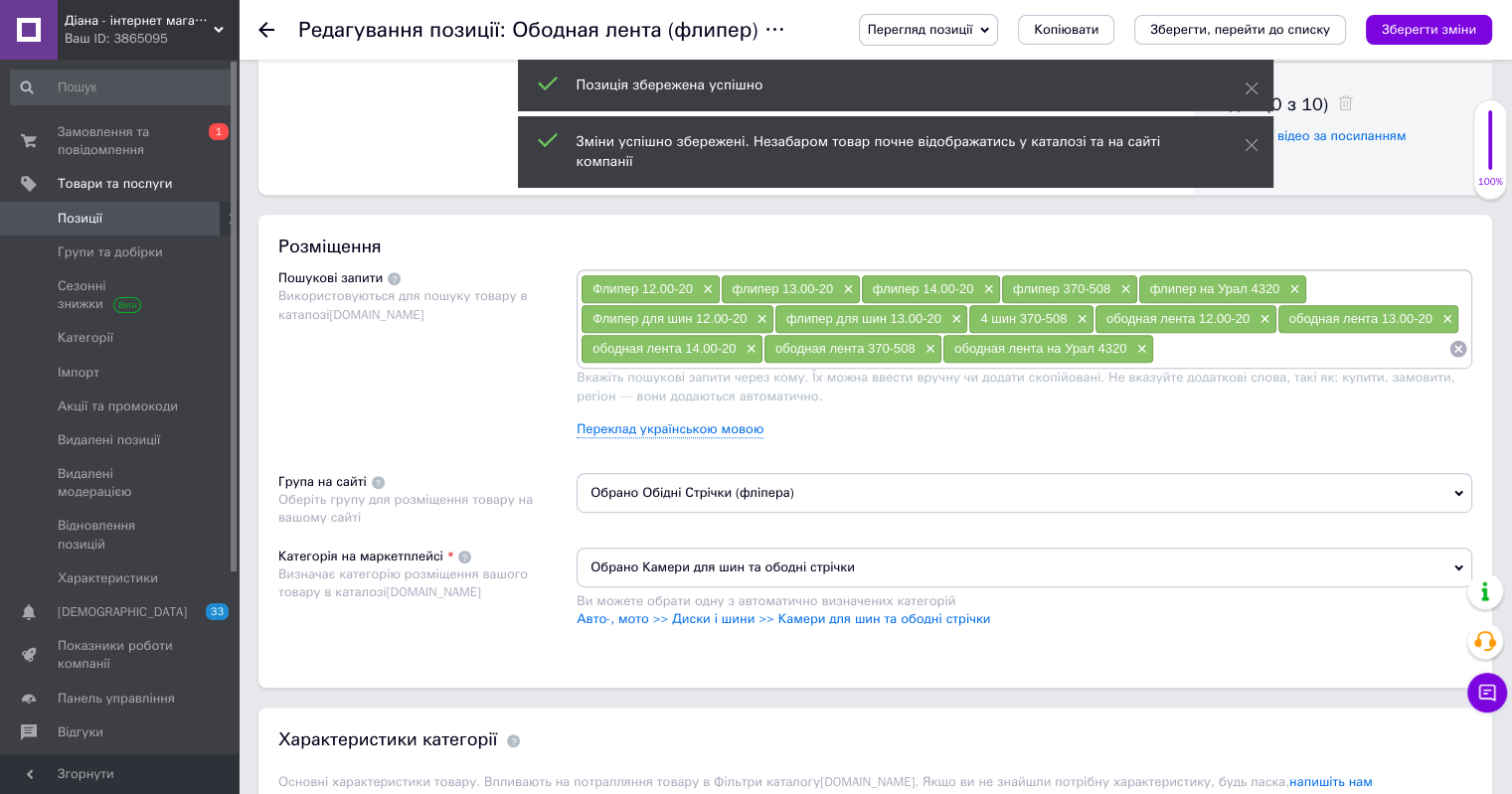 click on "Позиції" at bounding box center (120, 219) 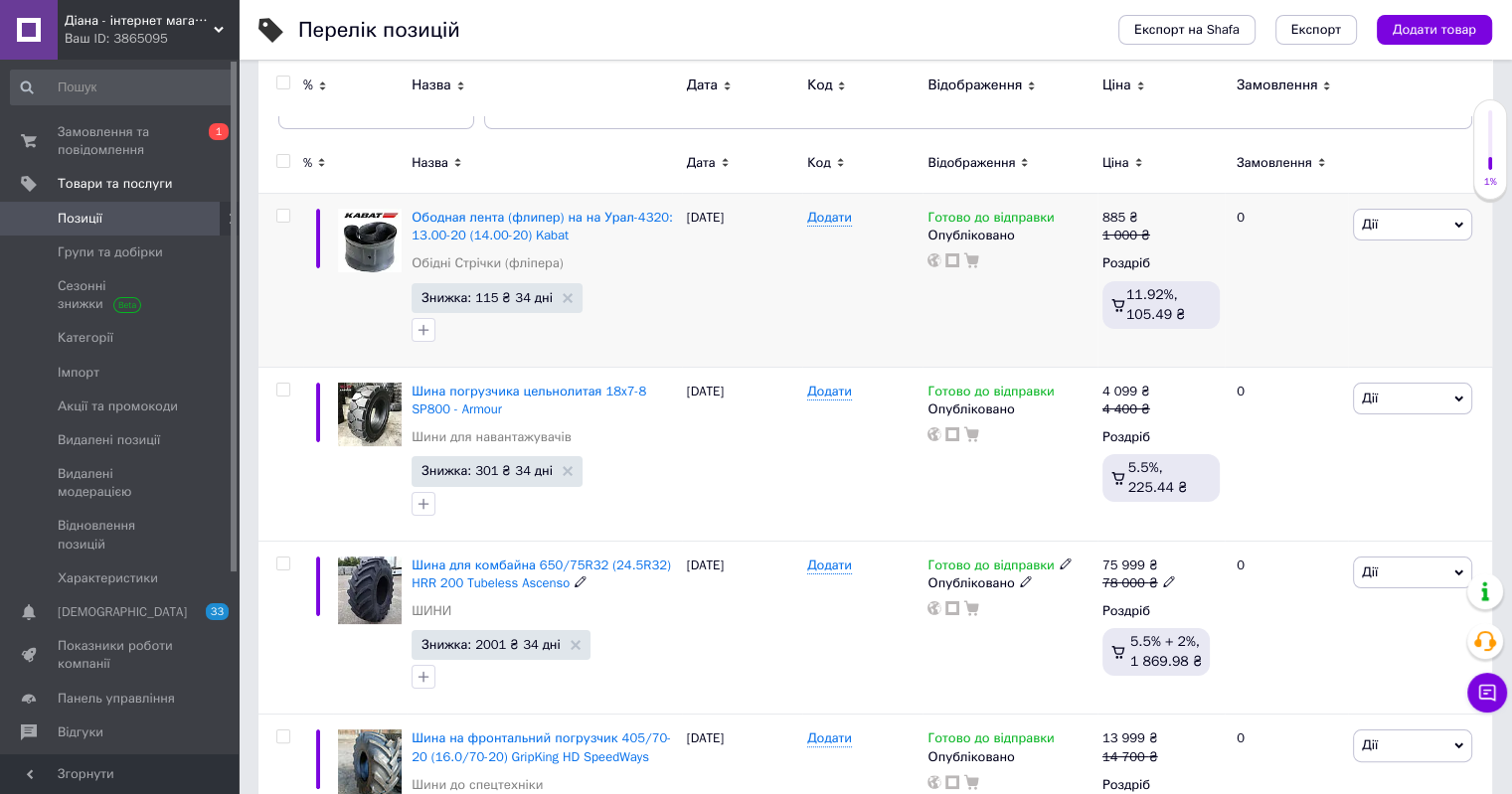 scroll, scrollTop: 99, scrollLeft: 0, axis: vertical 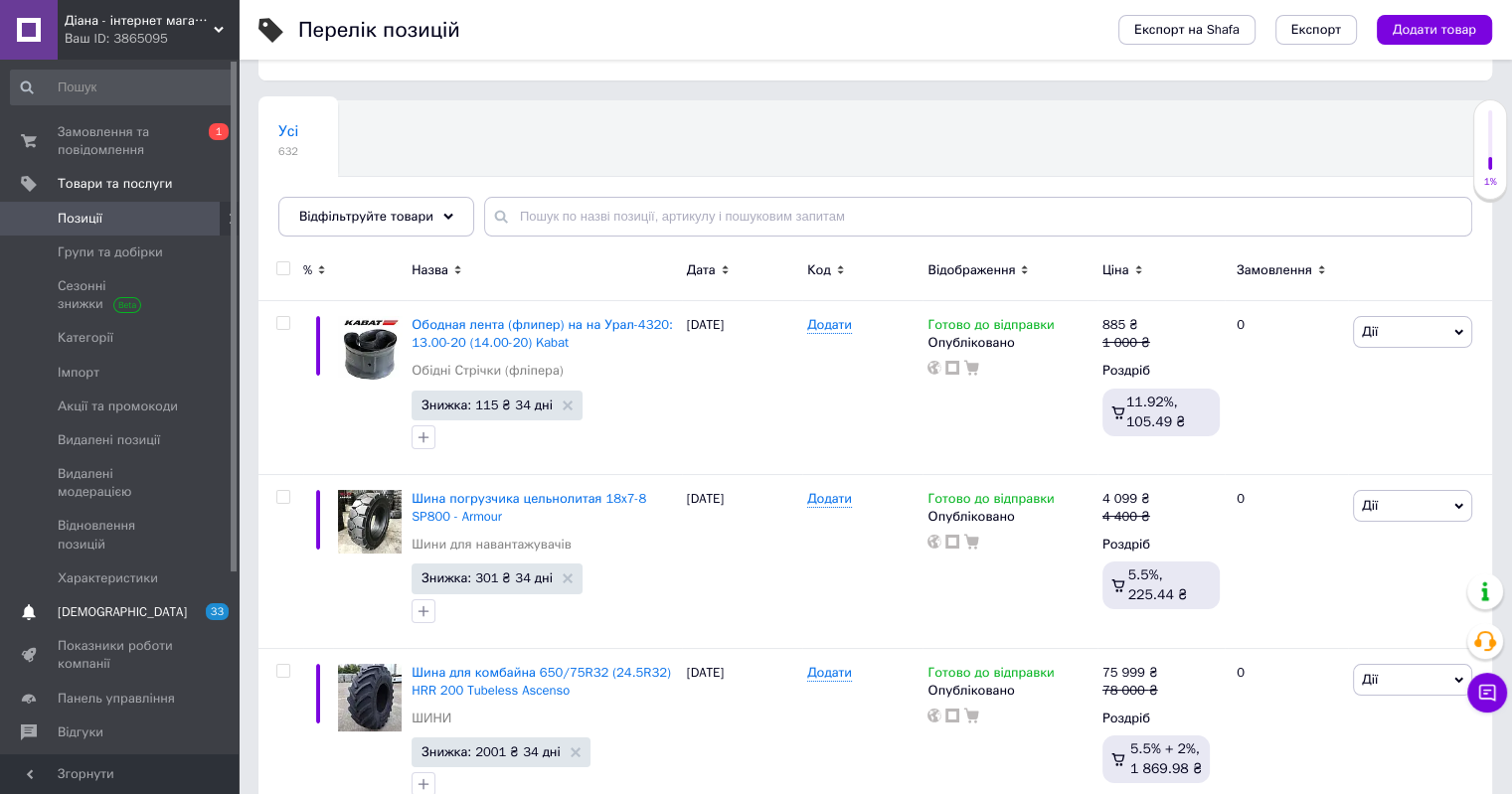 click on "[DEMOGRAPHIC_DATA]" at bounding box center (122, 612) 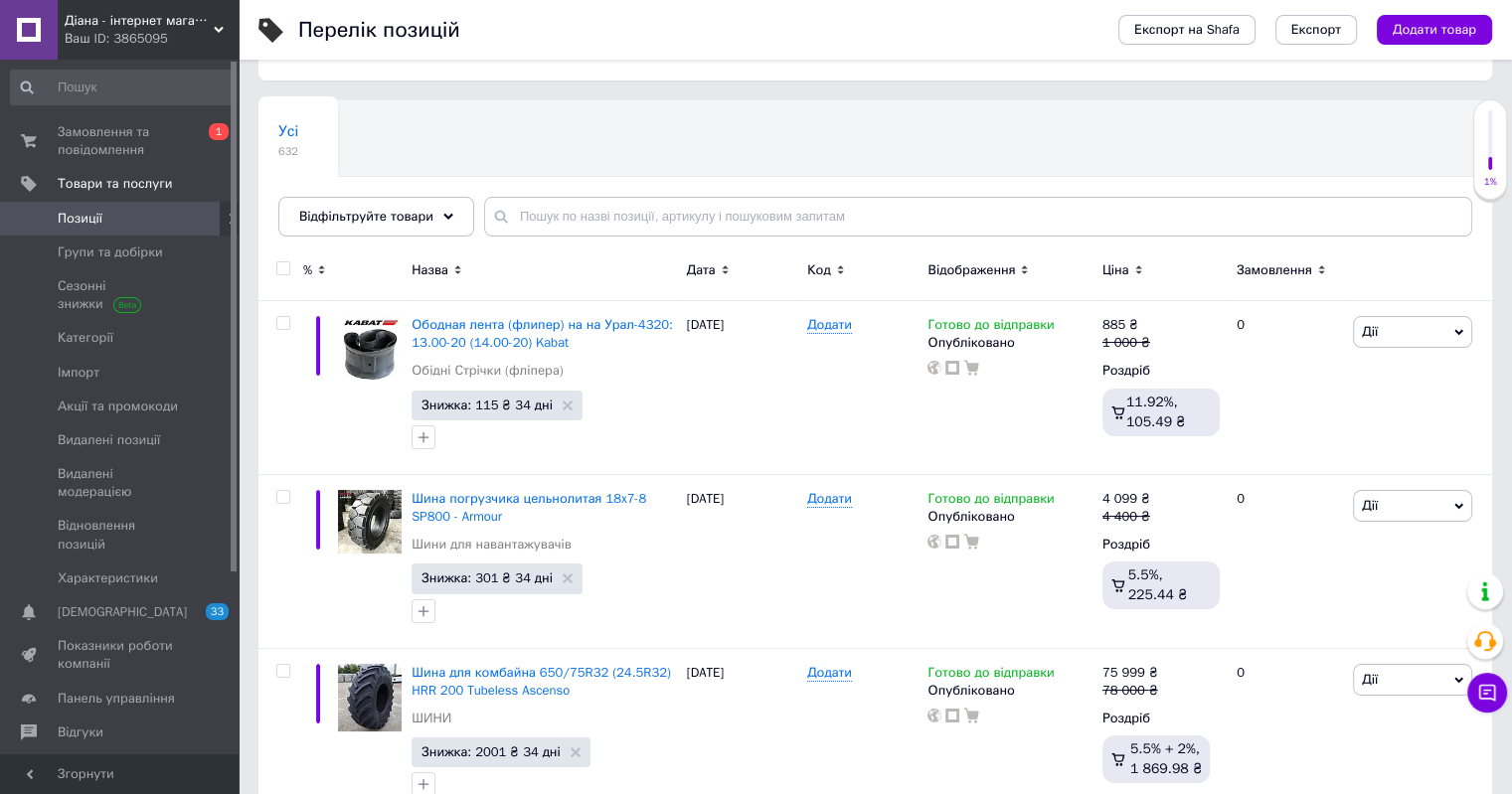 scroll, scrollTop: 0, scrollLeft: 0, axis: both 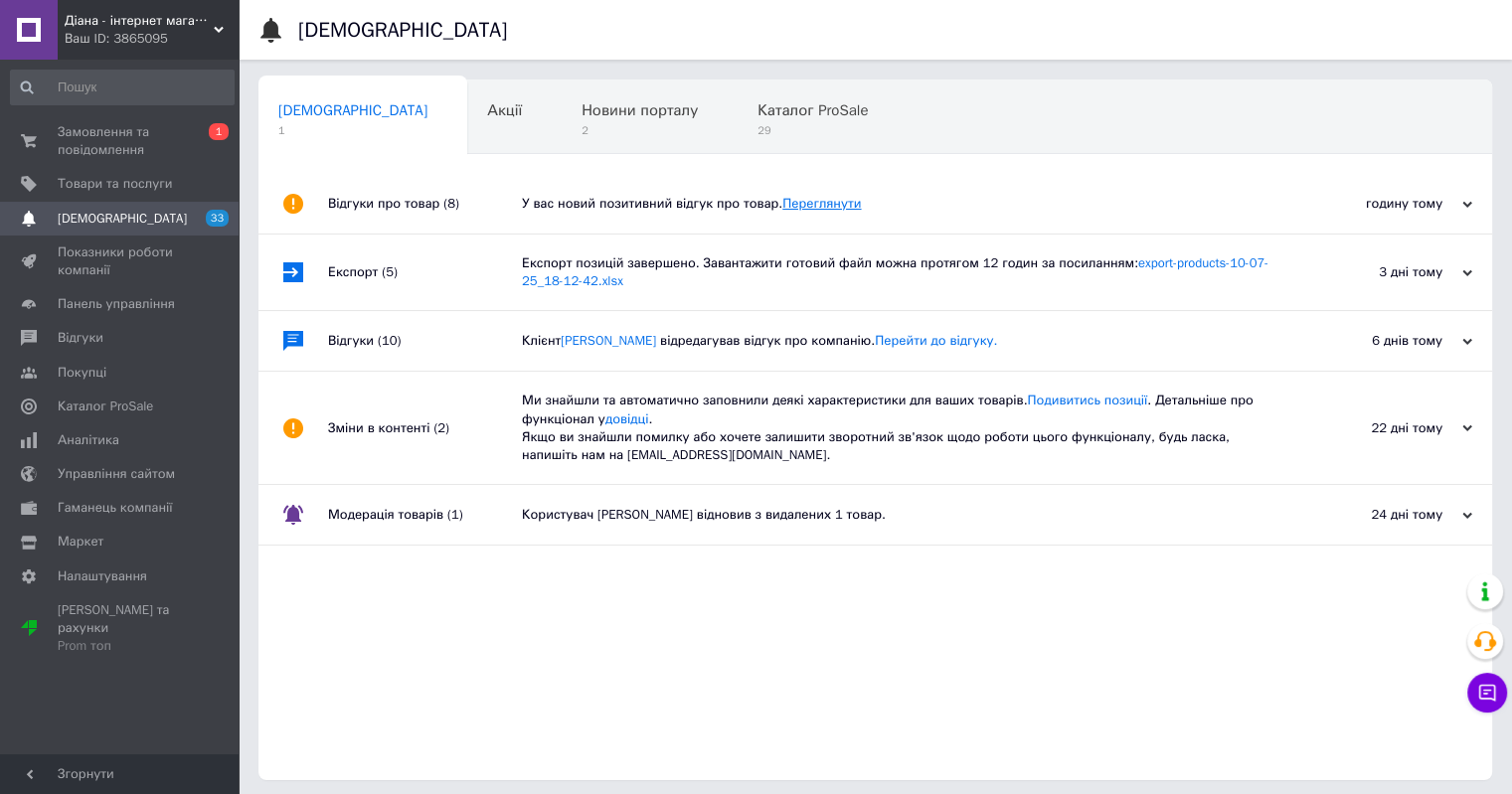 click on "Переглянути" at bounding box center (821, 203) 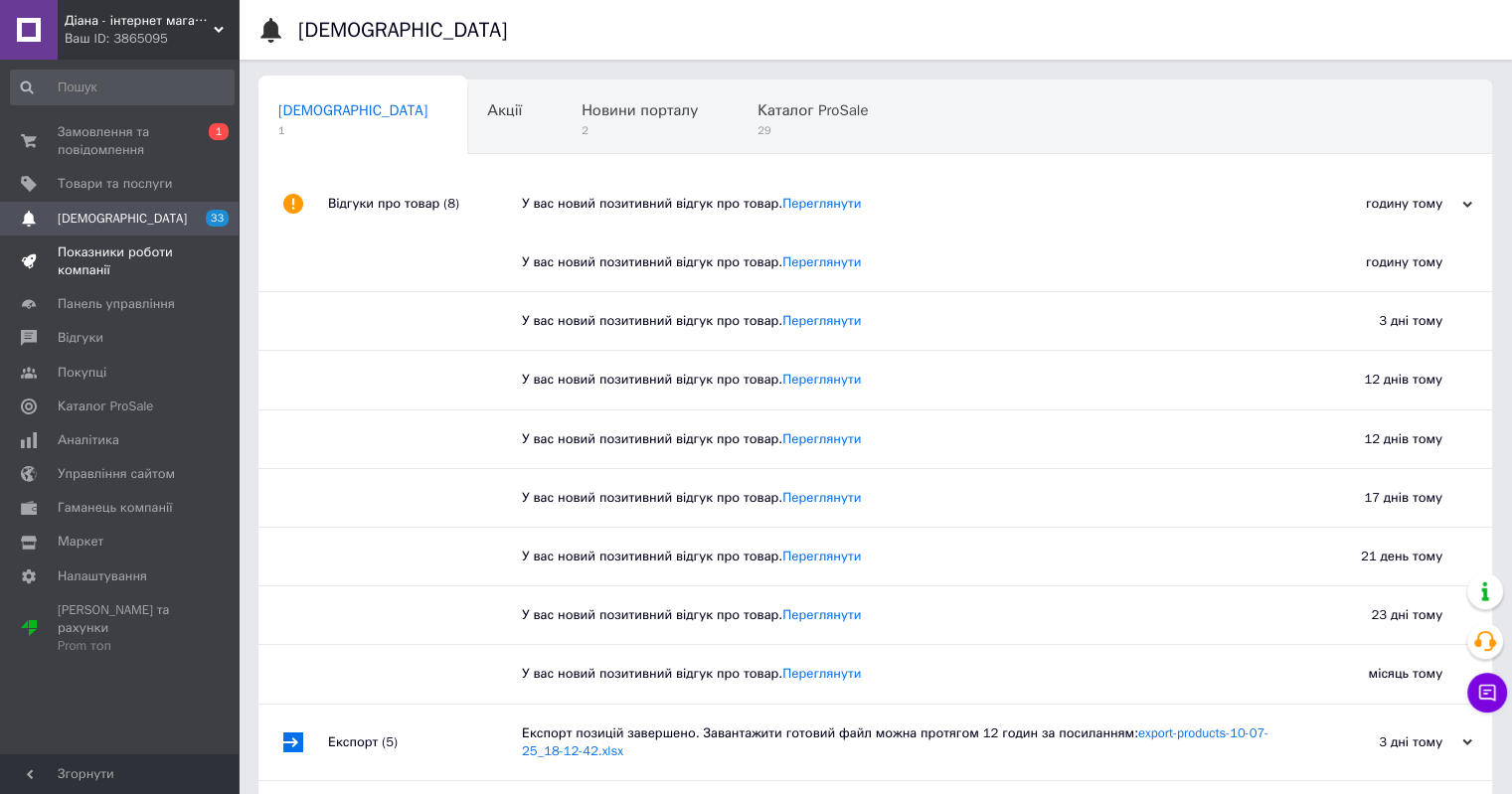 click on "Показники роботи компанії" at bounding box center [120, 261] 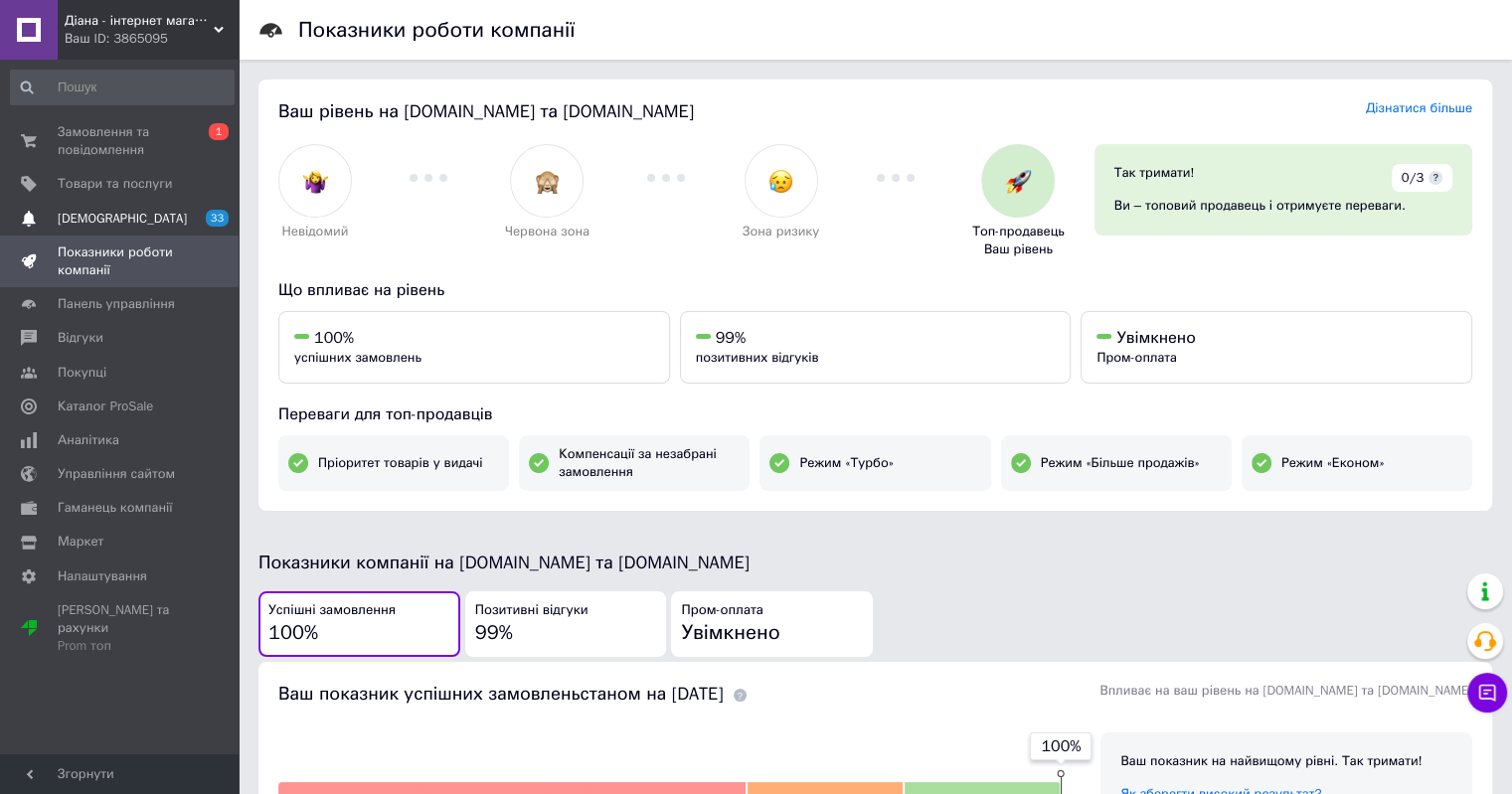 click on "[DEMOGRAPHIC_DATA] 33" at bounding box center [122, 219] 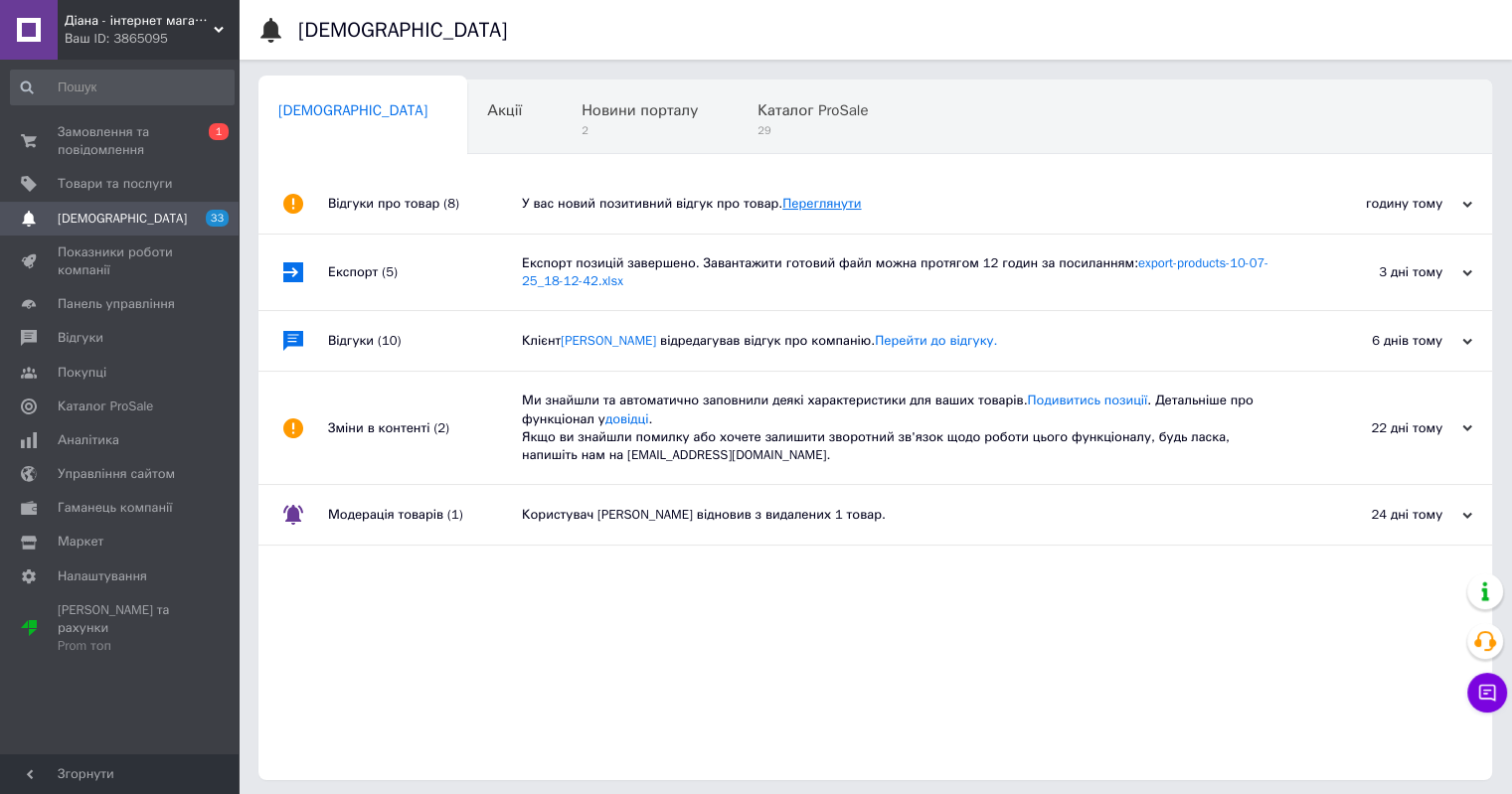 click on "Переглянути" at bounding box center (821, 203) 